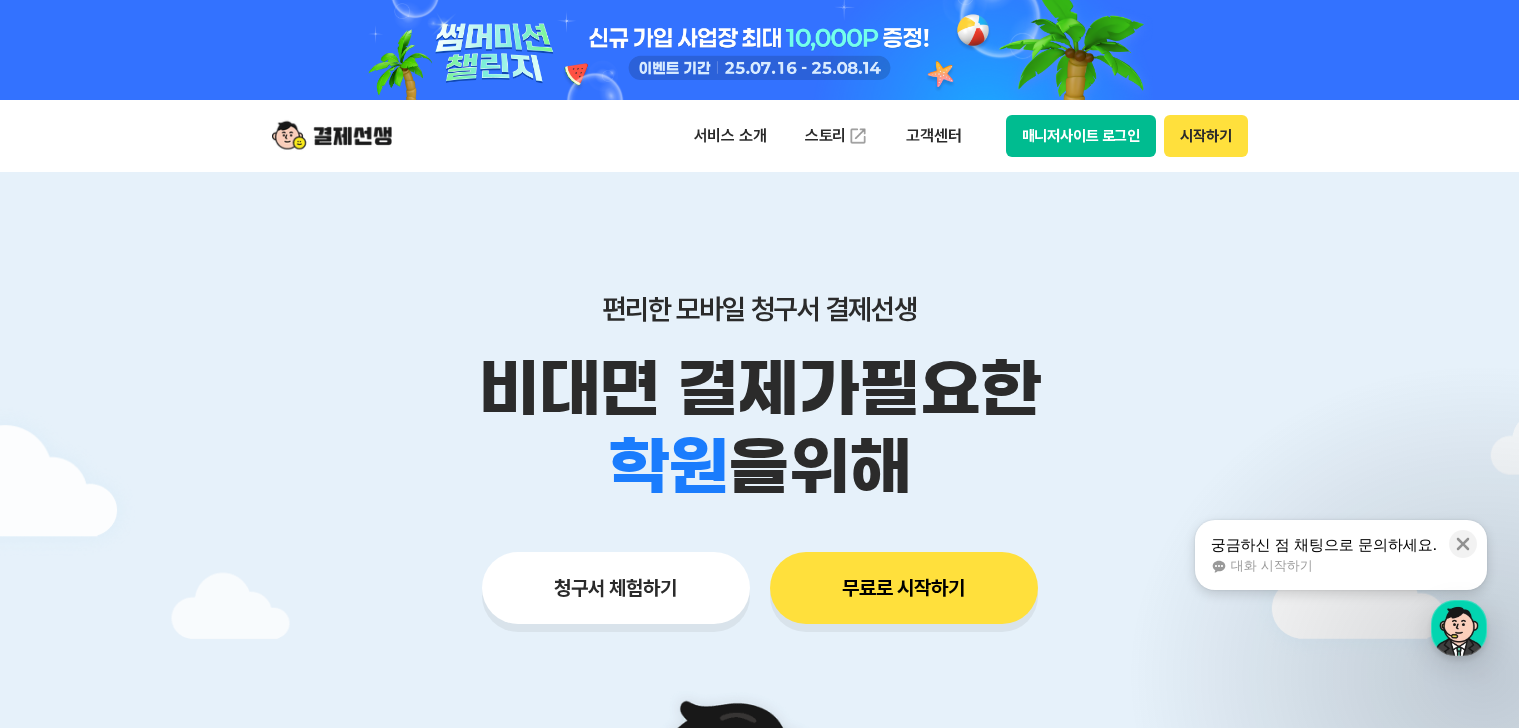 scroll, scrollTop: 0, scrollLeft: 0, axis: both 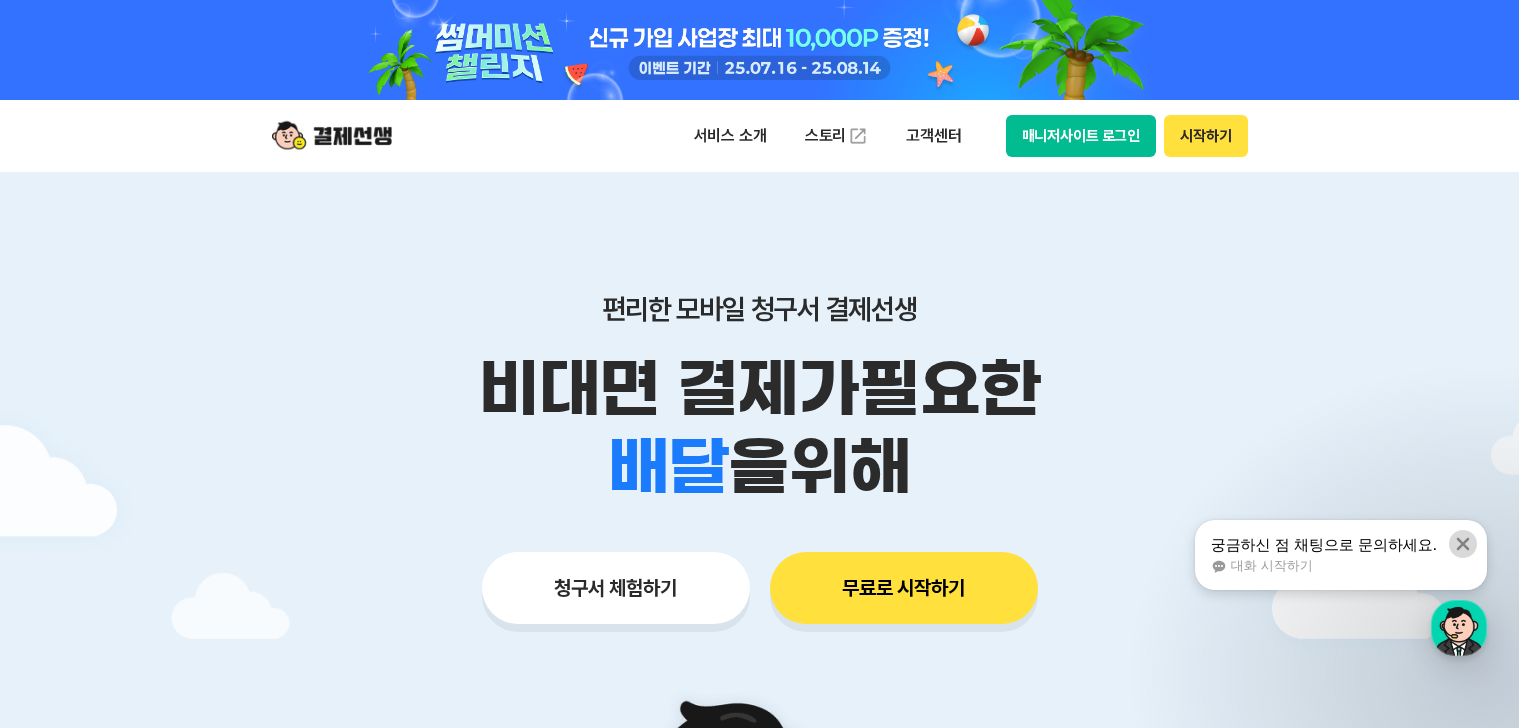 click 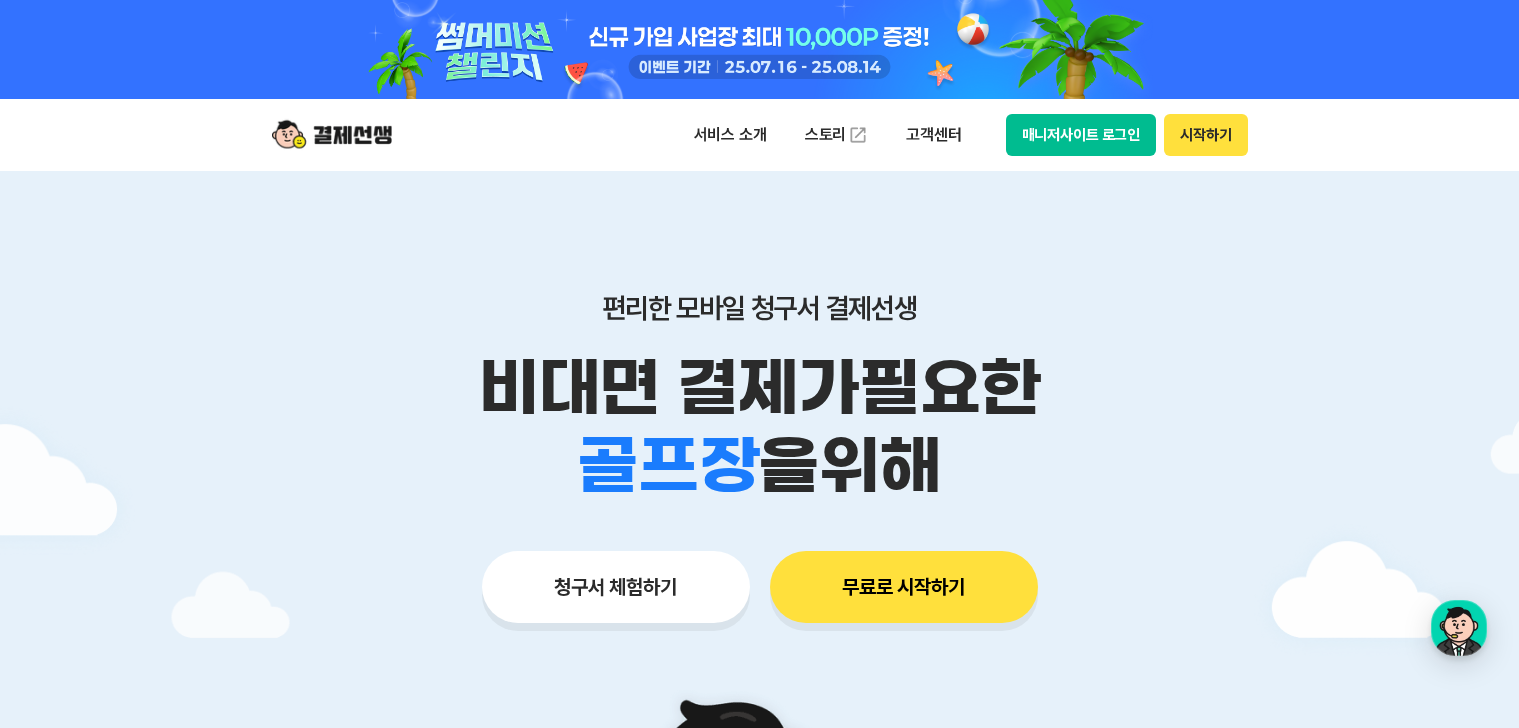 scroll, scrollTop: 0, scrollLeft: 0, axis: both 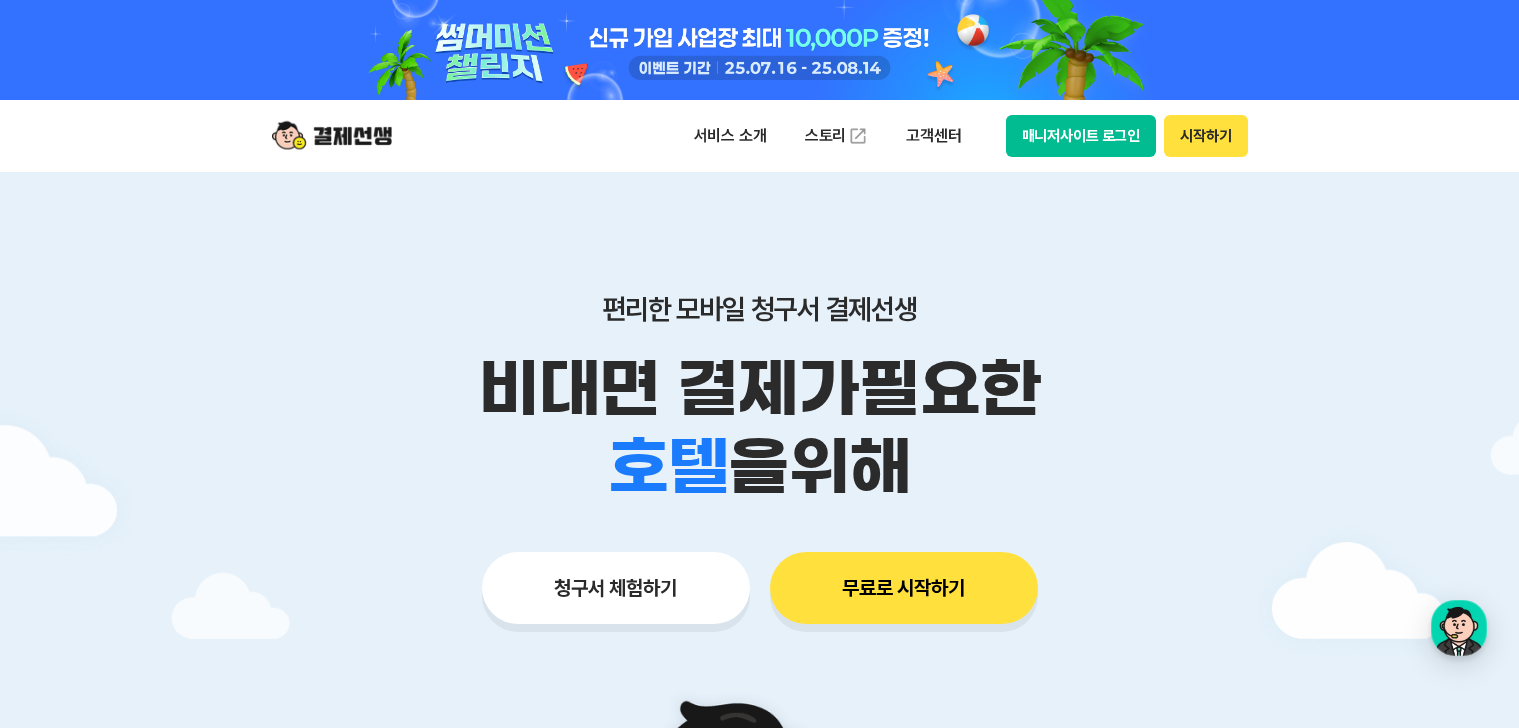 click on "무료로 시작하기" at bounding box center [904, 588] 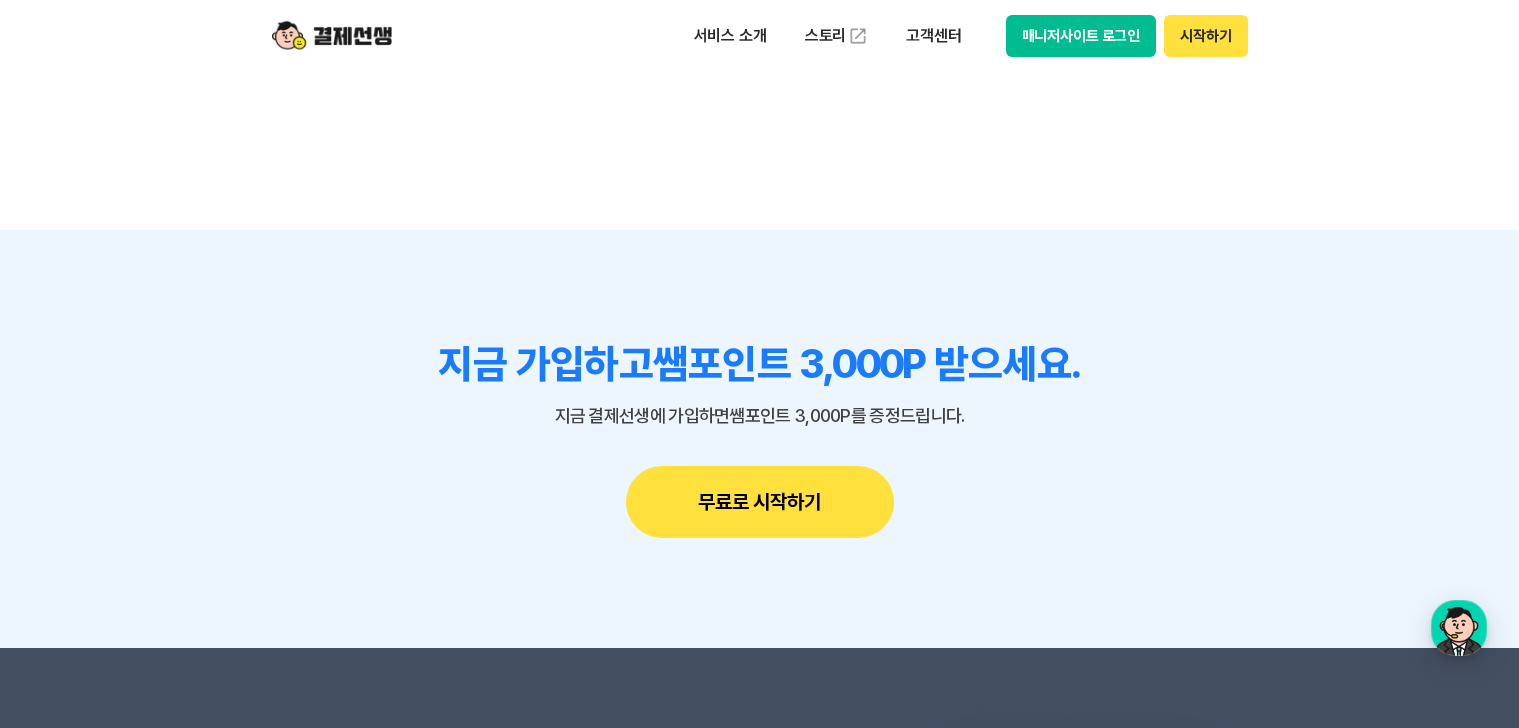 scroll, scrollTop: 18199, scrollLeft: 0, axis: vertical 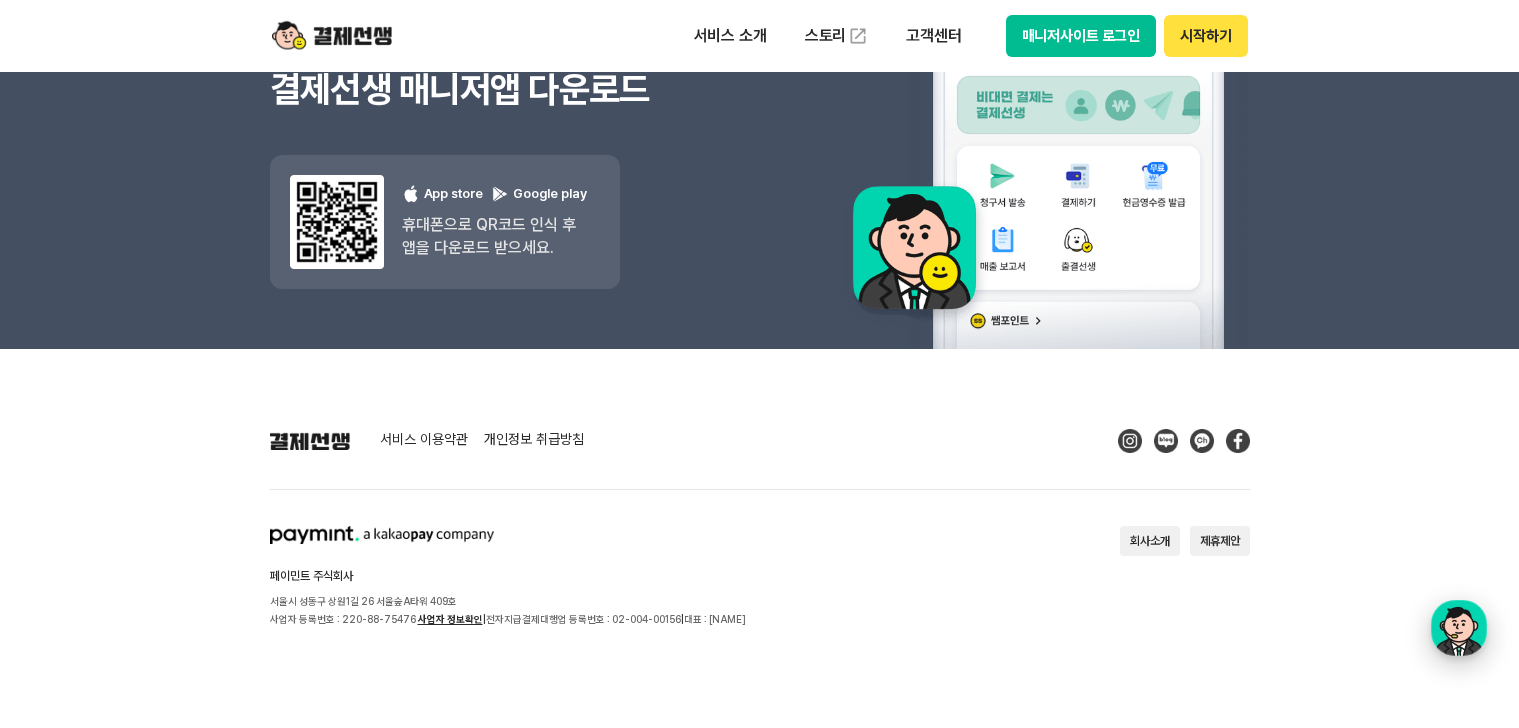 click at bounding box center (1459, 628) 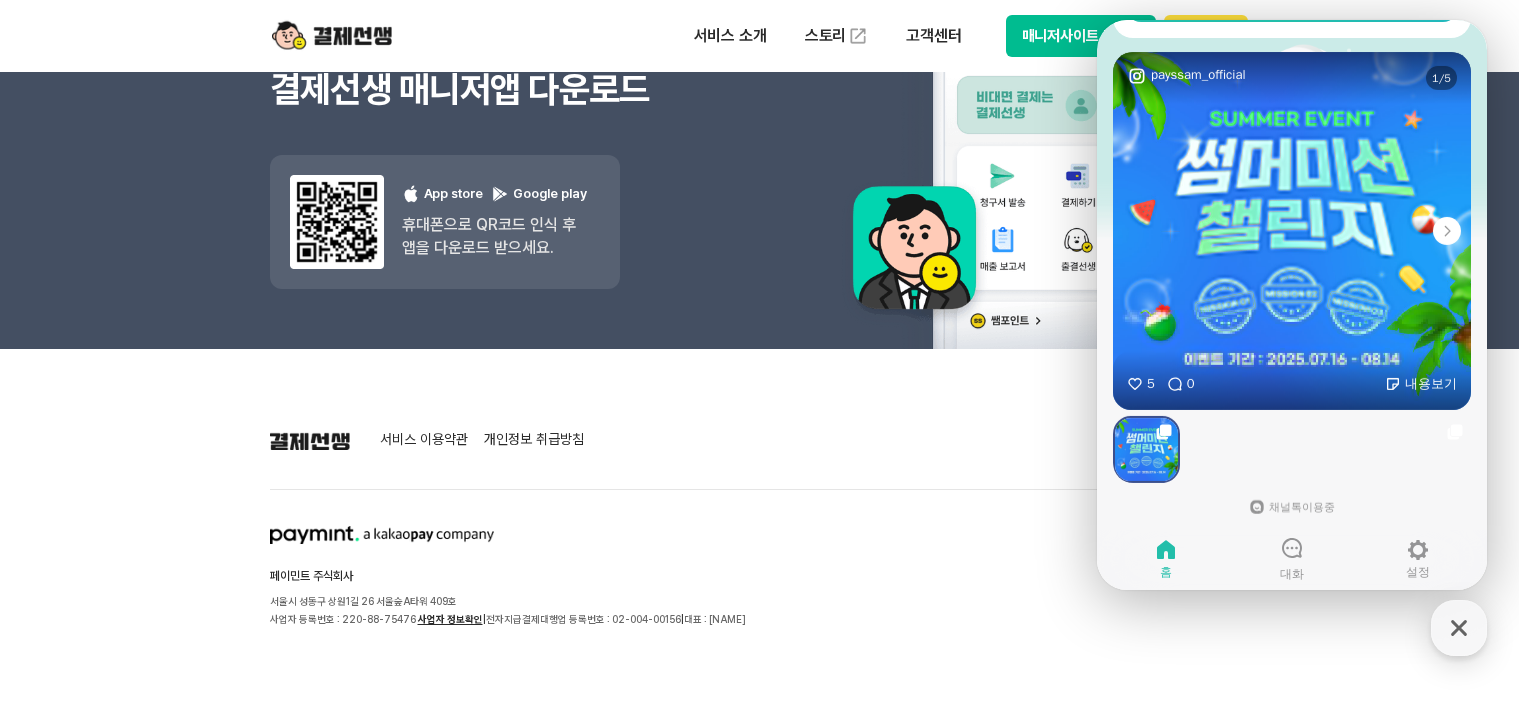 scroll, scrollTop: 463, scrollLeft: 0, axis: vertical 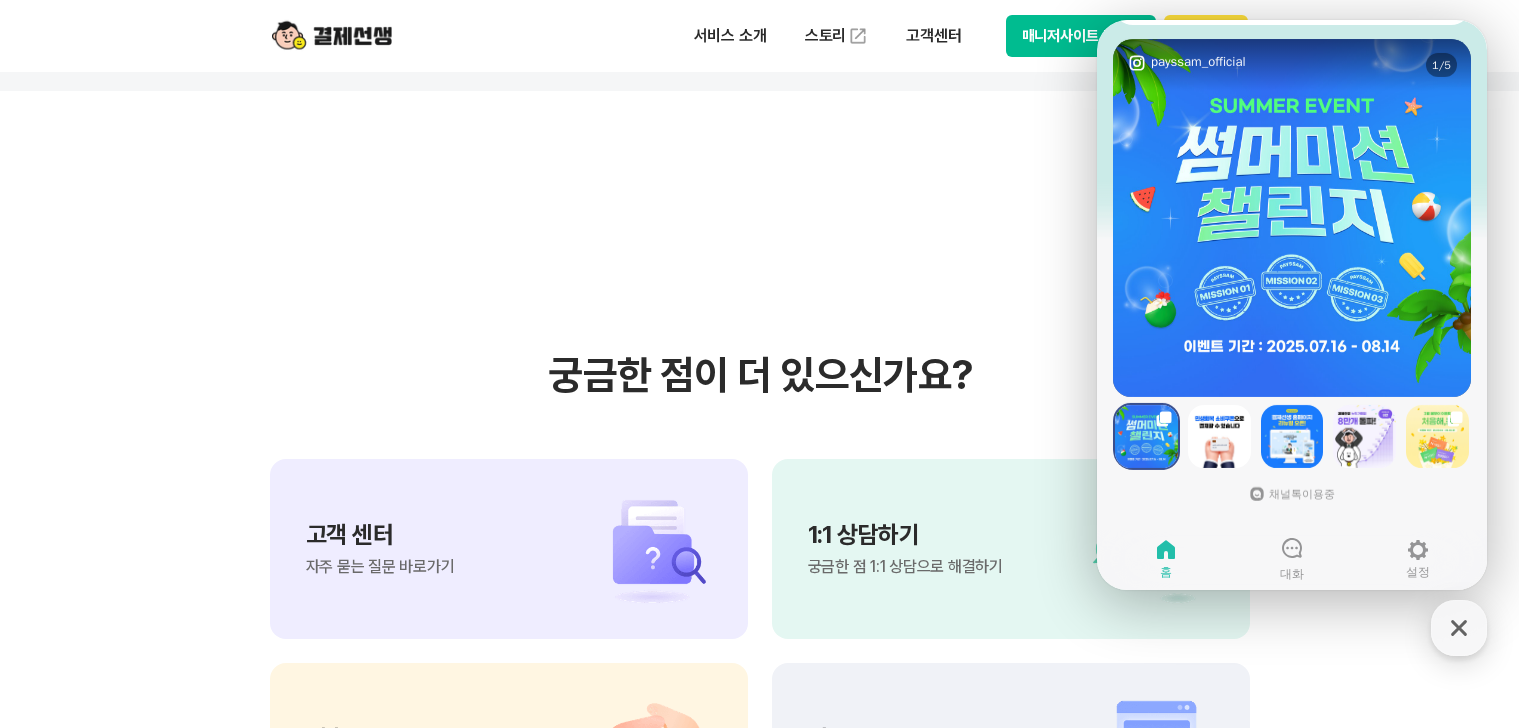 click on "궁금한 점이 더 있으신가요? 고객 센터 자주 묻는 질문 바로가기 1:1 상담하기 궁금한 점 1:1 상담으로 해결하기 제휴 결제선생 파트너 신청하기 광고 효과적인 광고 결제선생과 함께 시작하기" at bounding box center [760, 597] 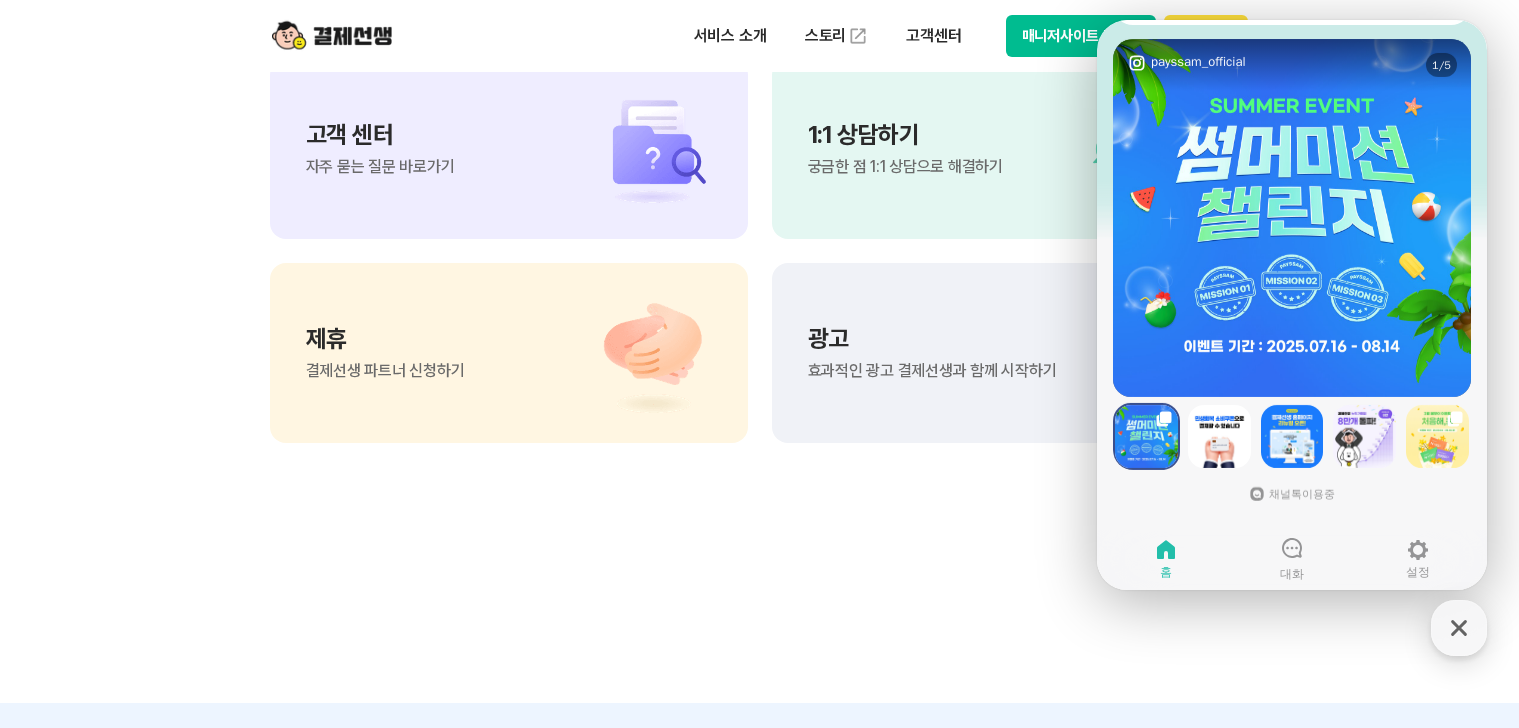 scroll, scrollTop: 16899, scrollLeft: 0, axis: vertical 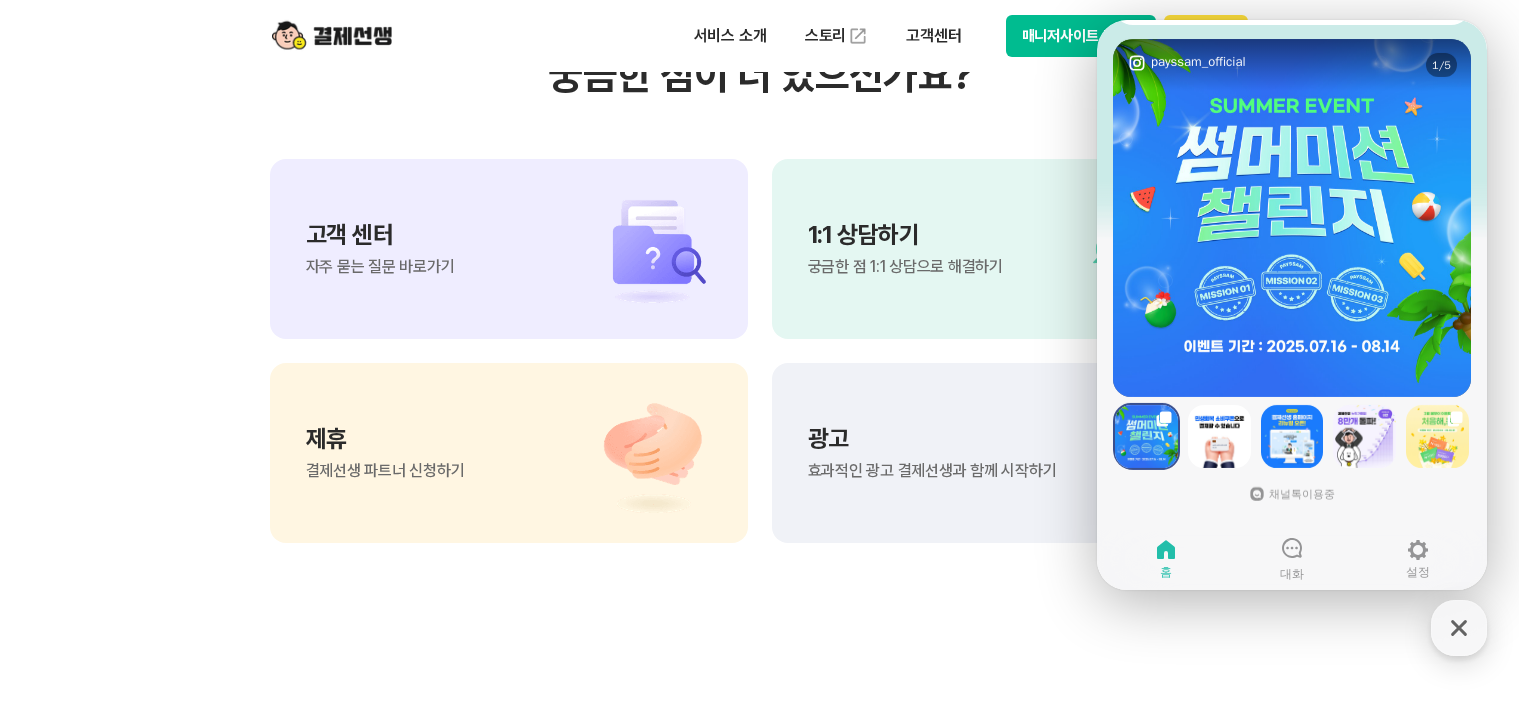 click on "고객 센터 자주 묻는 질문 바로가기" at bounding box center (509, 249) 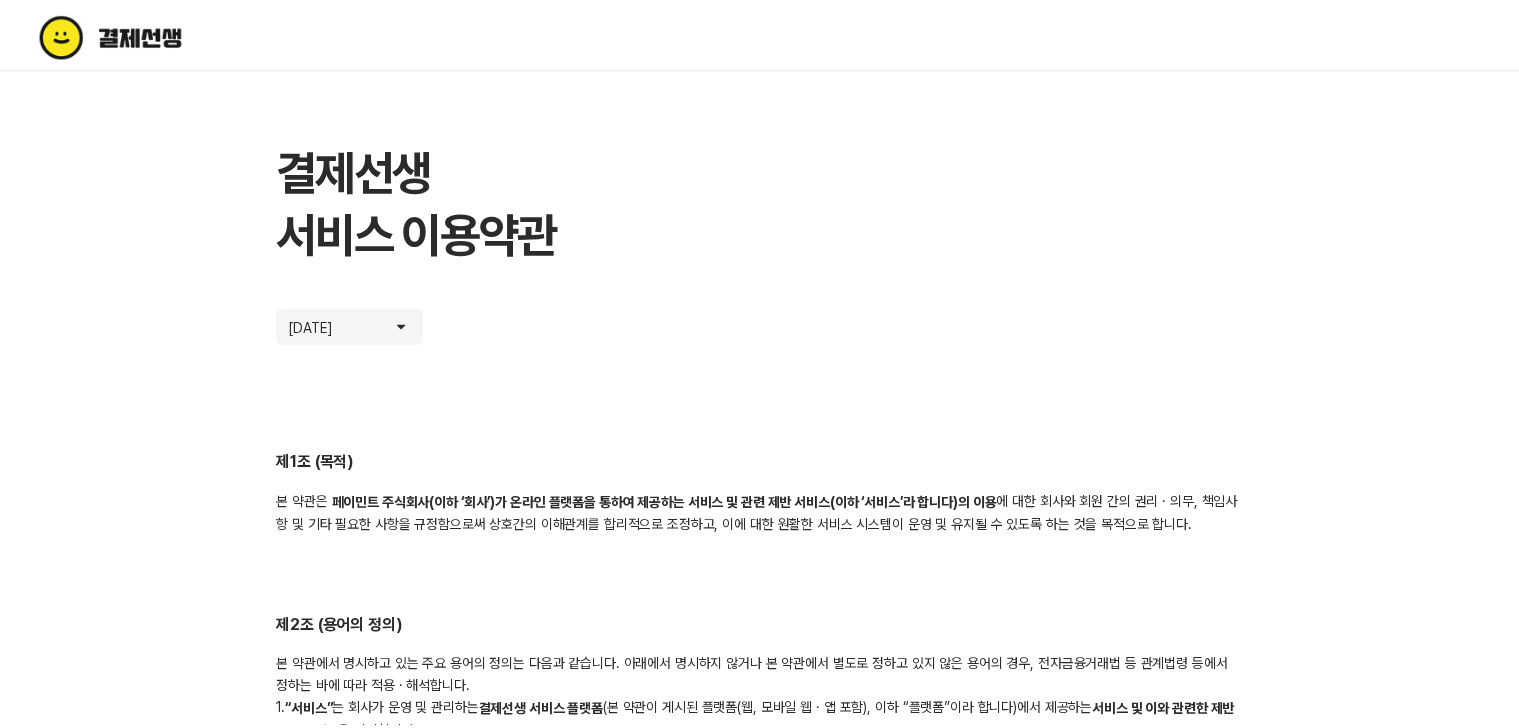 scroll, scrollTop: 0, scrollLeft: 0, axis: both 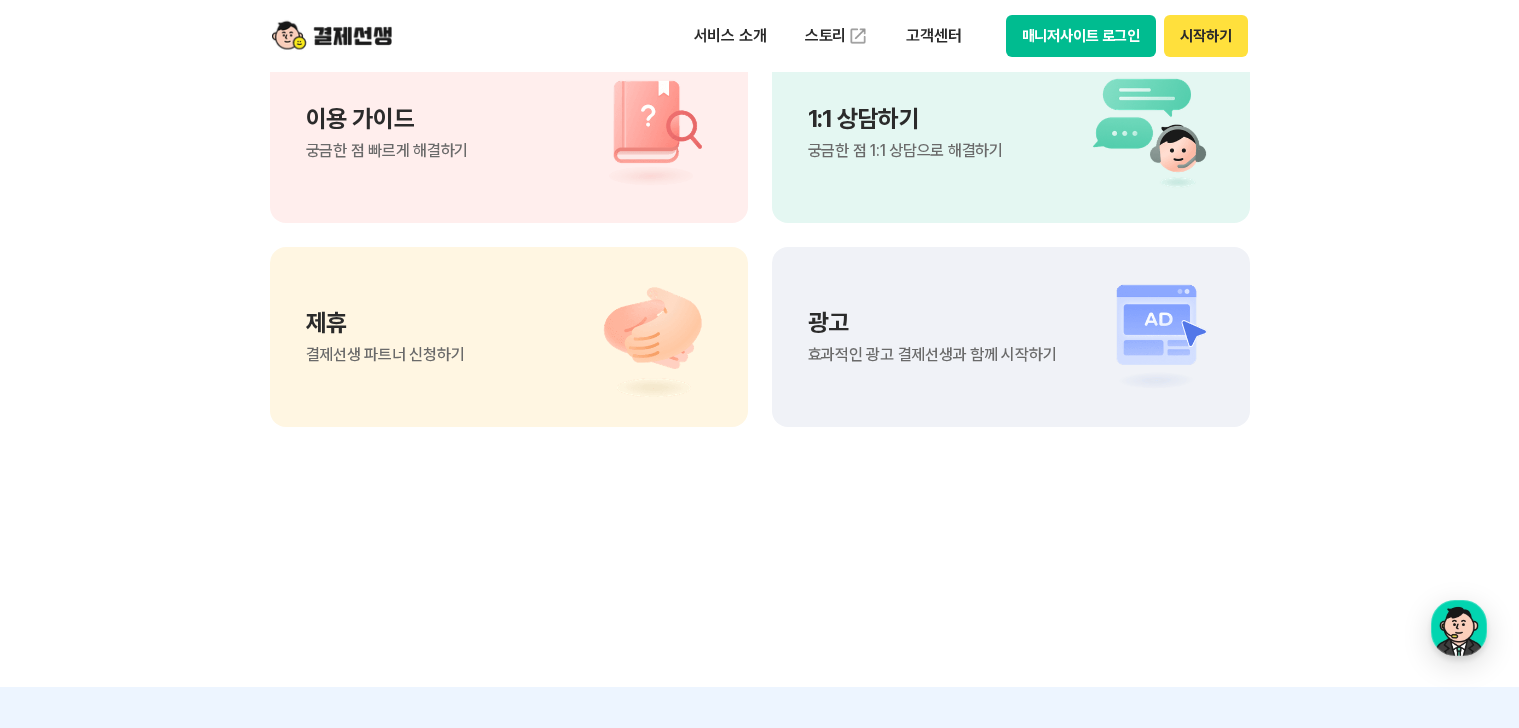 click on "1:1 상담하기 궁금한 점 1:1 상담으로 해결하기" at bounding box center [1011, 133] 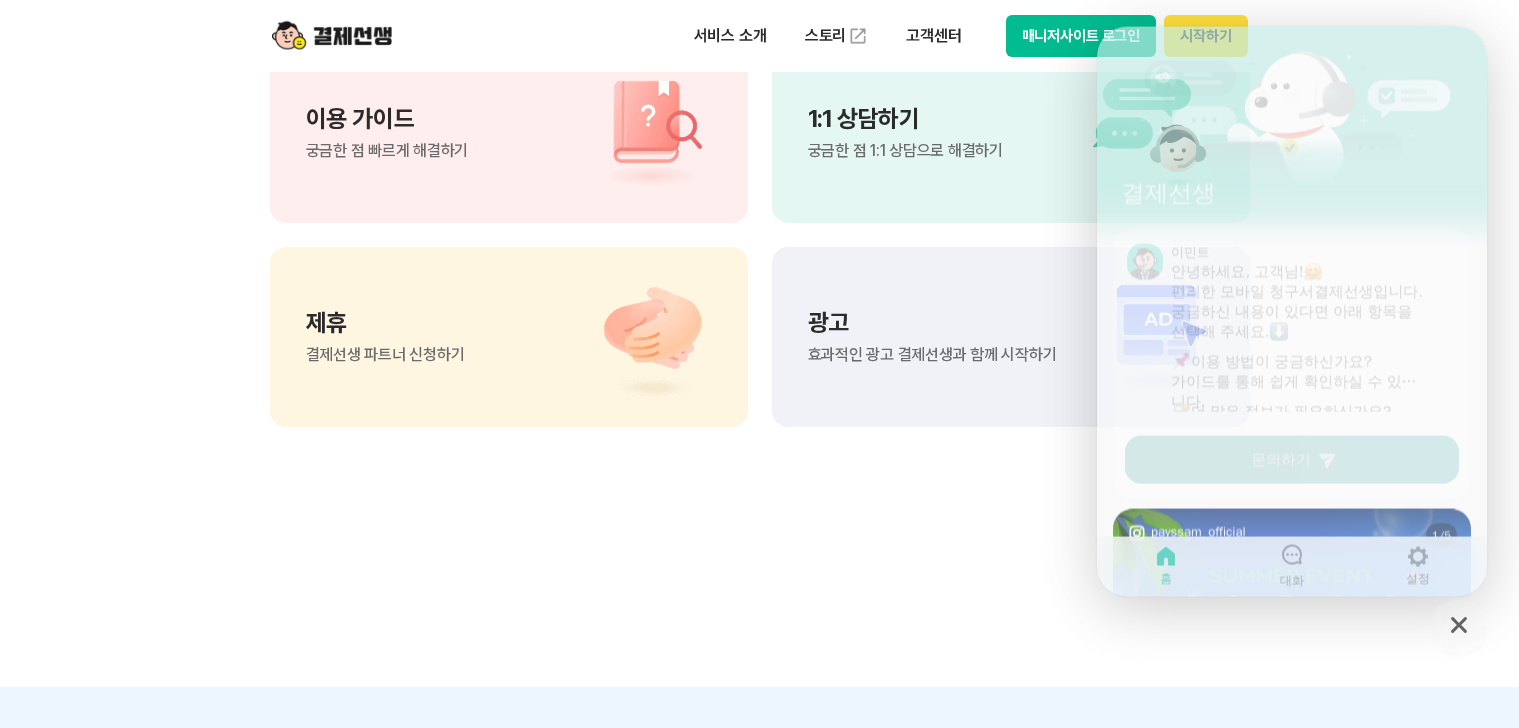 click on "문의하기" at bounding box center [1281, 448] 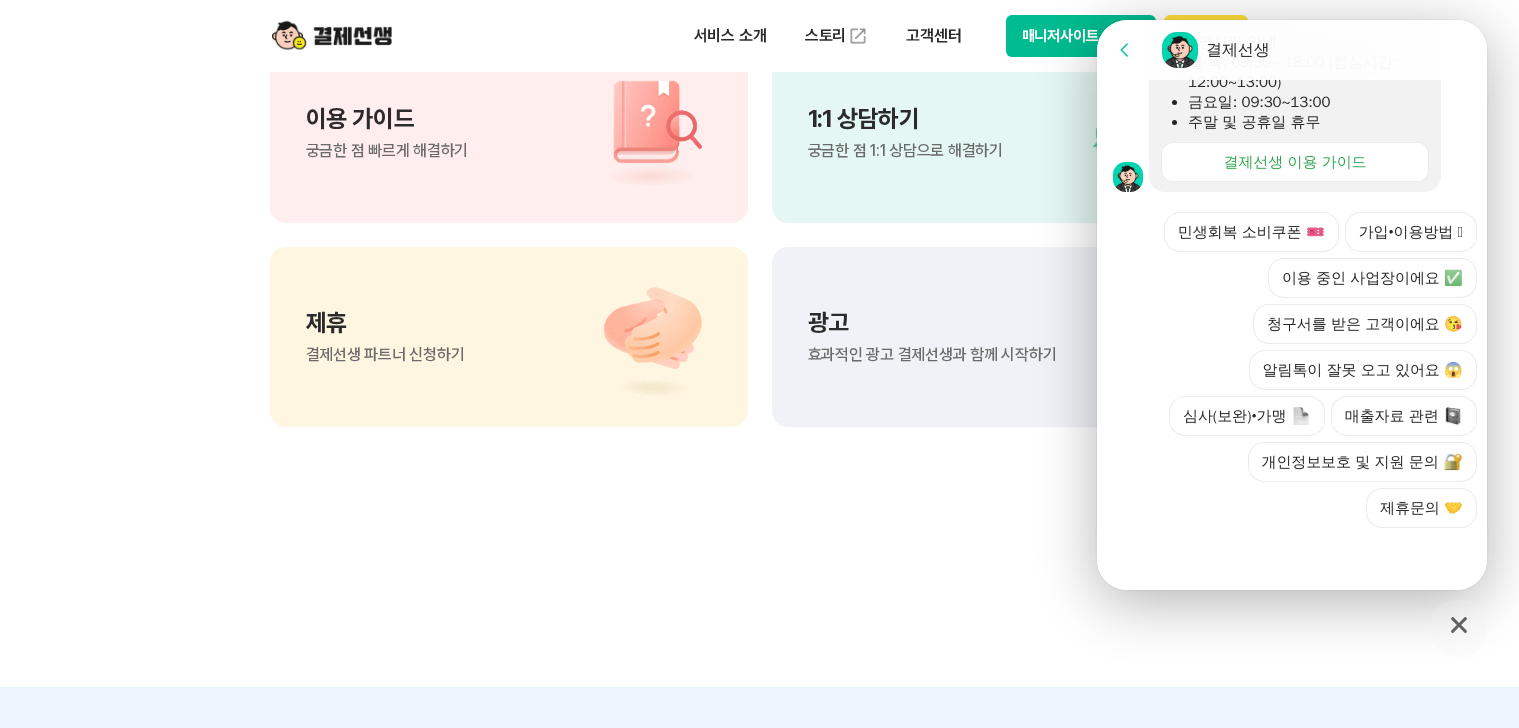 scroll, scrollTop: 724, scrollLeft: 0, axis: vertical 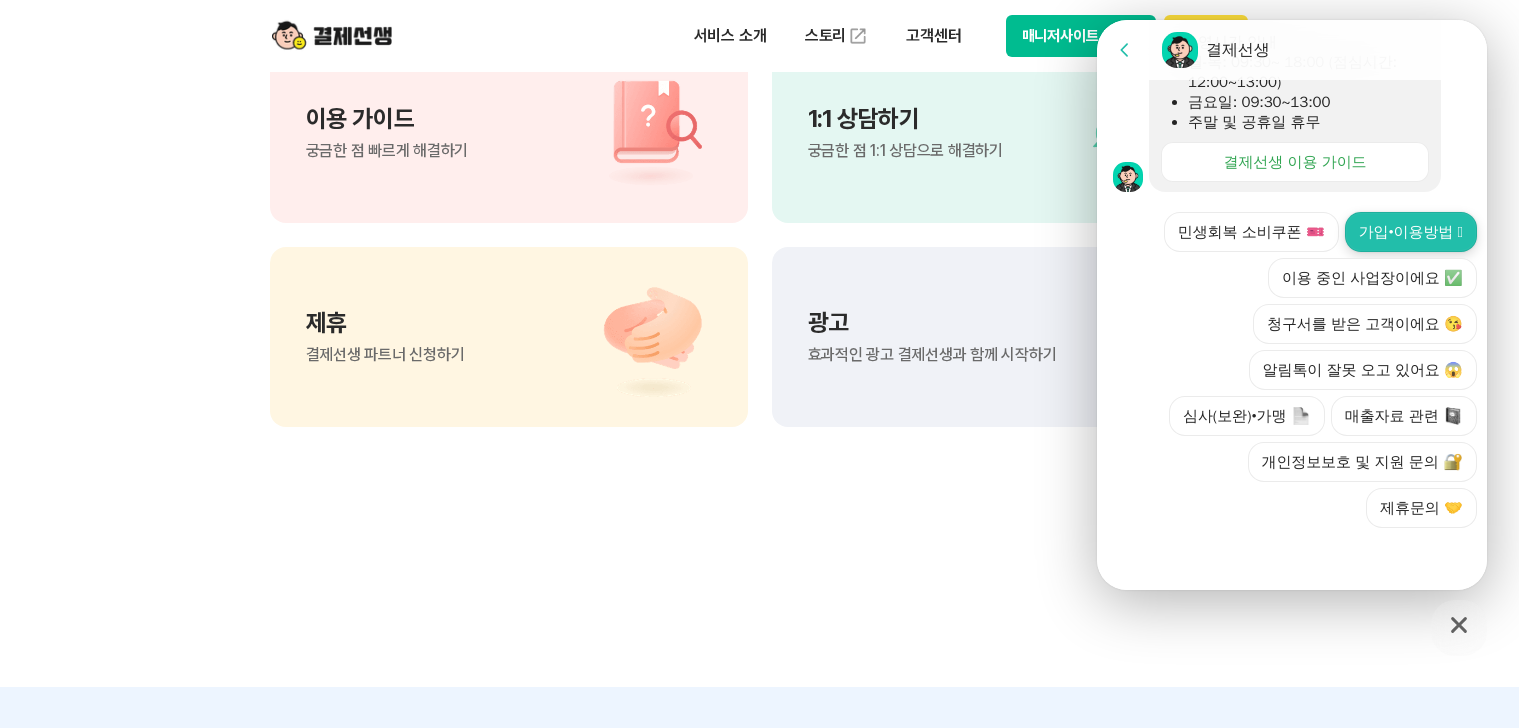 click on "가입•이용방법 🫶" at bounding box center [1411, 232] 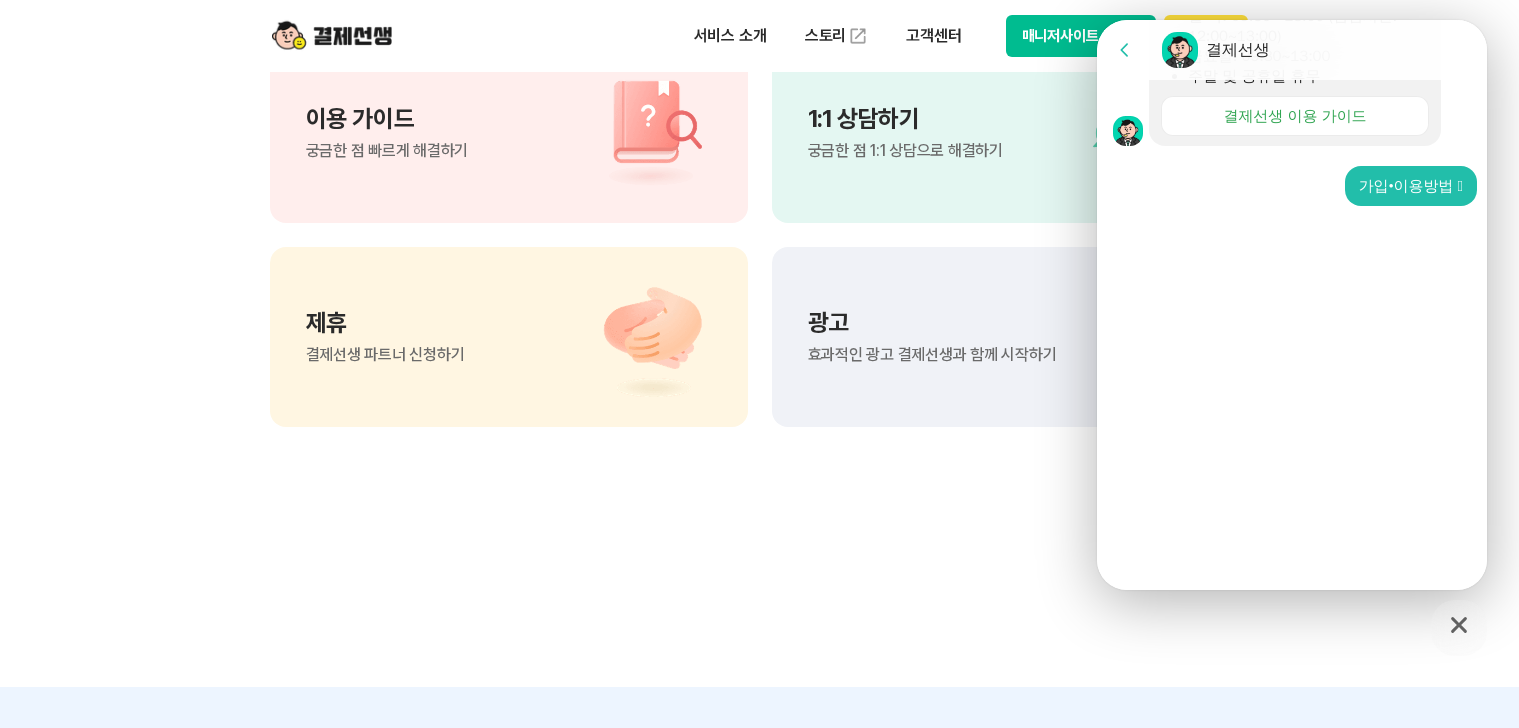 scroll, scrollTop: 402, scrollLeft: 0, axis: vertical 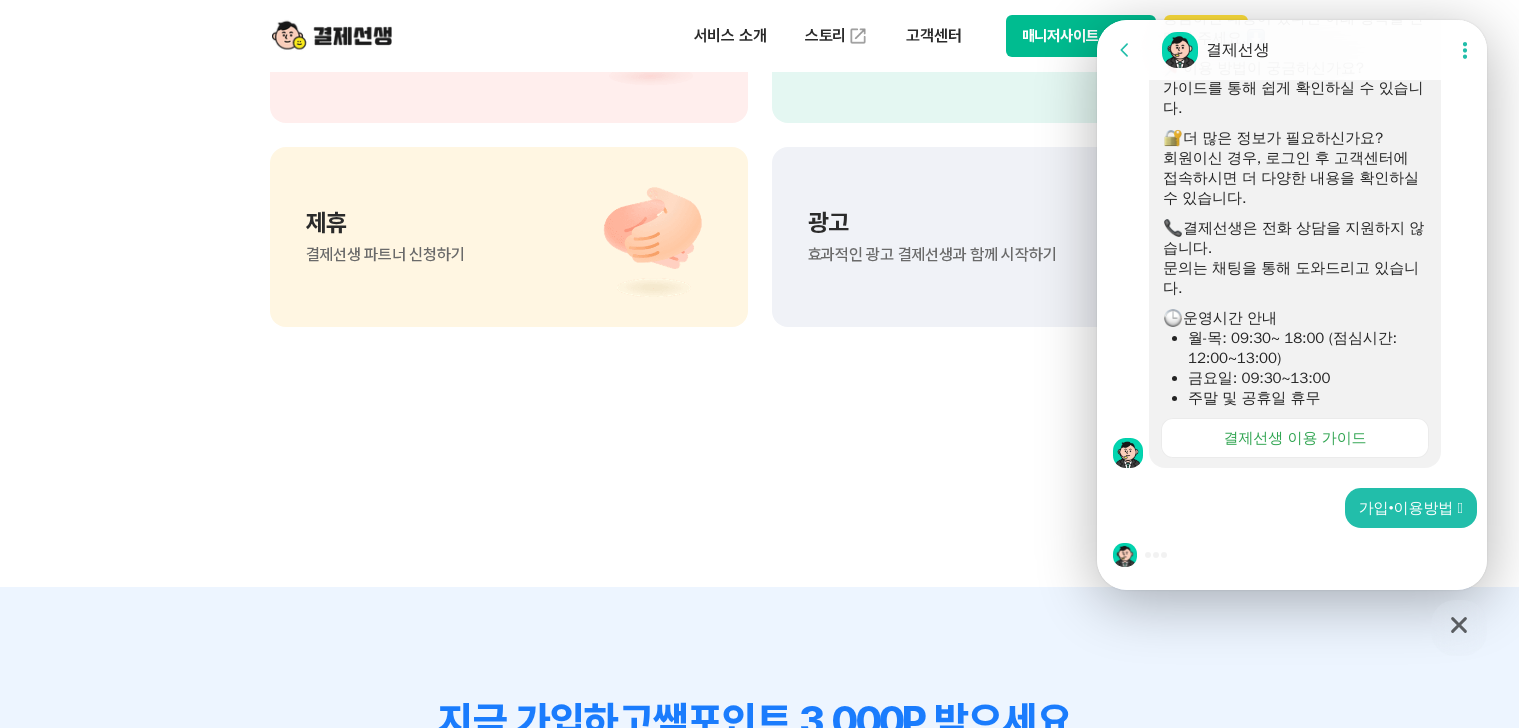click at bounding box center (1295, 555) 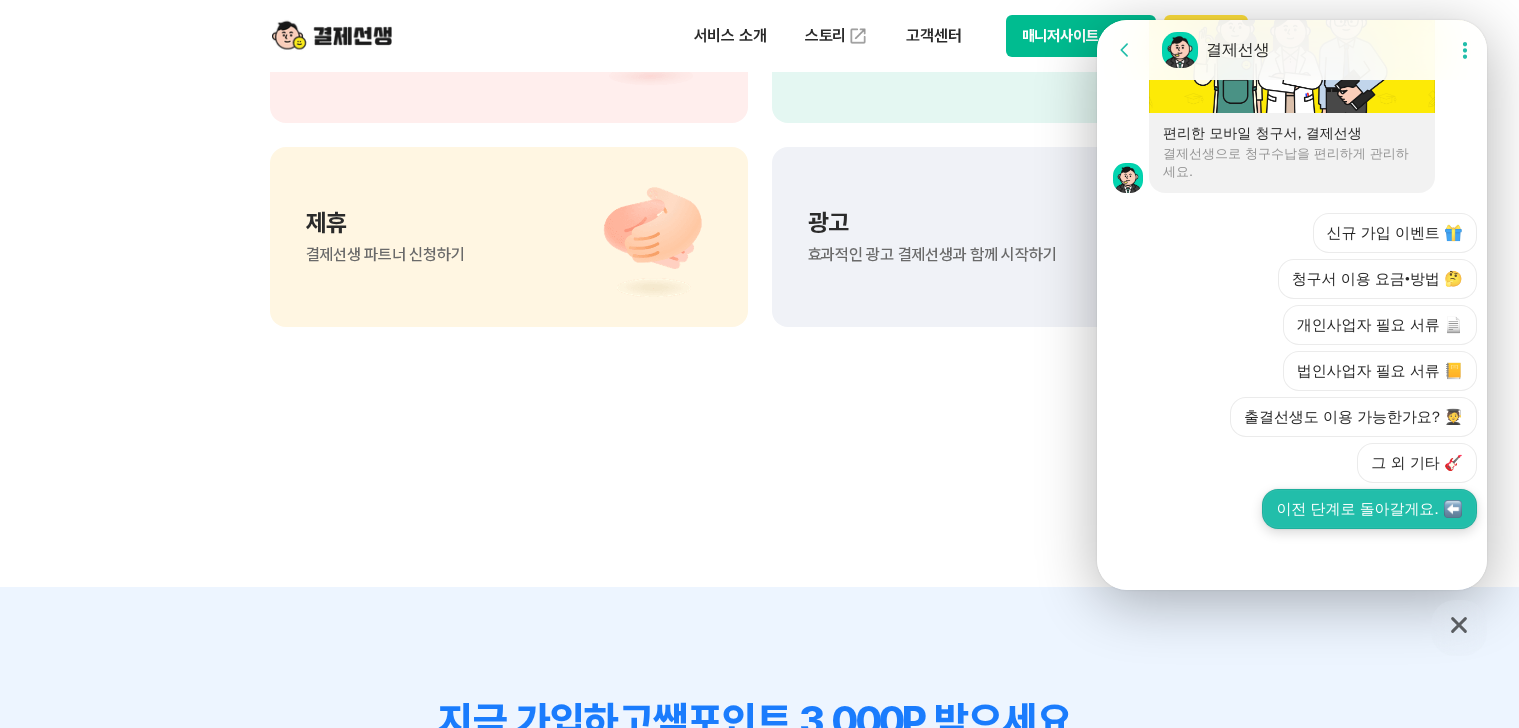 scroll, scrollTop: 1631, scrollLeft: 0, axis: vertical 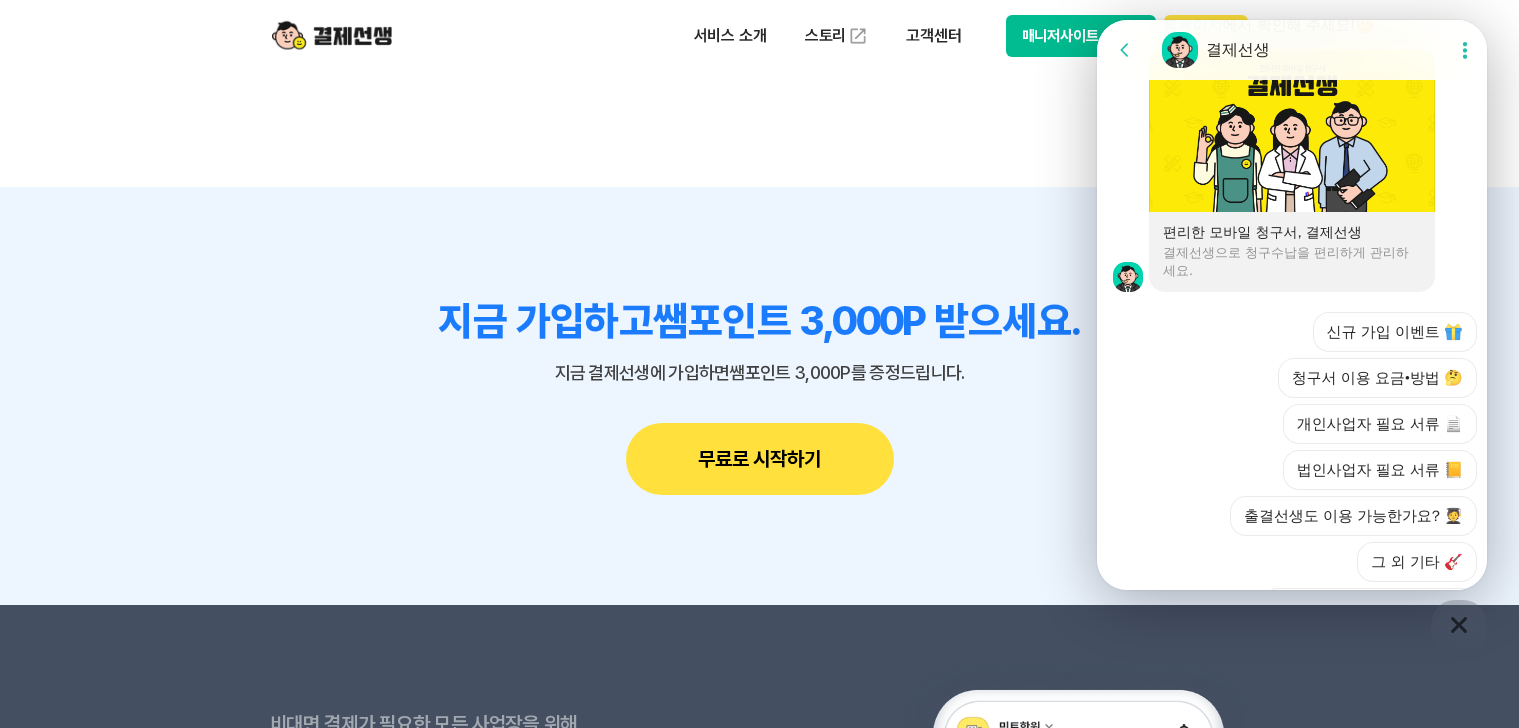 click on "신규 가입 이벤트 🎁     청구서 이용 요금•방법 🤔     개인사업자 필요 서류 📄     법인사업자 필요 서류 📒     출결선생도 이용 가능한가요? 🧑‍🎓     그 외 기타 🎸     이전 단계로 돌아갈게요." at bounding box center [1312, 470] 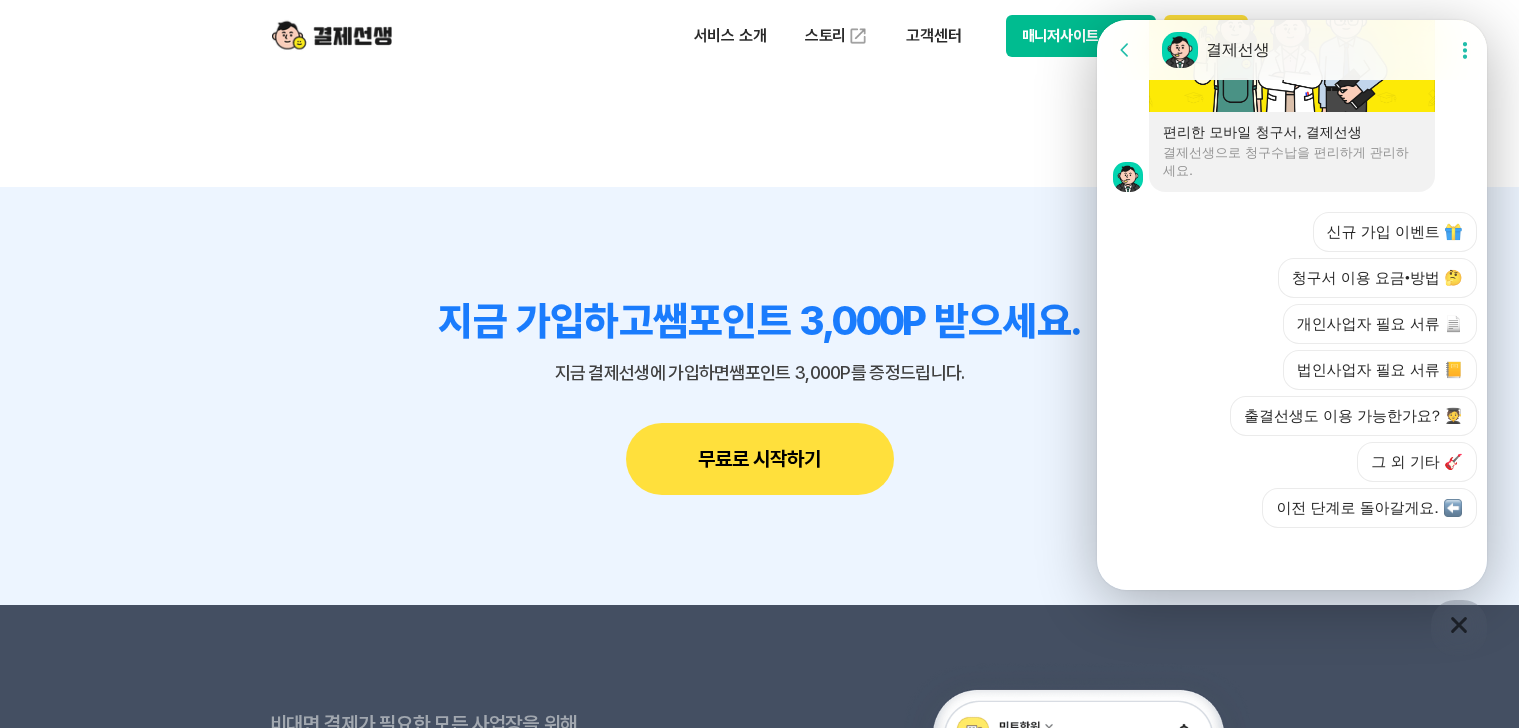 click on "지금 가입하고  쌤포인트 3,000P 받으세요. 지금 결제선생에 가입하면  쌤포인트 3,000P를 증정드립니다. 무료로 시작하기" at bounding box center (760, 396) 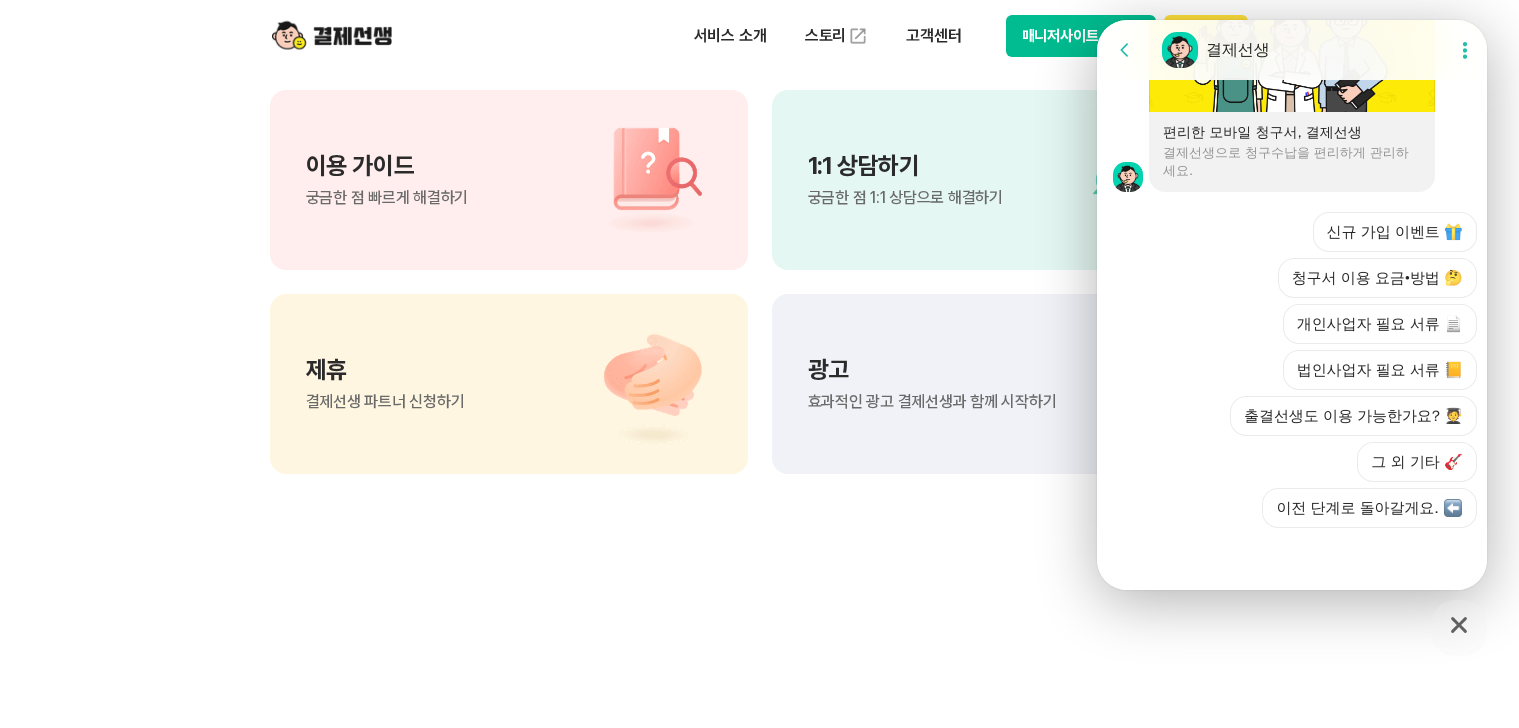 scroll, scrollTop: 1484, scrollLeft: 0, axis: vertical 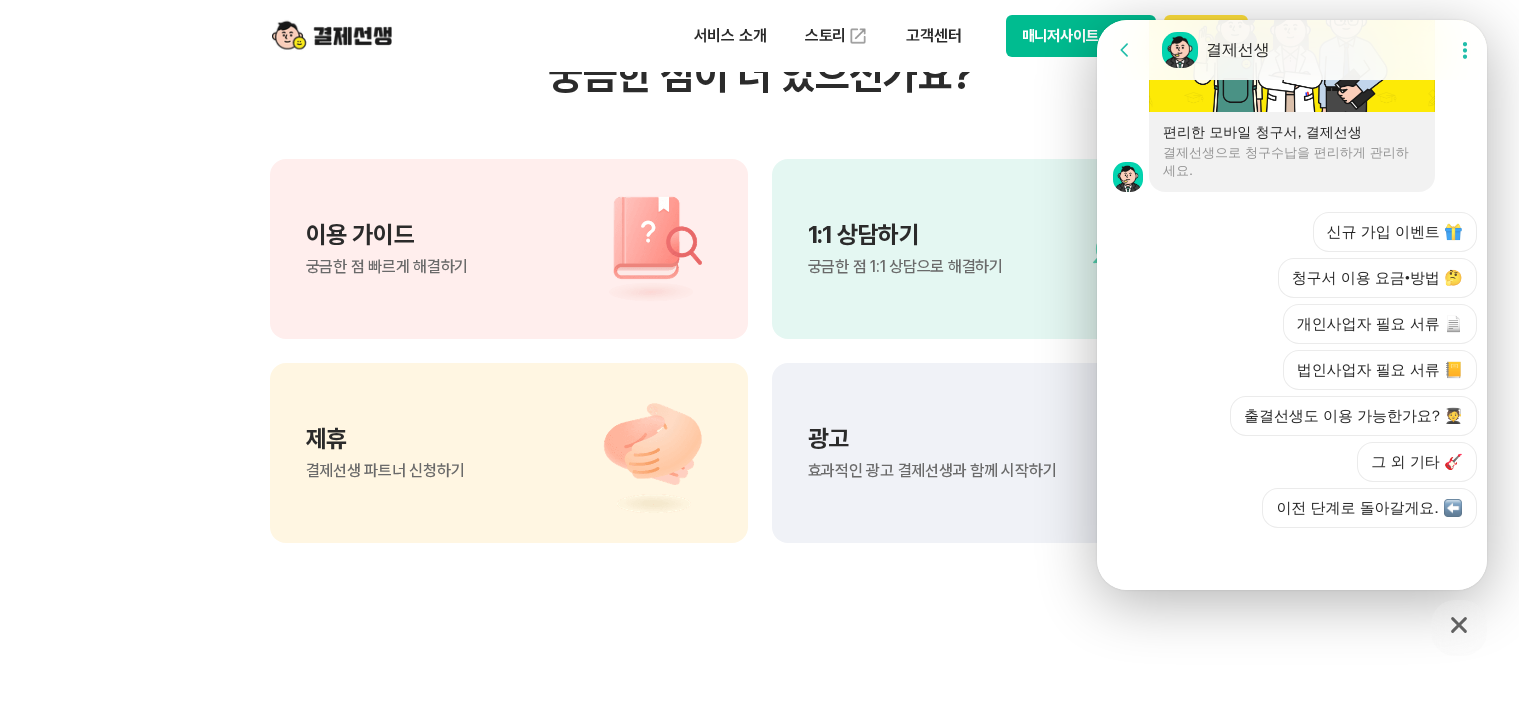 click on "궁금한 점 1:1 상담으로 해결하기" at bounding box center (905, 267) 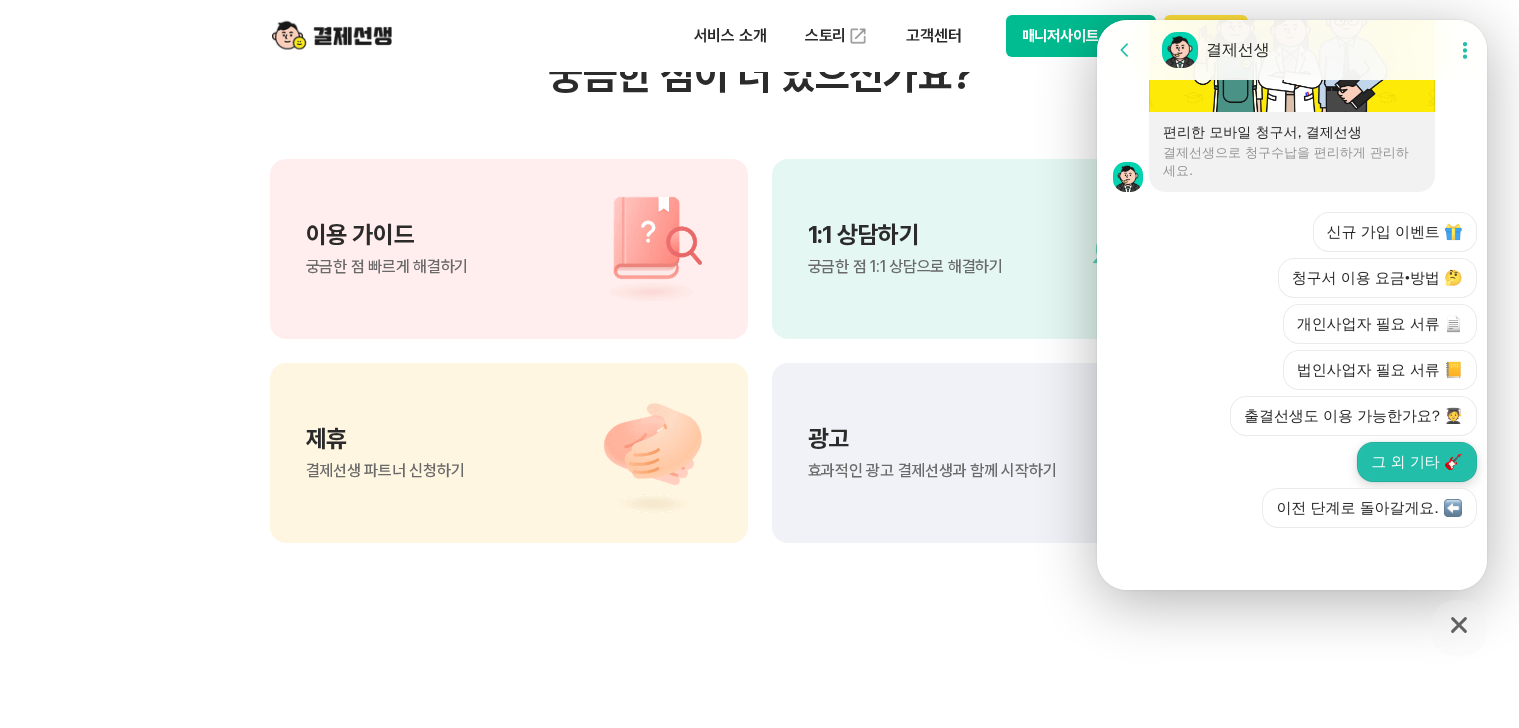click on "그 외 기타 🎸" at bounding box center [1417, 462] 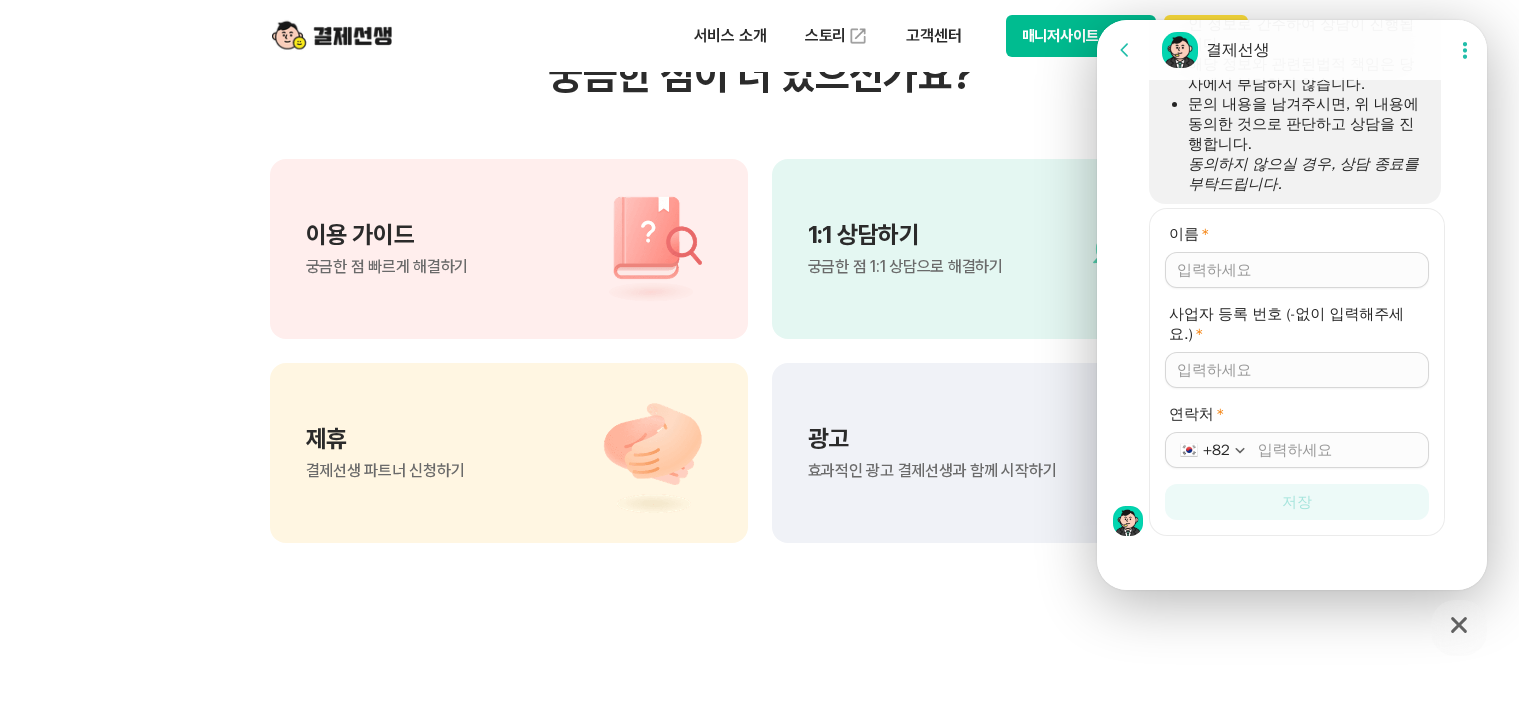 scroll, scrollTop: 2073, scrollLeft: 0, axis: vertical 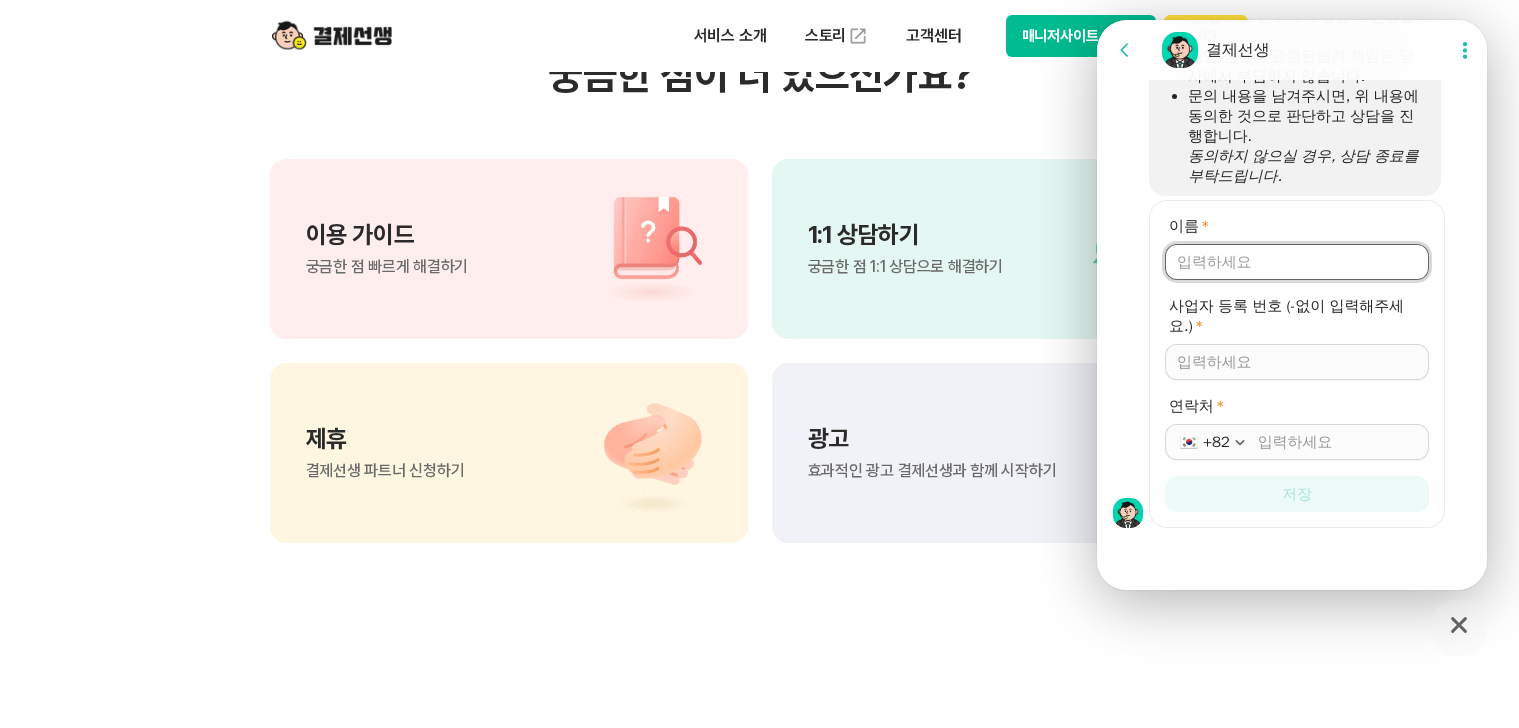 click on "이름 *" at bounding box center (1297, 262) 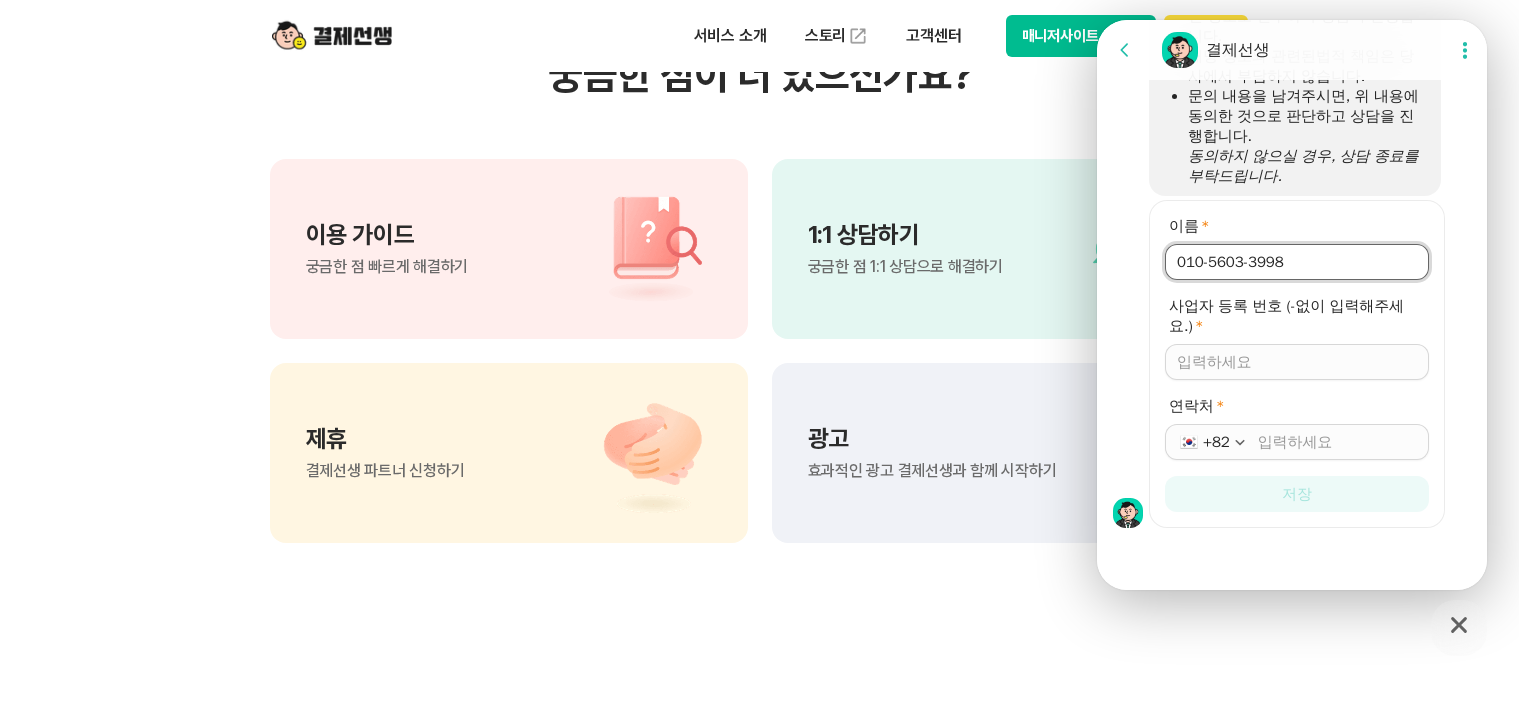 click on "사업자 등록 번호 (-없이 입력해주세요.) *" at bounding box center (1297, 362) 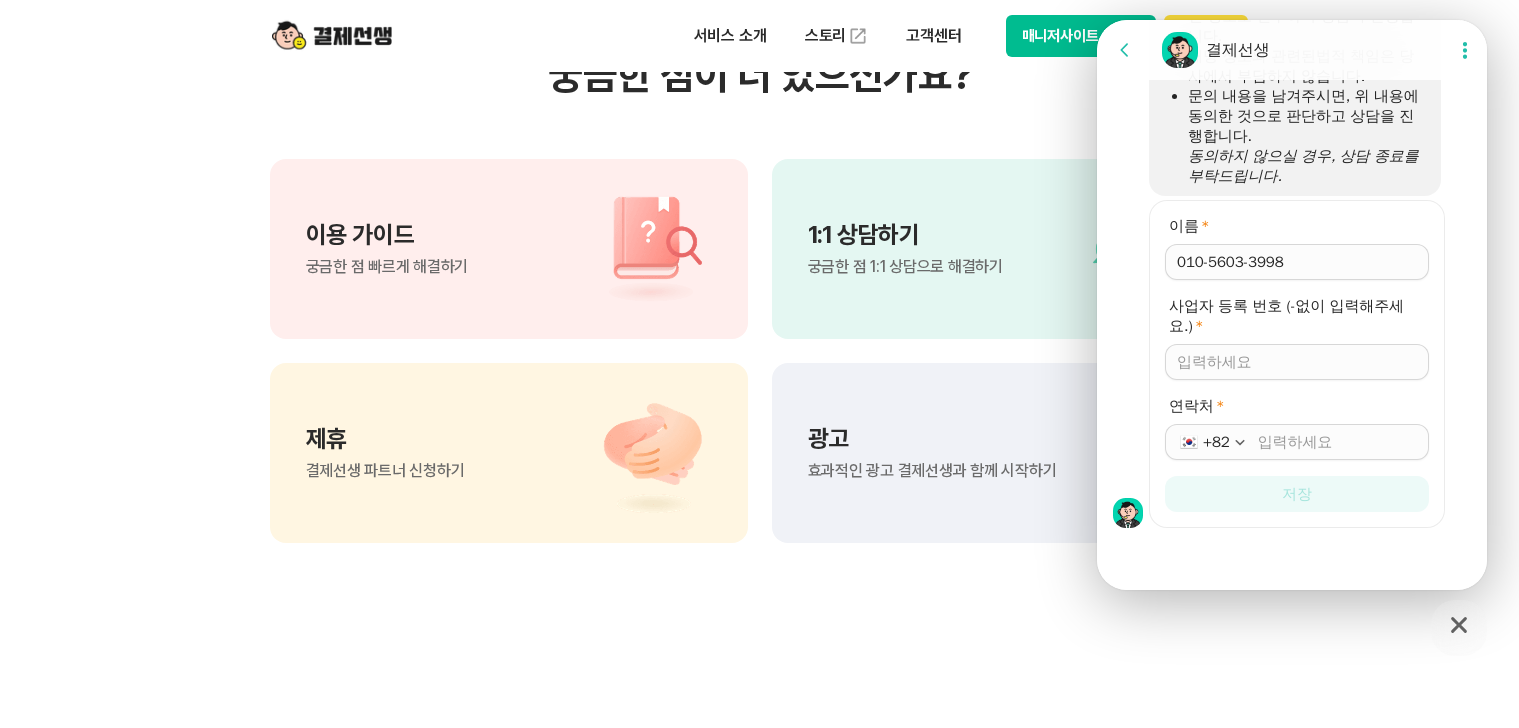 click at bounding box center (1297, 362) 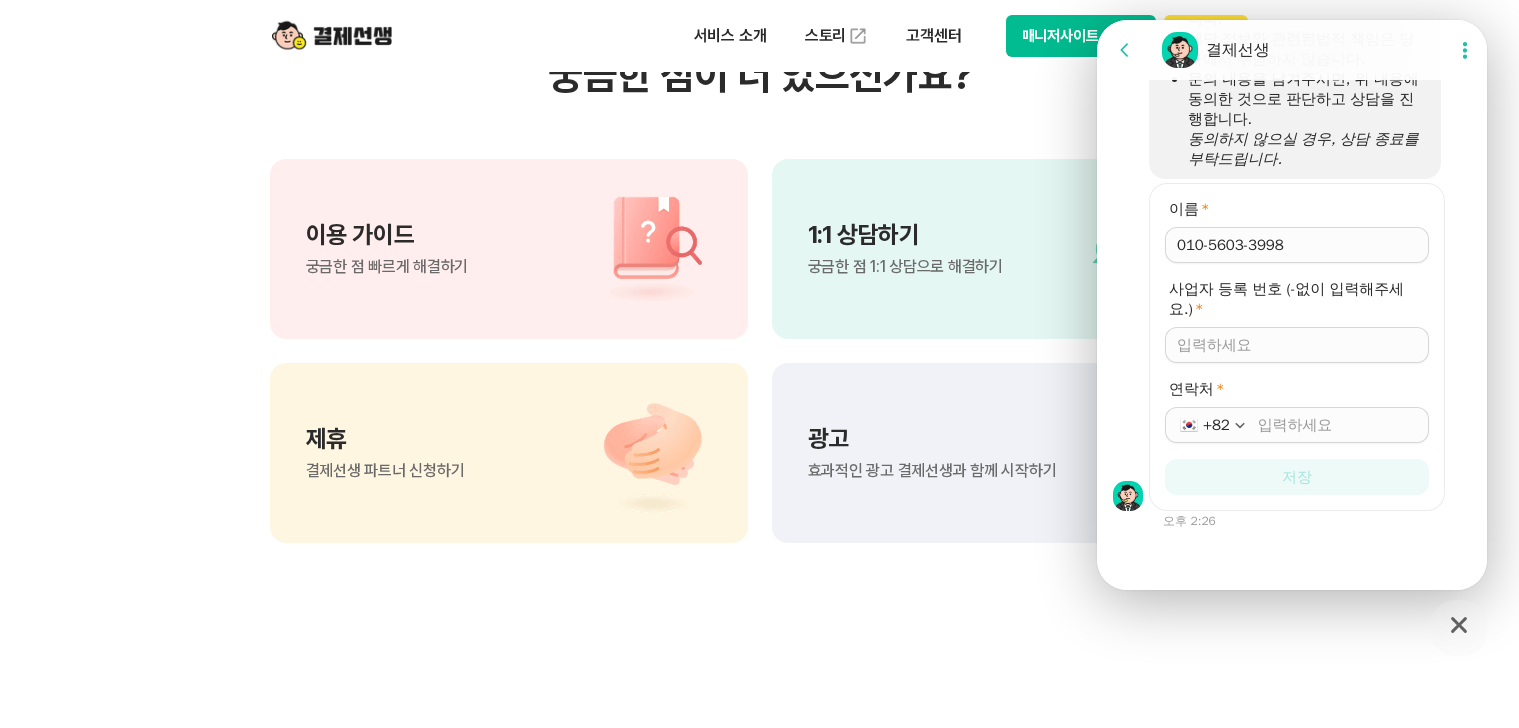 click on "이름 * 사업자 등록 번호 (-없이 입력해주세요.) * 연락처 * +82 저장" at bounding box center [1297, 347] 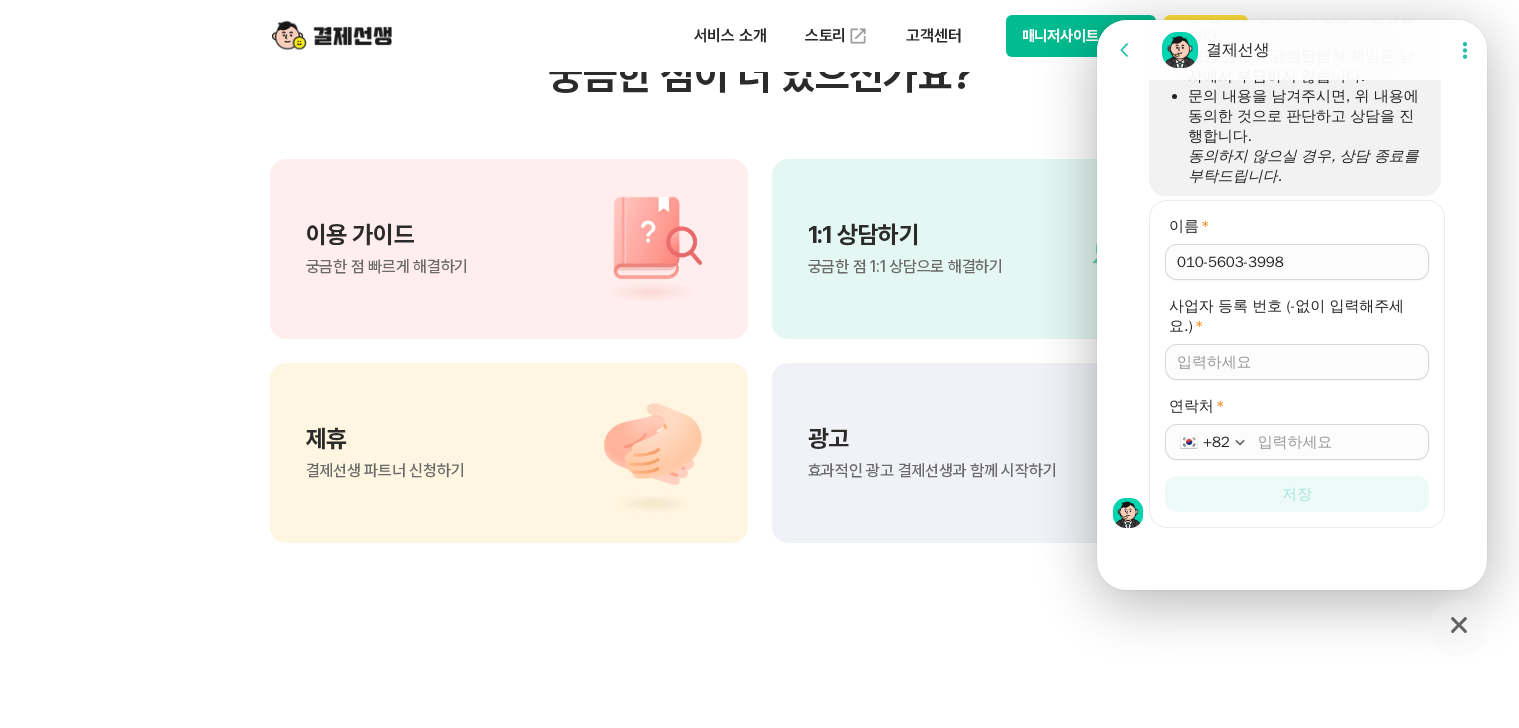 click on "사업자 등록 번호 (-없이 입력해주세요.) *" at bounding box center (1297, 362) 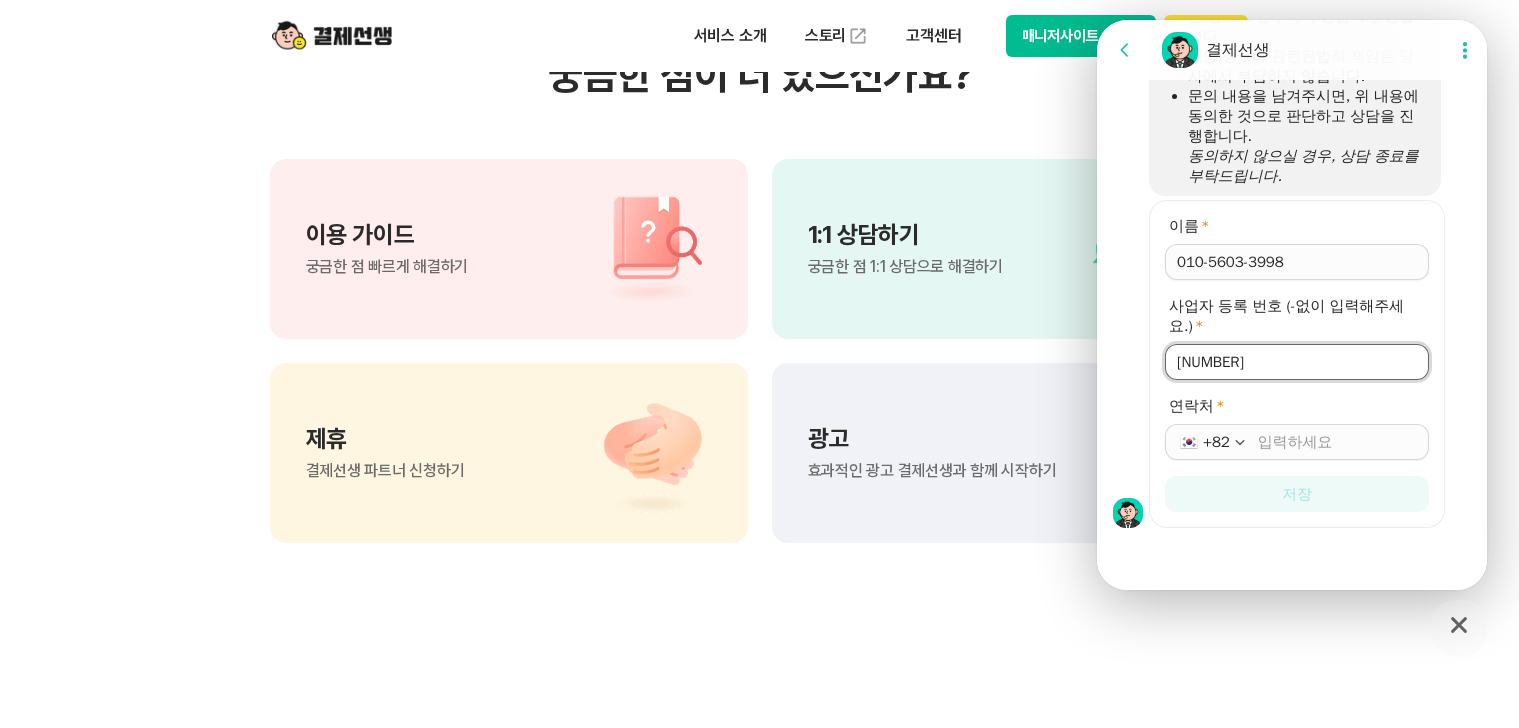 type on "[NUMBER]" 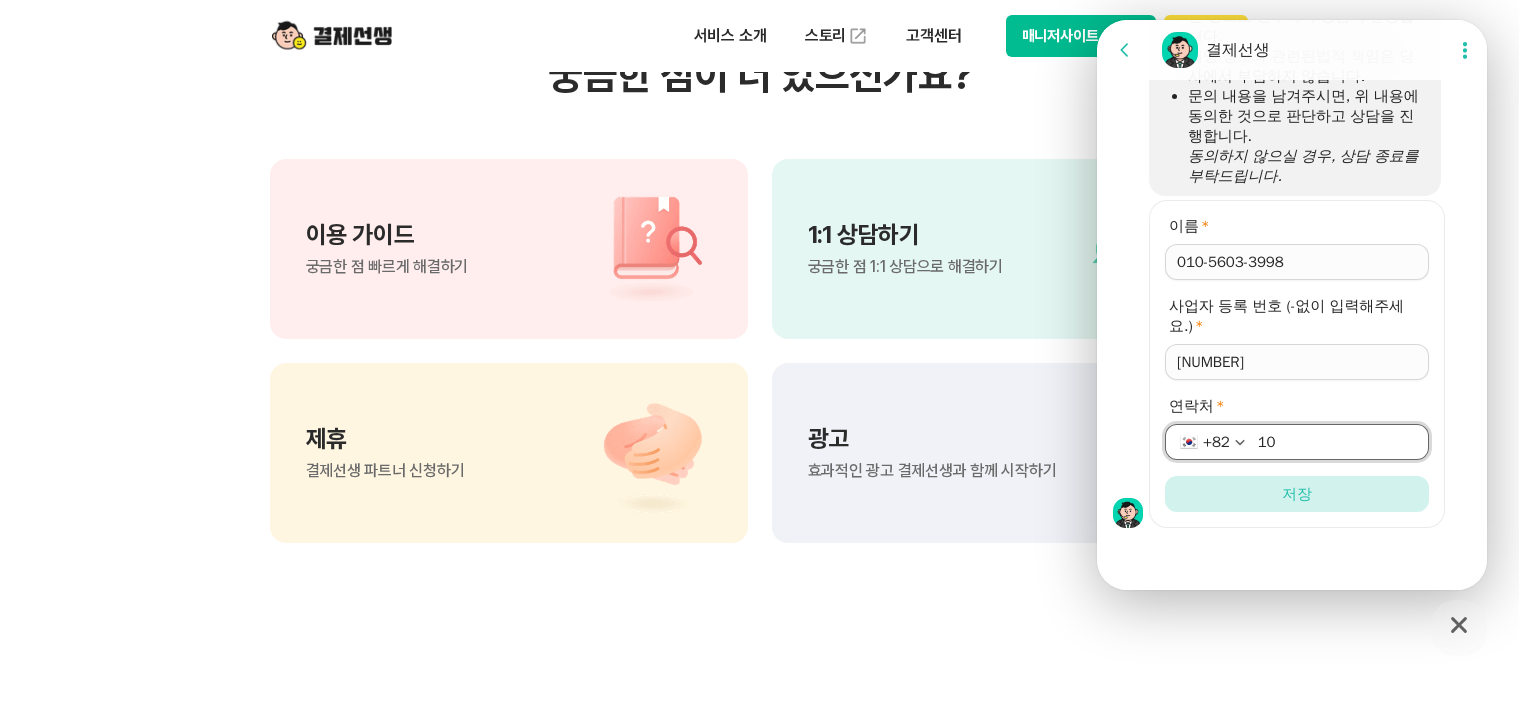 type on "1" 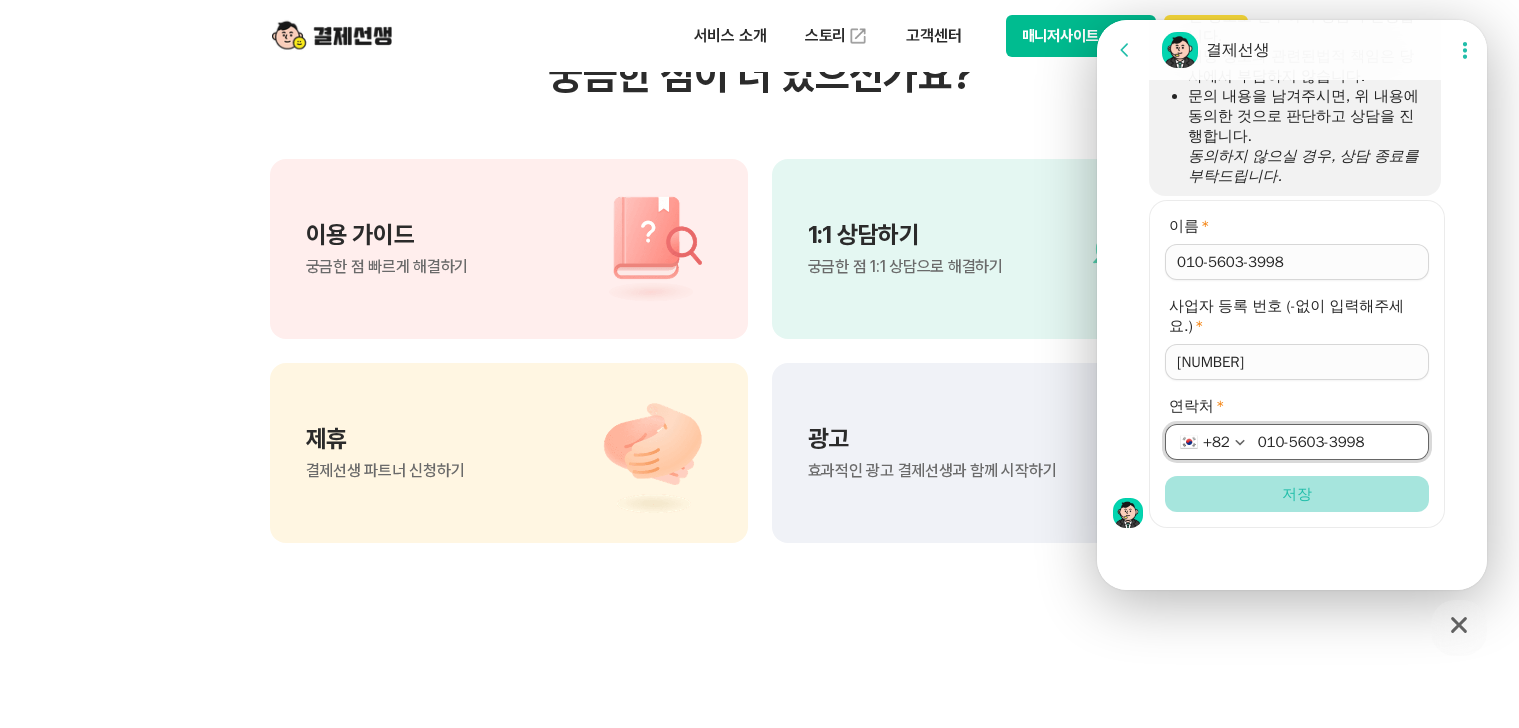 type on "010-5603-3998" 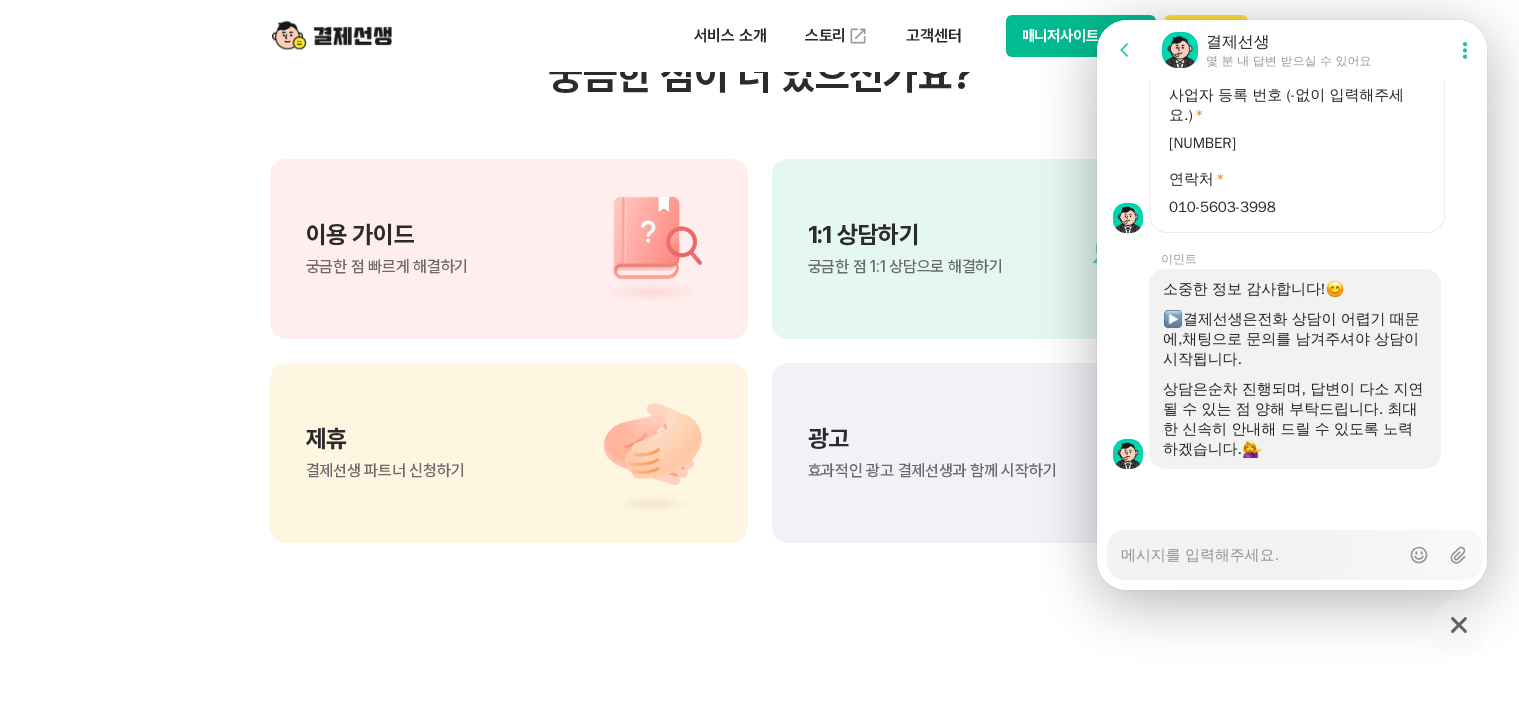 scroll, scrollTop: 2269, scrollLeft: 0, axis: vertical 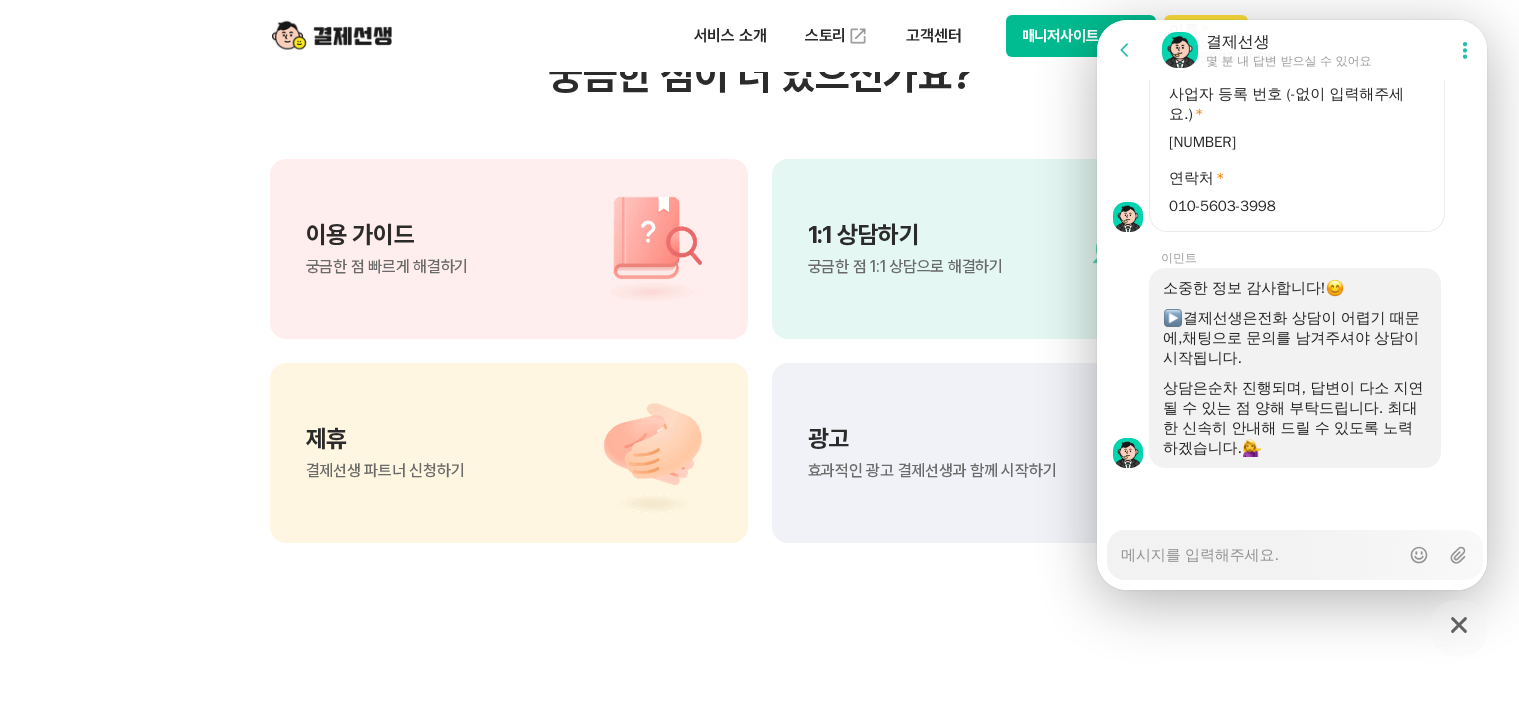 click at bounding box center [1295, 241] 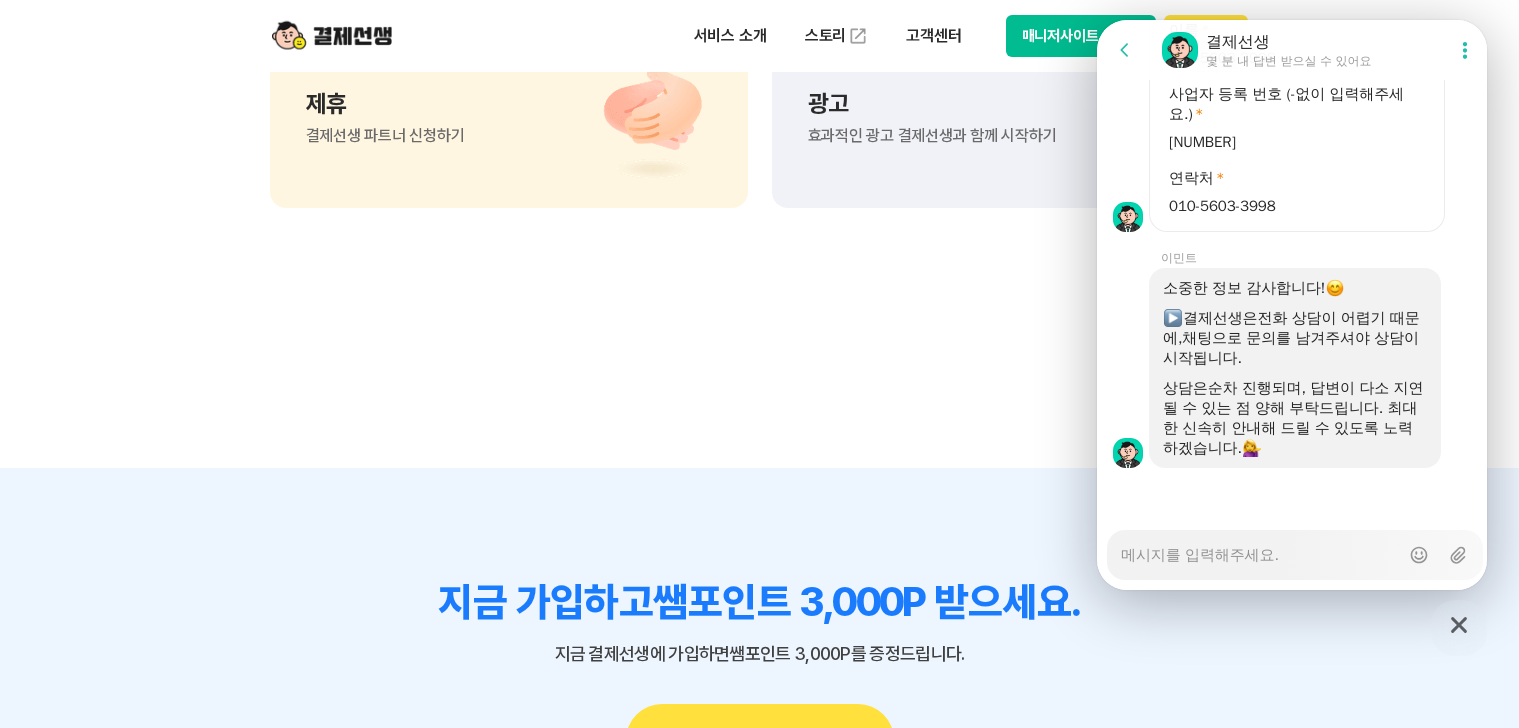 scroll, scrollTop: 1884, scrollLeft: 0, axis: vertical 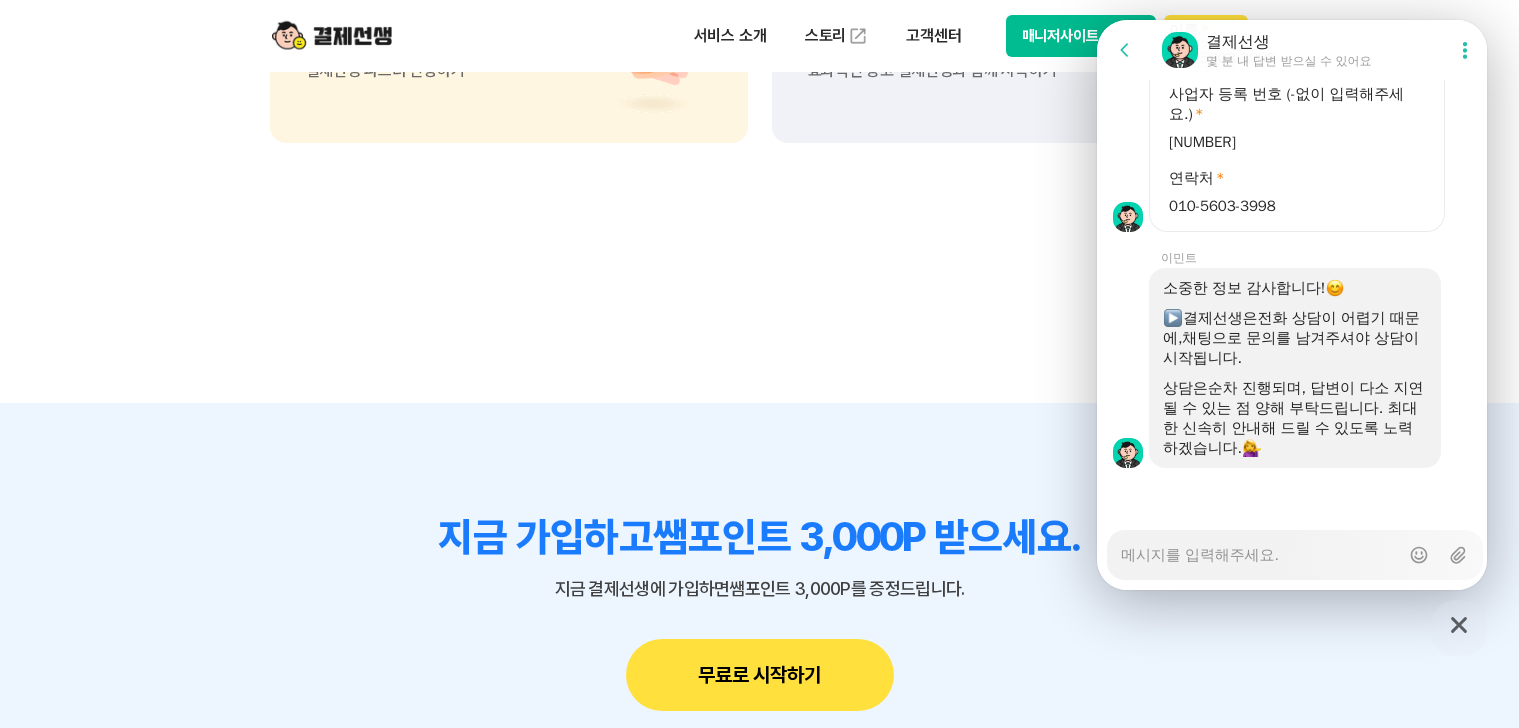 click on "궁금한 점이 더 있으신가요? 이용 가이드 궁금한 점 빠르게 해결하기 1:1 상담하기 궁금한 점 1:1 상담으로 해결하기 제휴 결제선생 파트너 신청하기 광고 효과적인 광고 결제선생과 함께 시작하기" at bounding box center (759, -103) 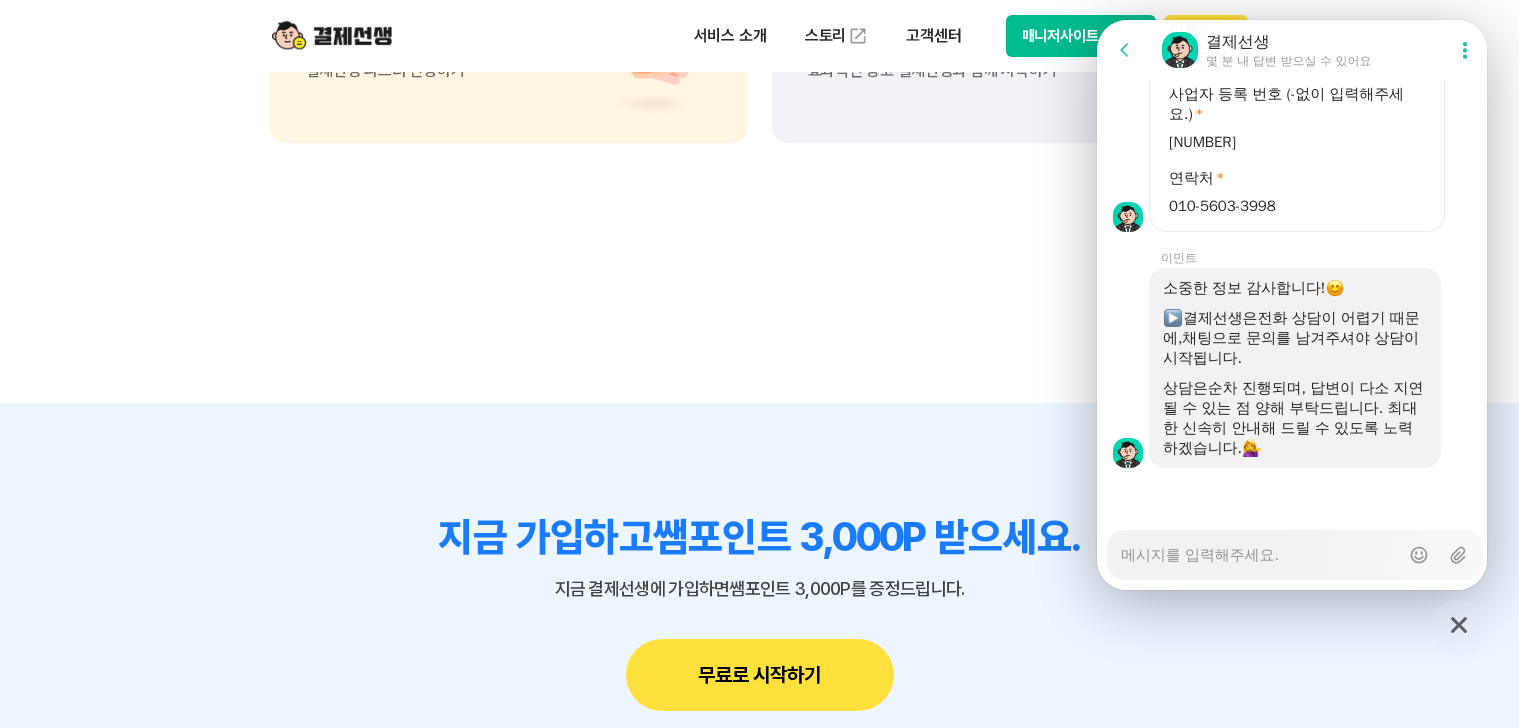 type on "x" 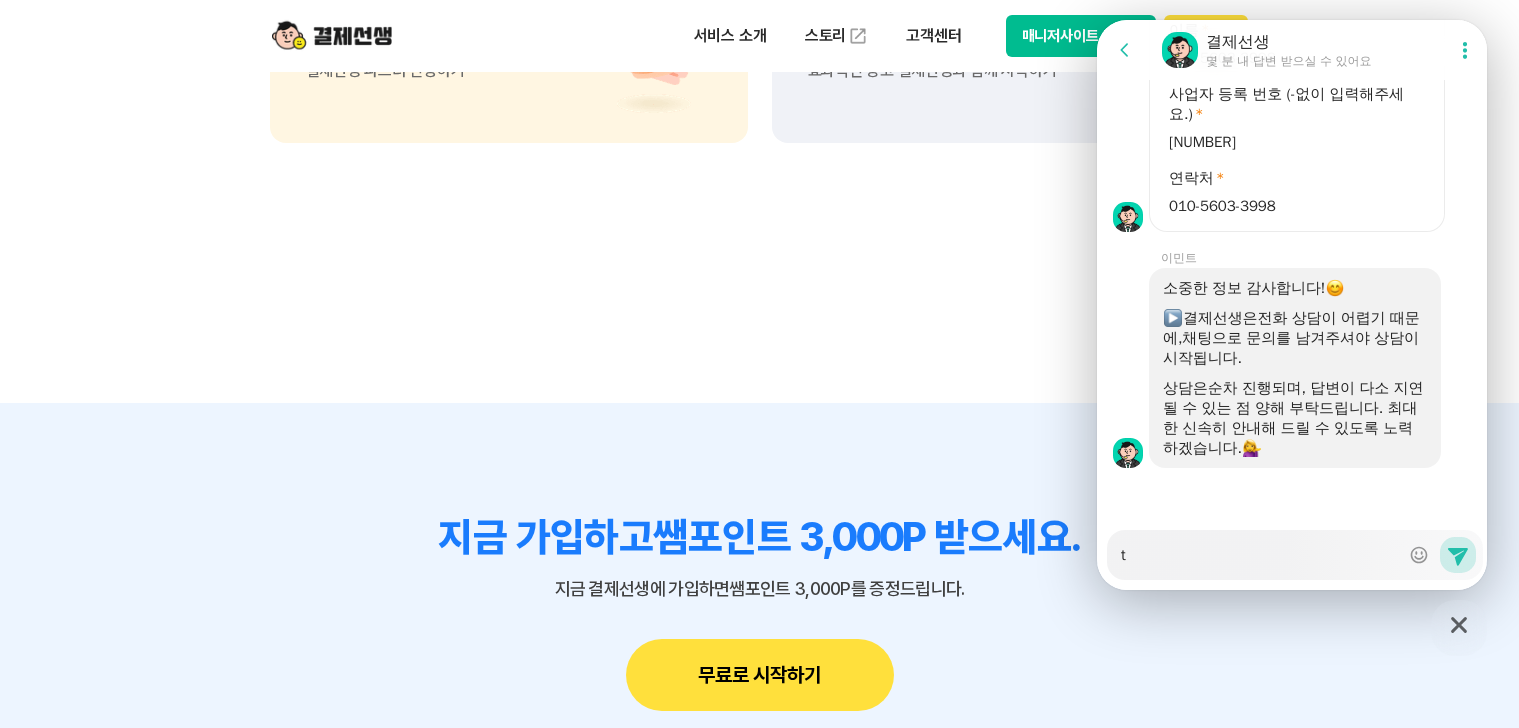 type on "x" 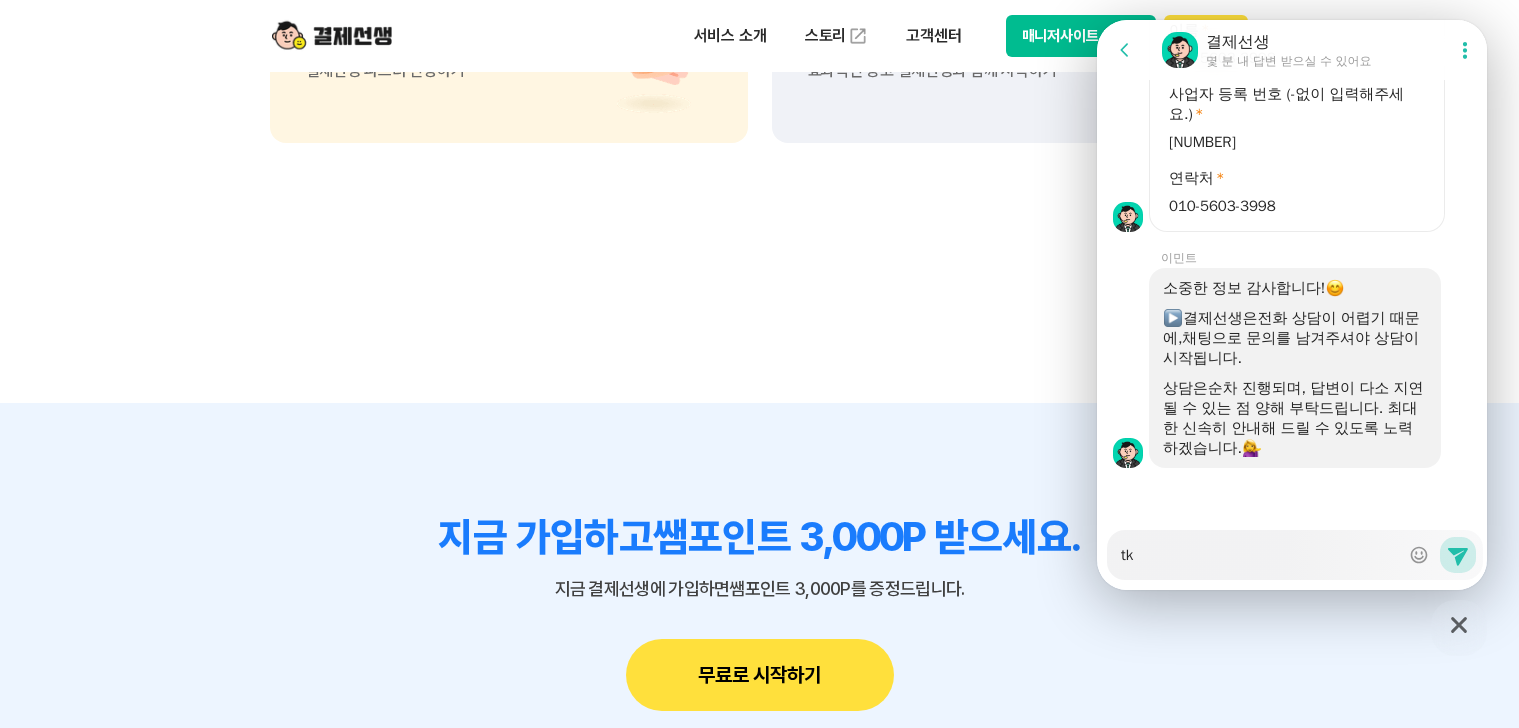 type on "x" 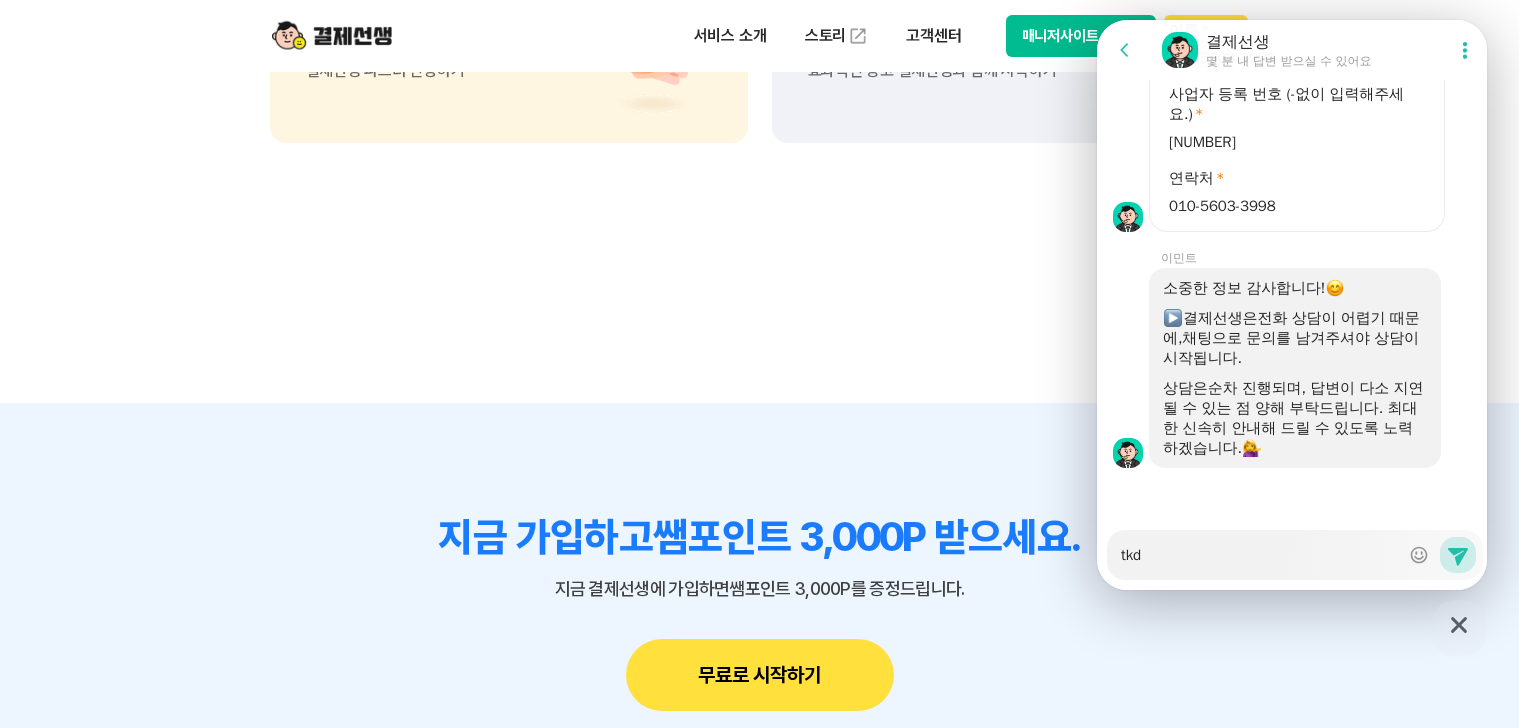 type on "x" 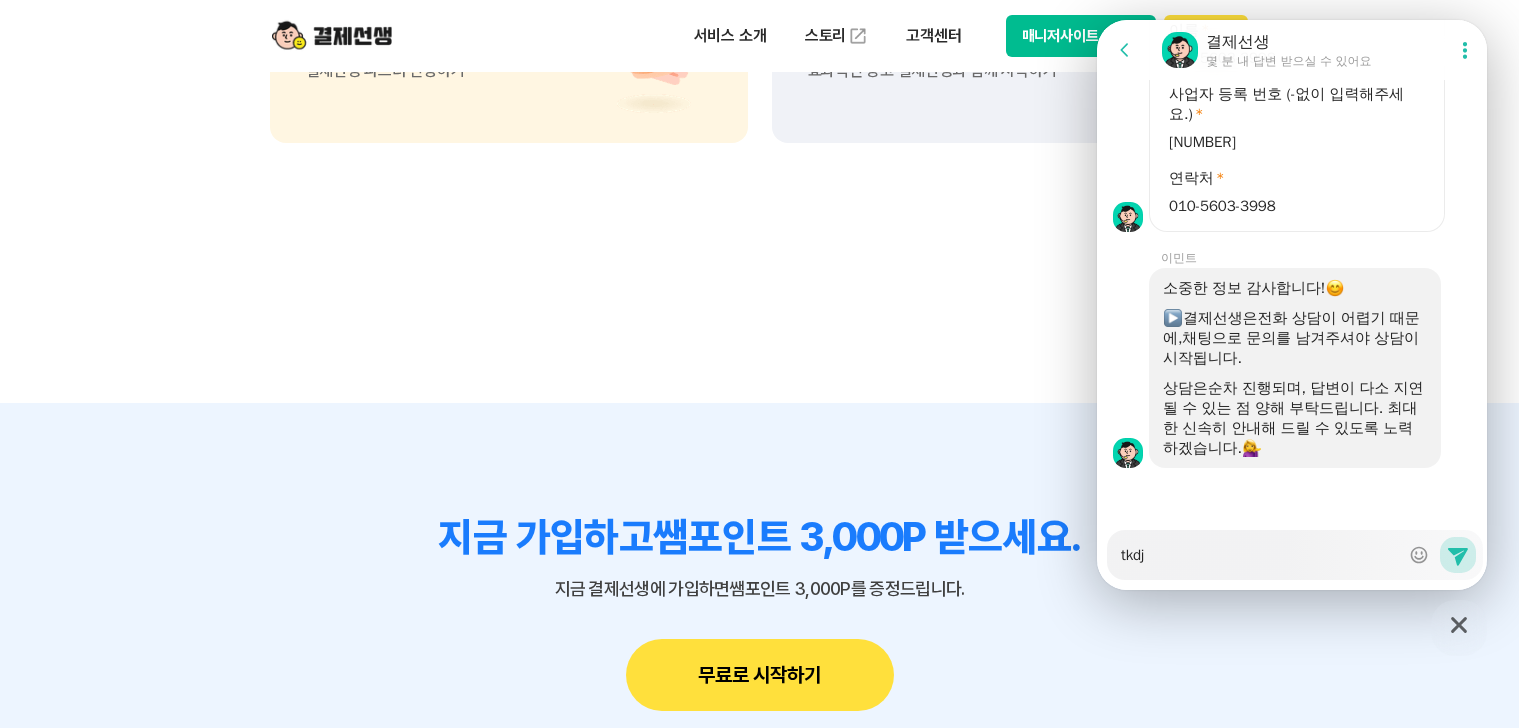 type on "x" 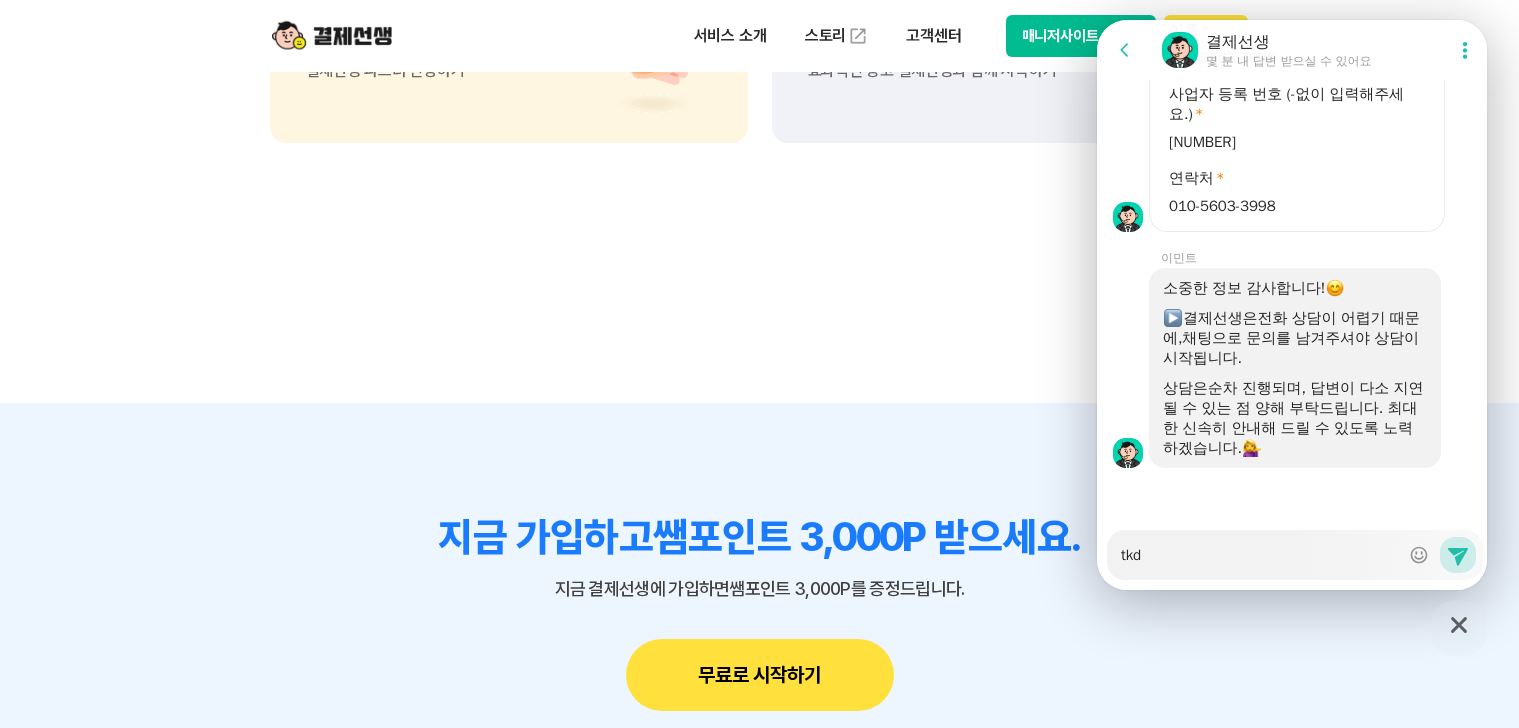 type on "x" 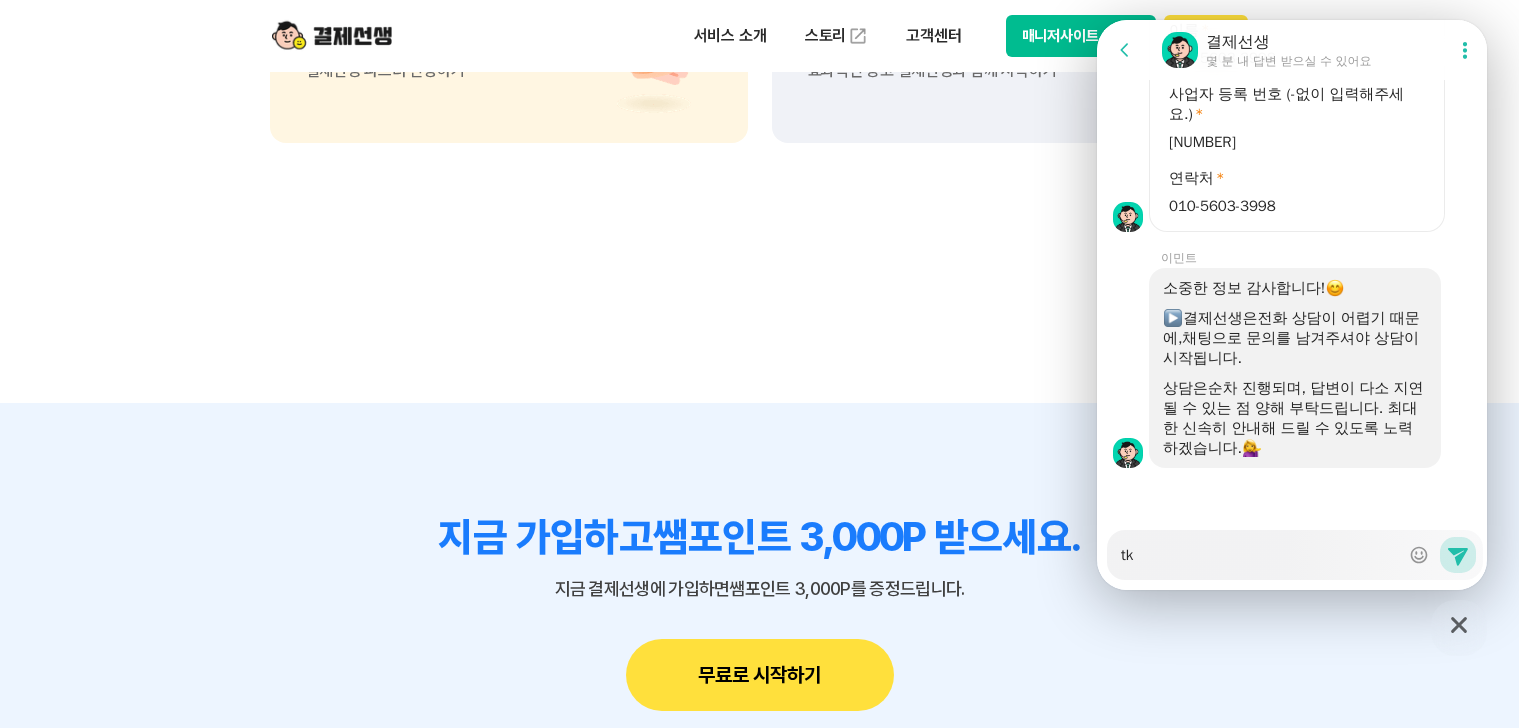 type on "x" 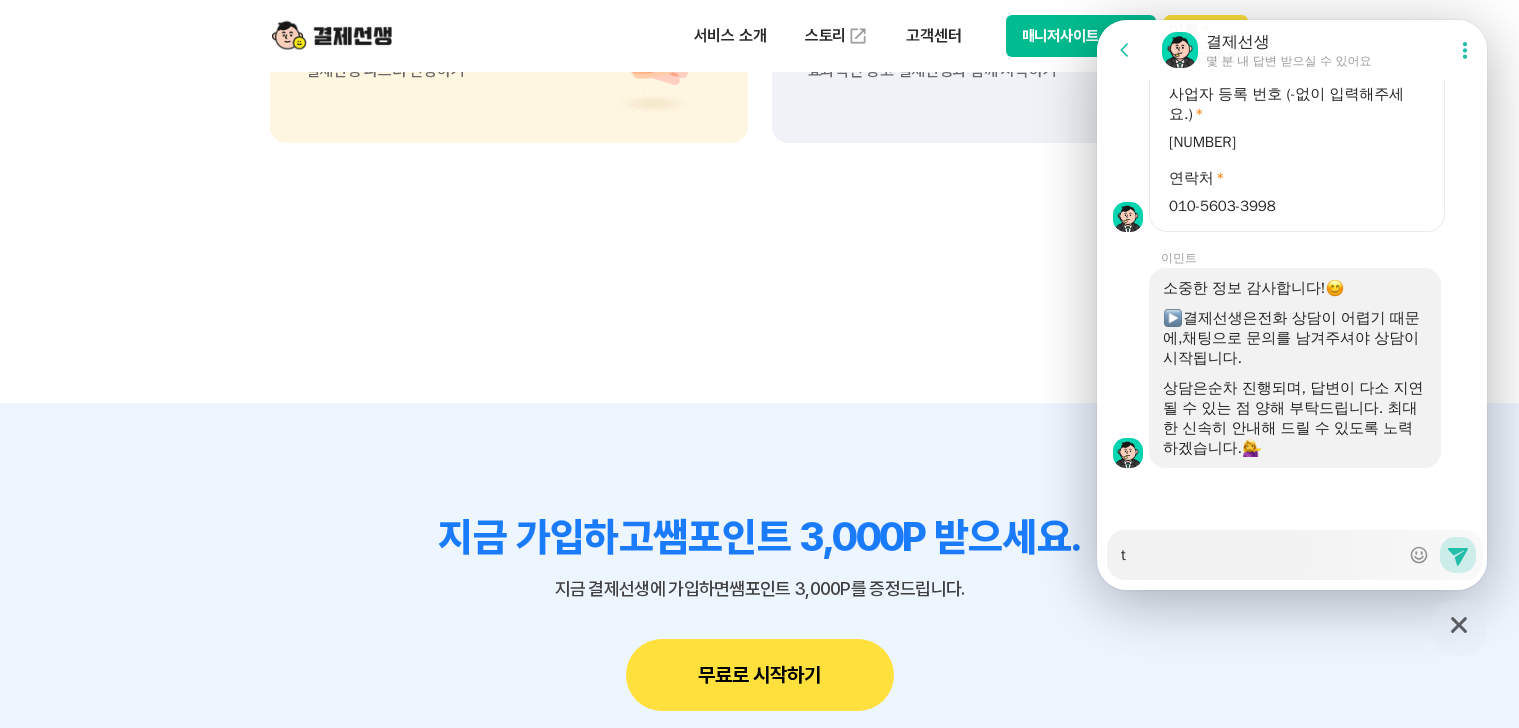 type on "x" 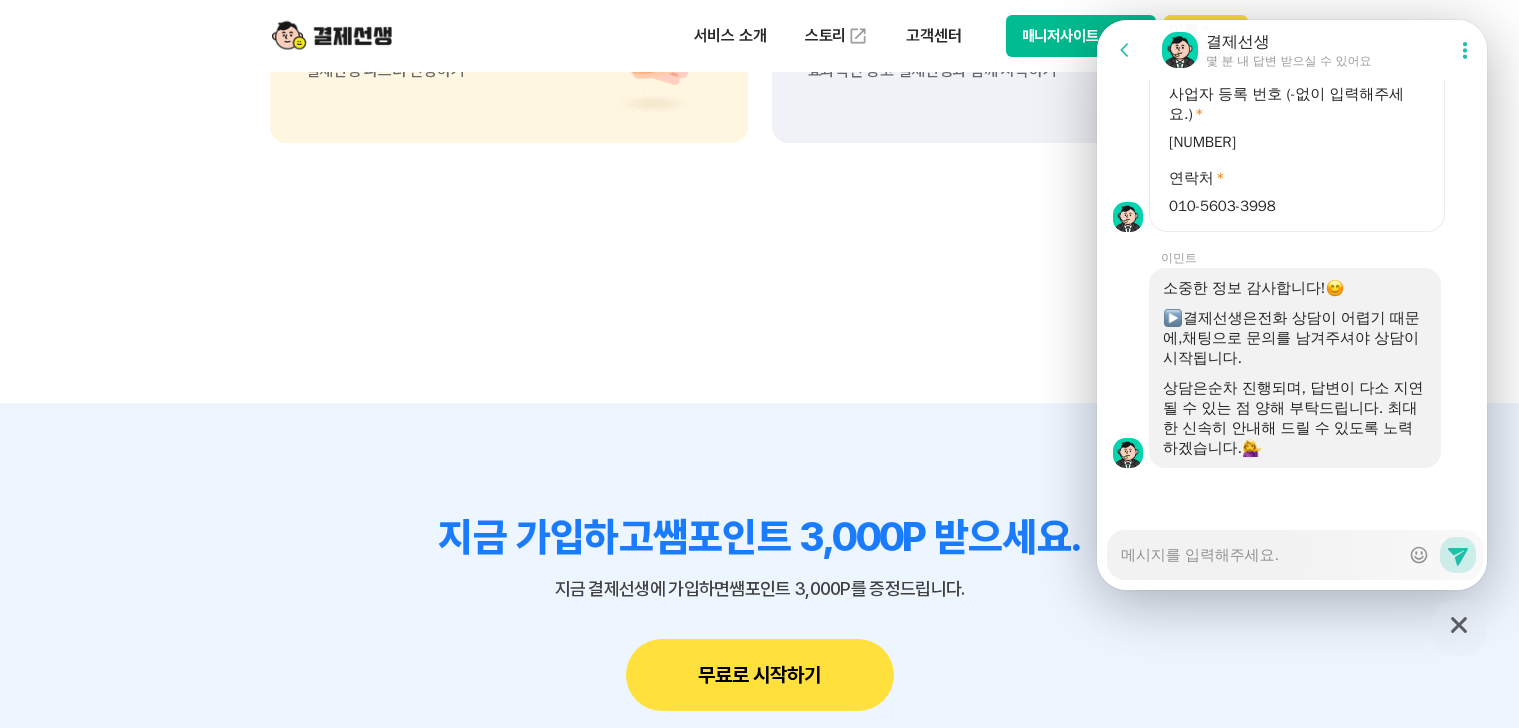type on "x" 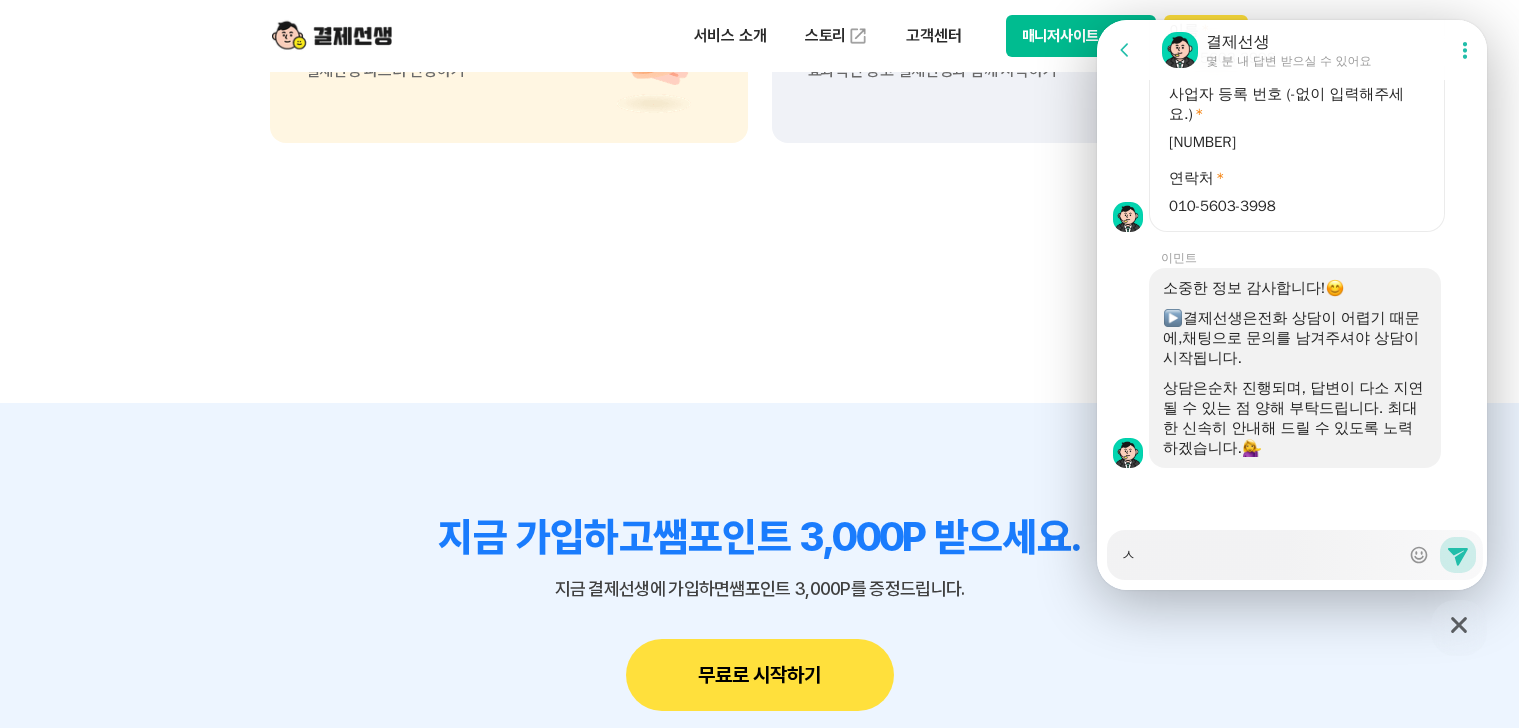 type on "x" 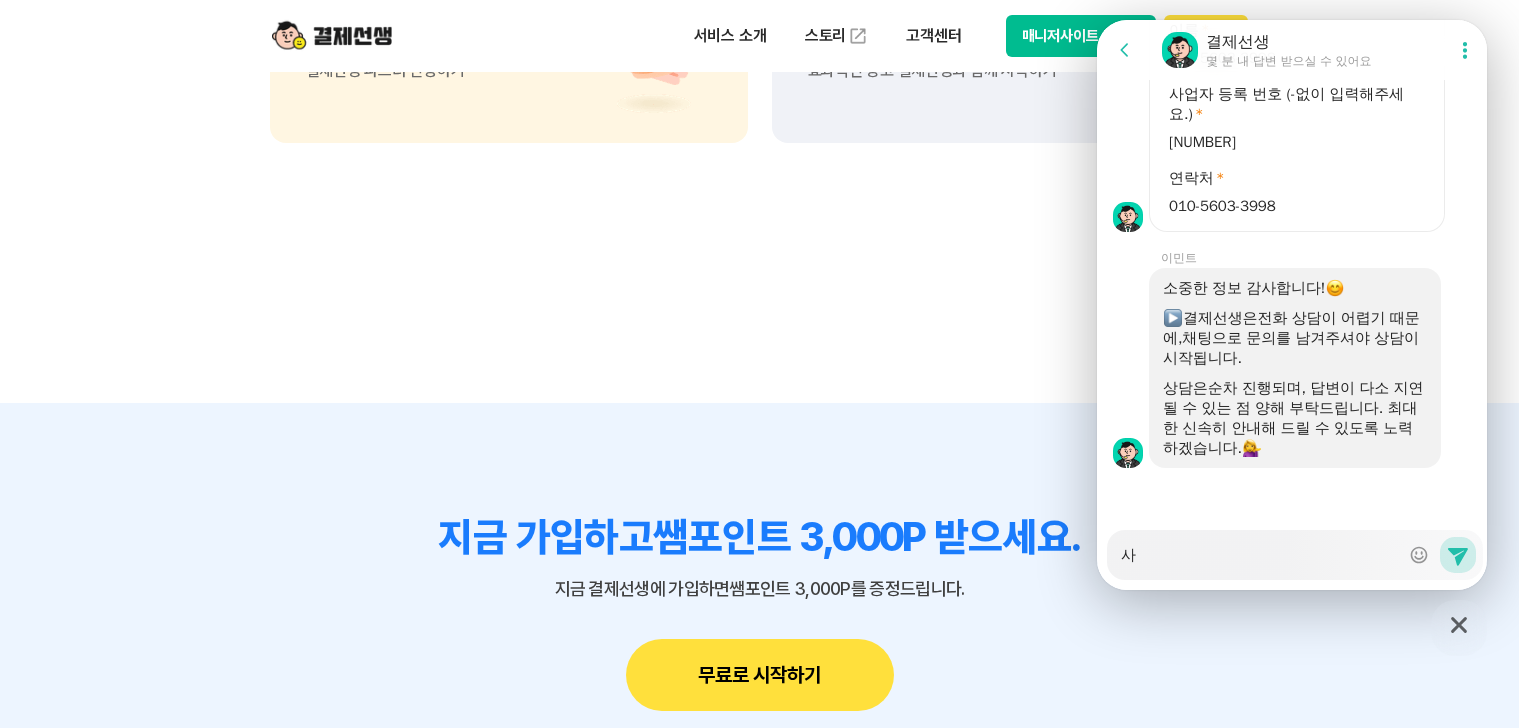 type on "x" 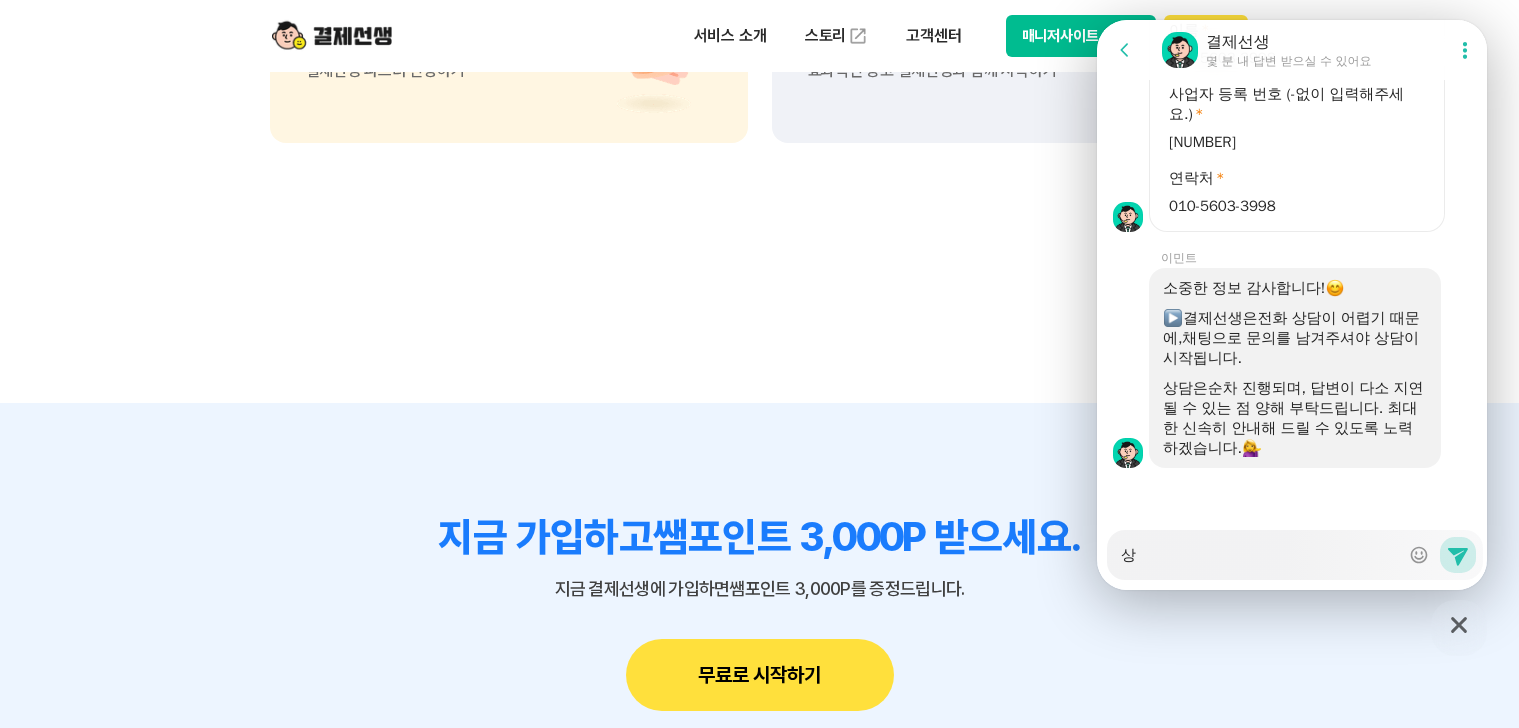 type on "x" 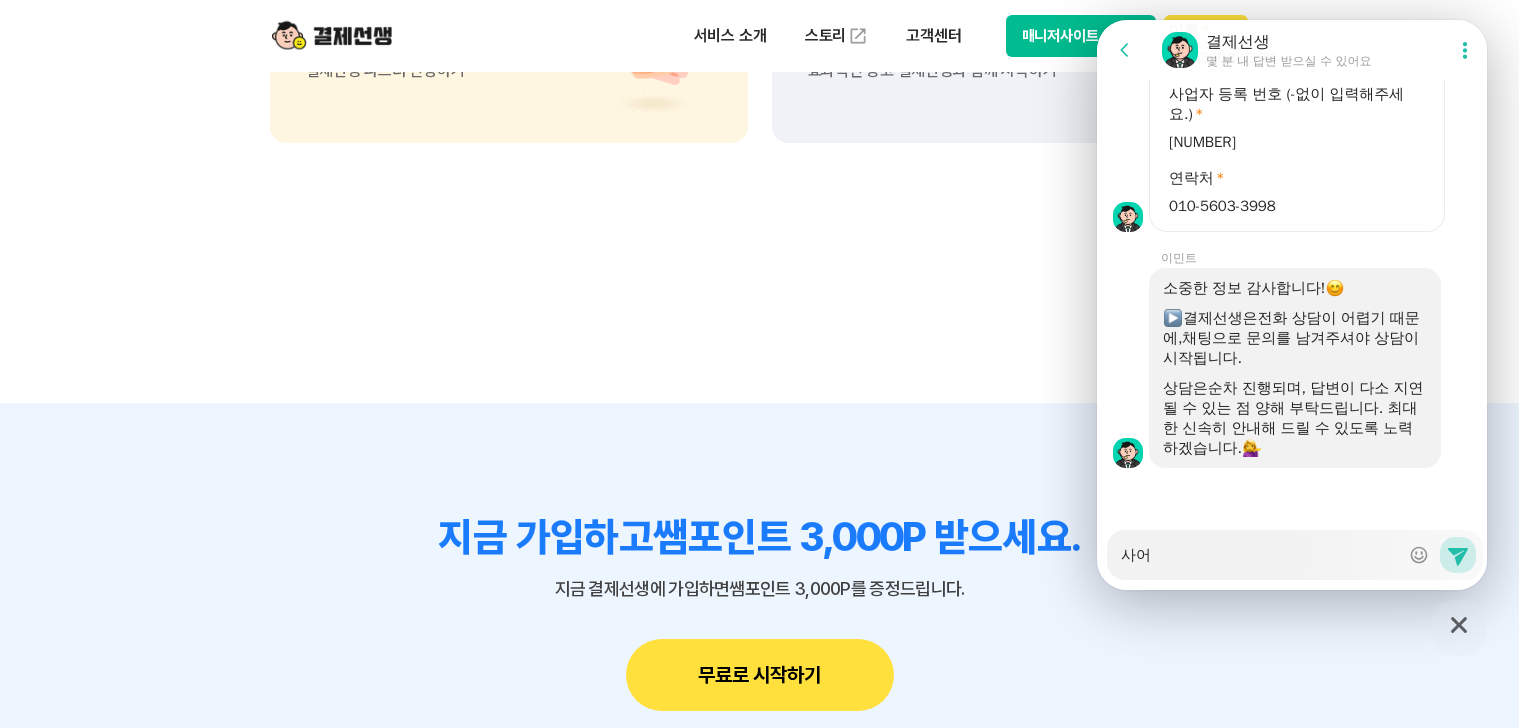 type on "x" 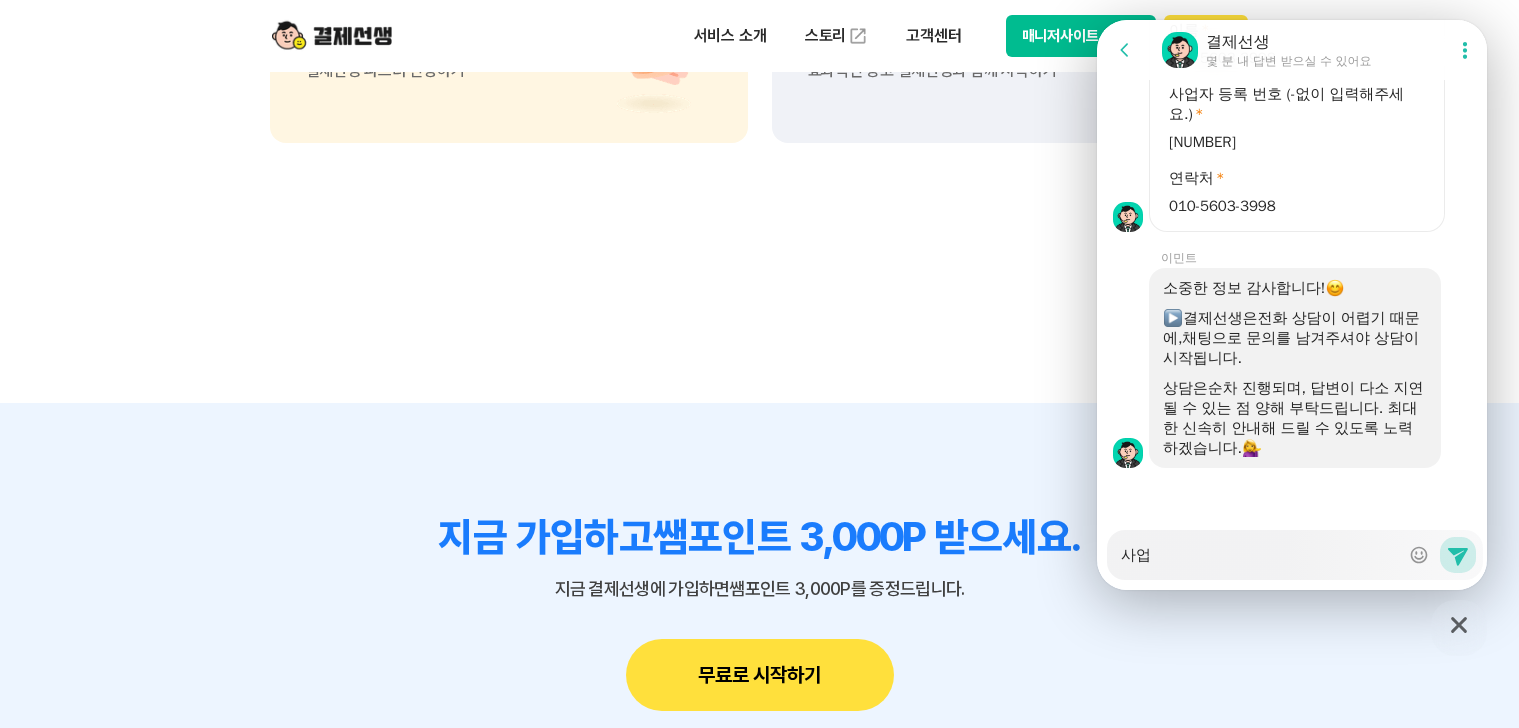 type on "x" 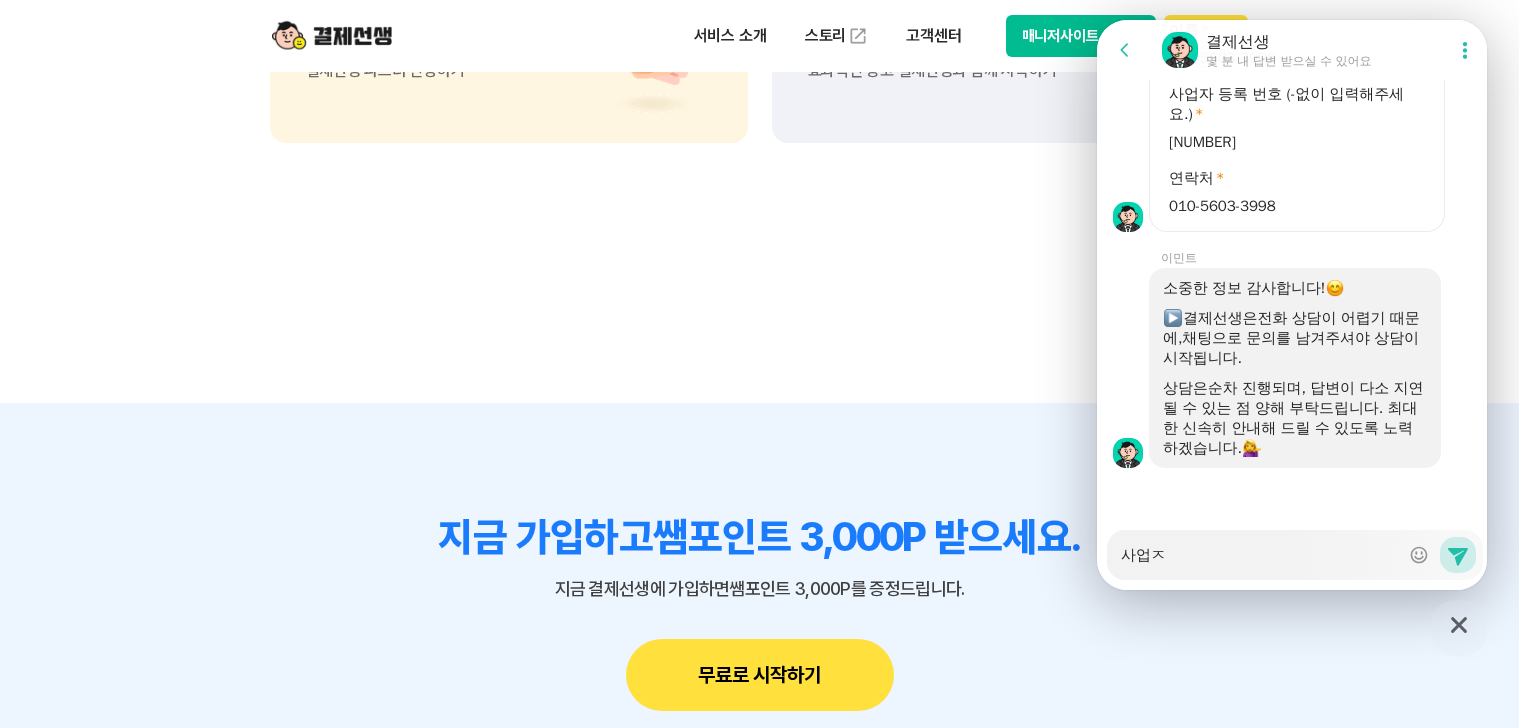 type on "x" 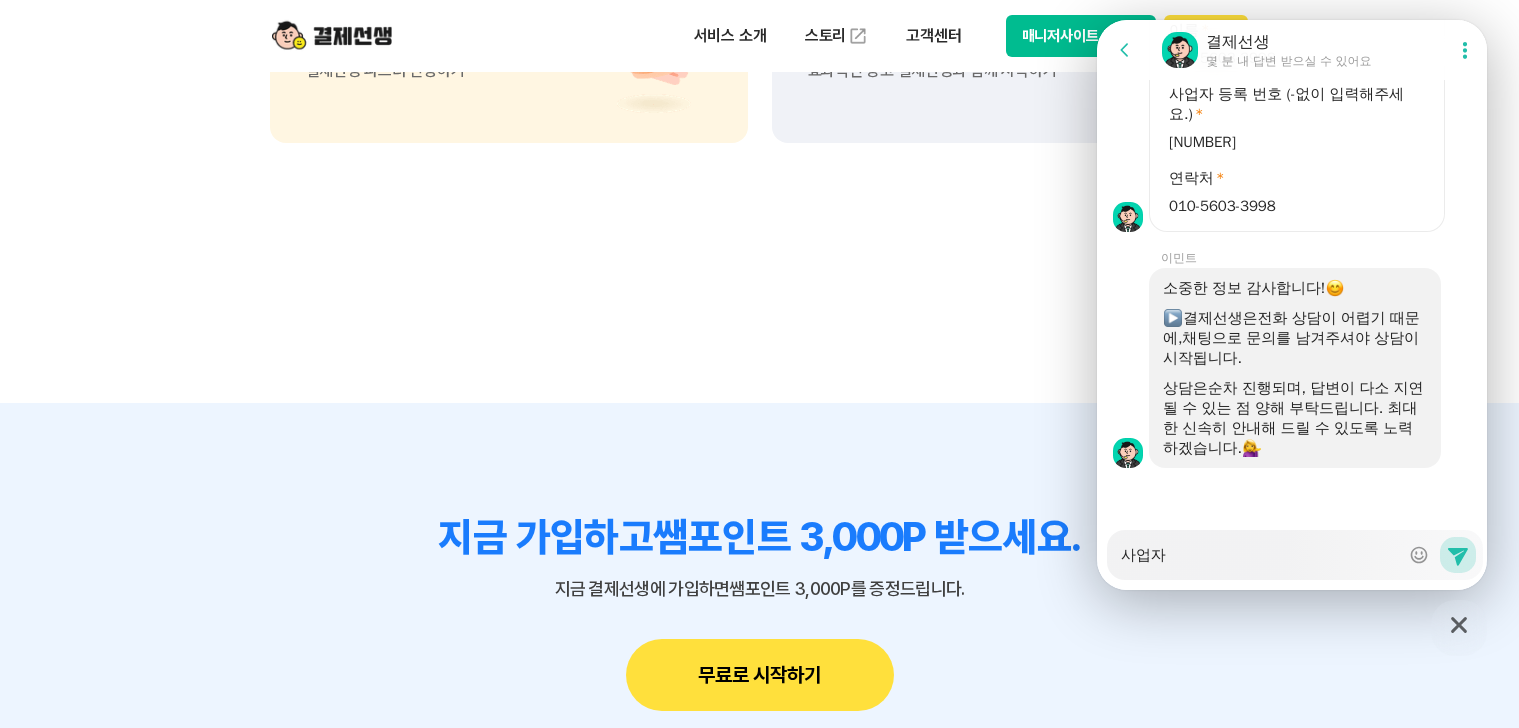 type on "x" 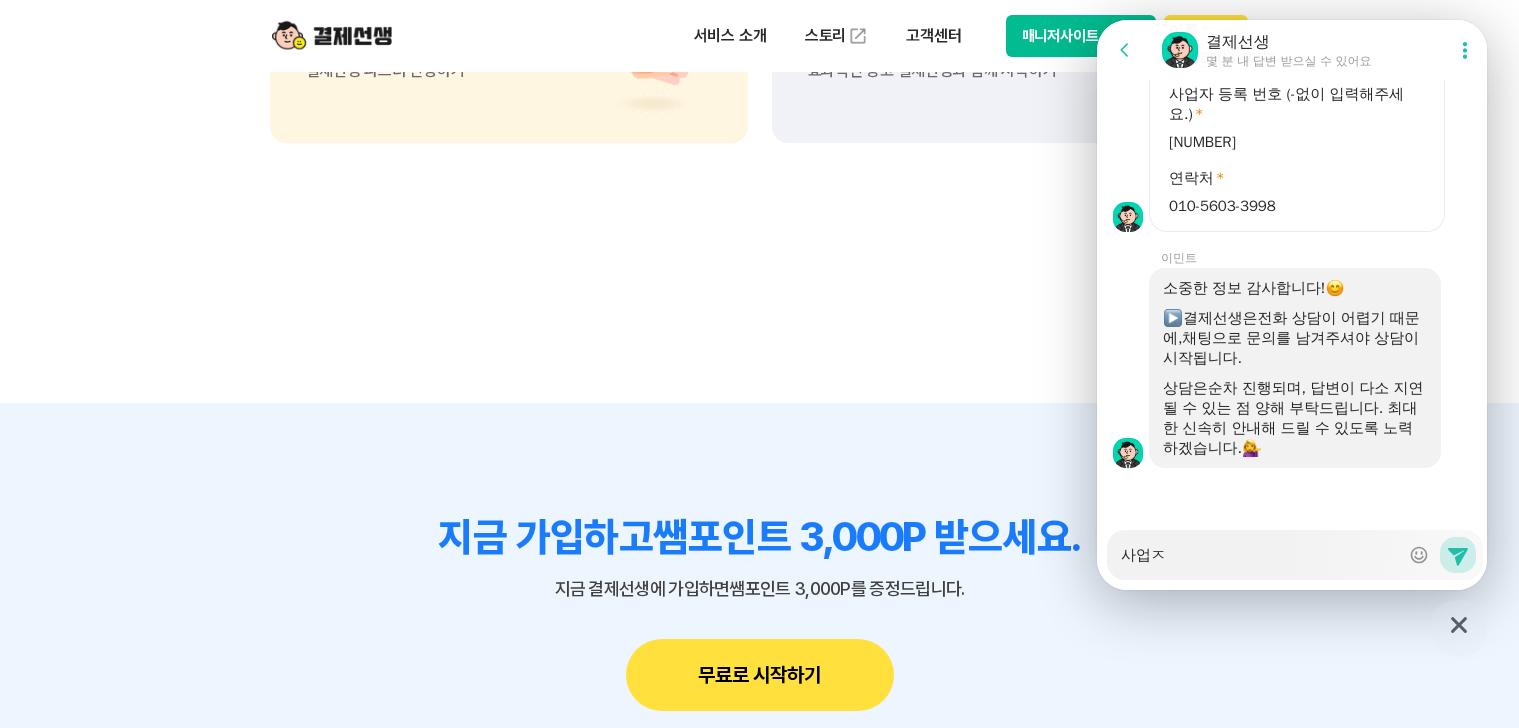 type on "x" 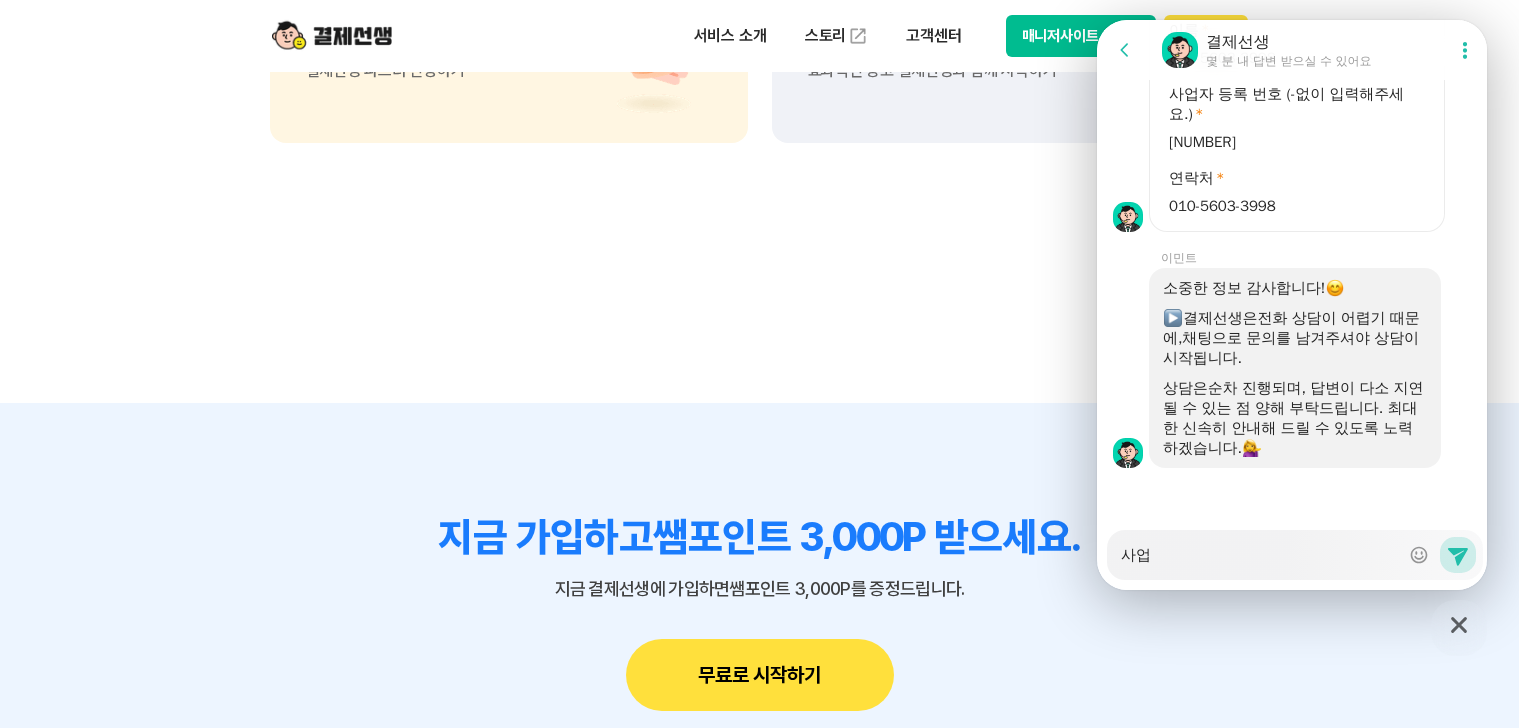 type on "x" 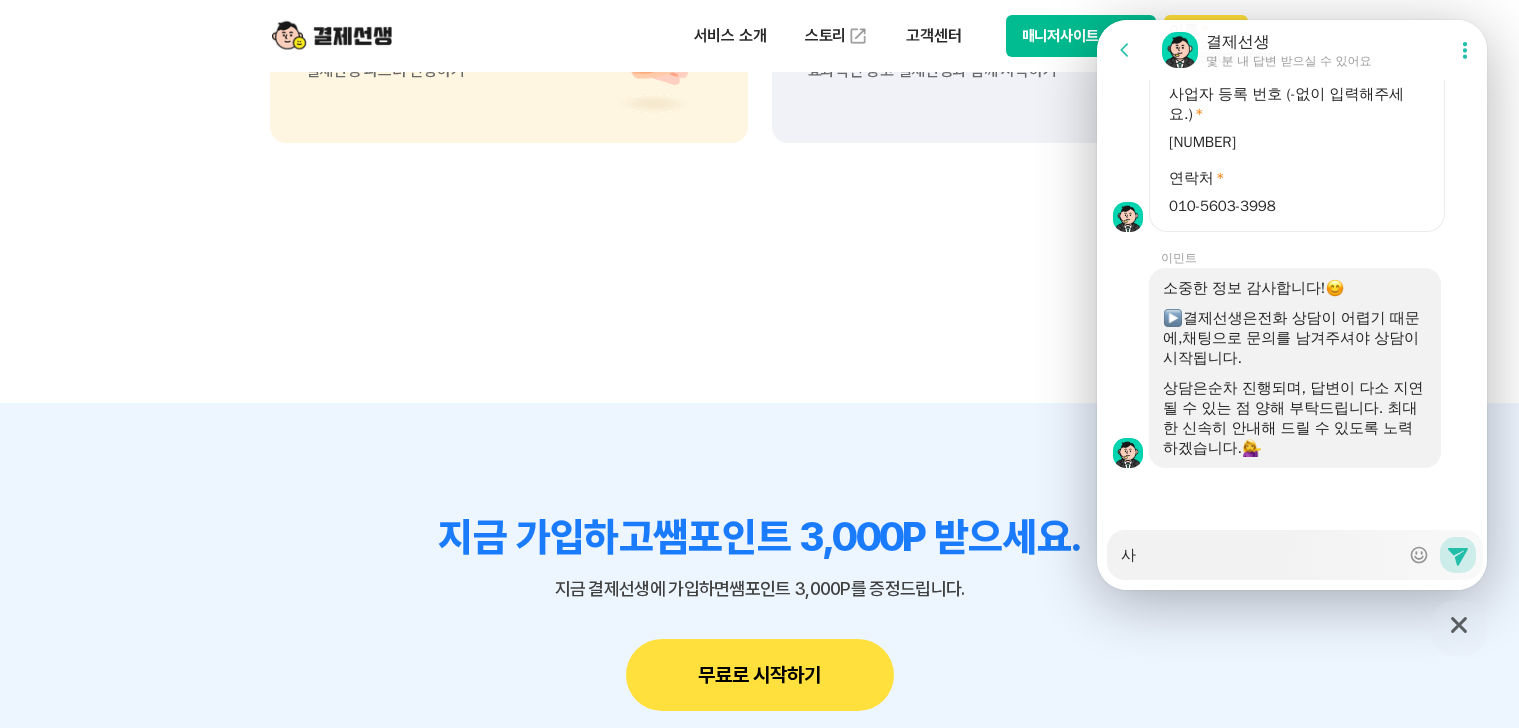 type on "x" 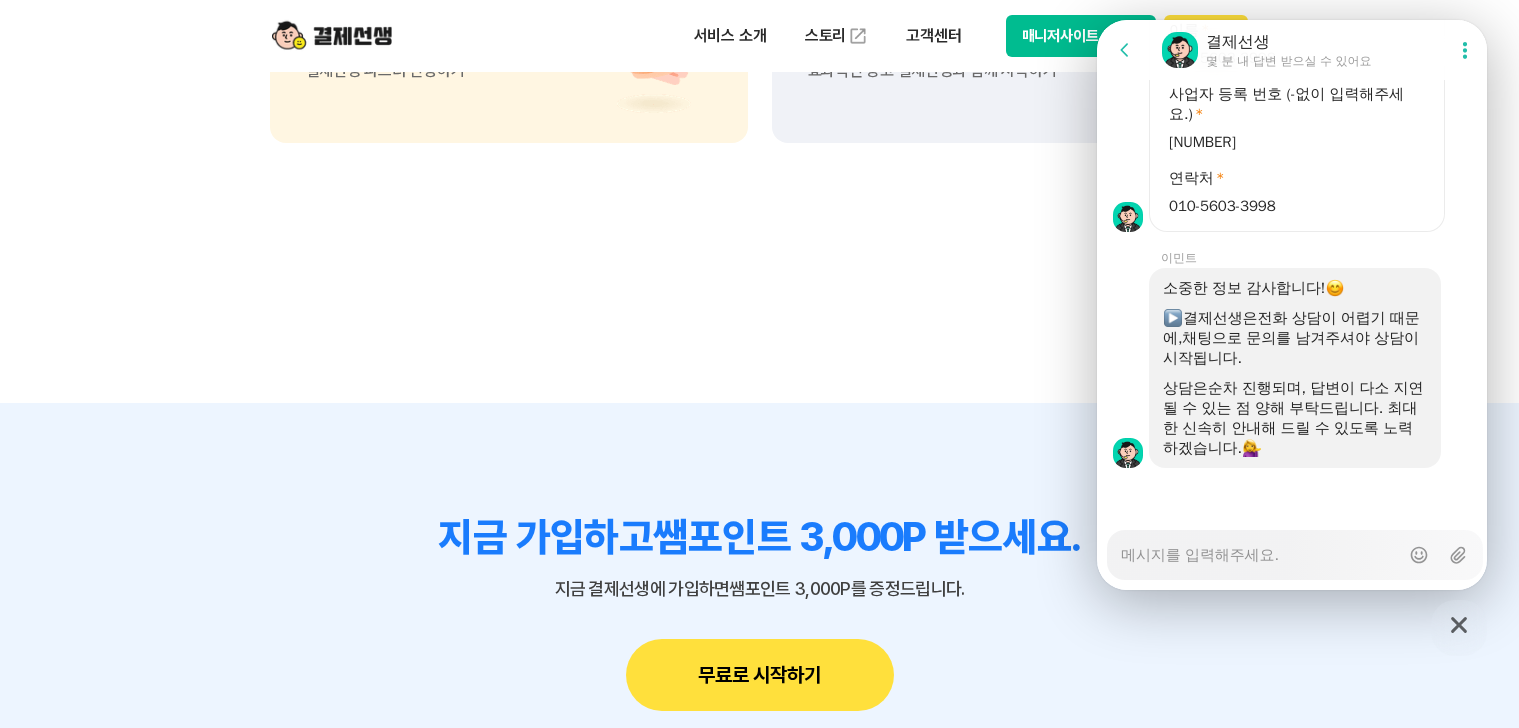 type on "x" 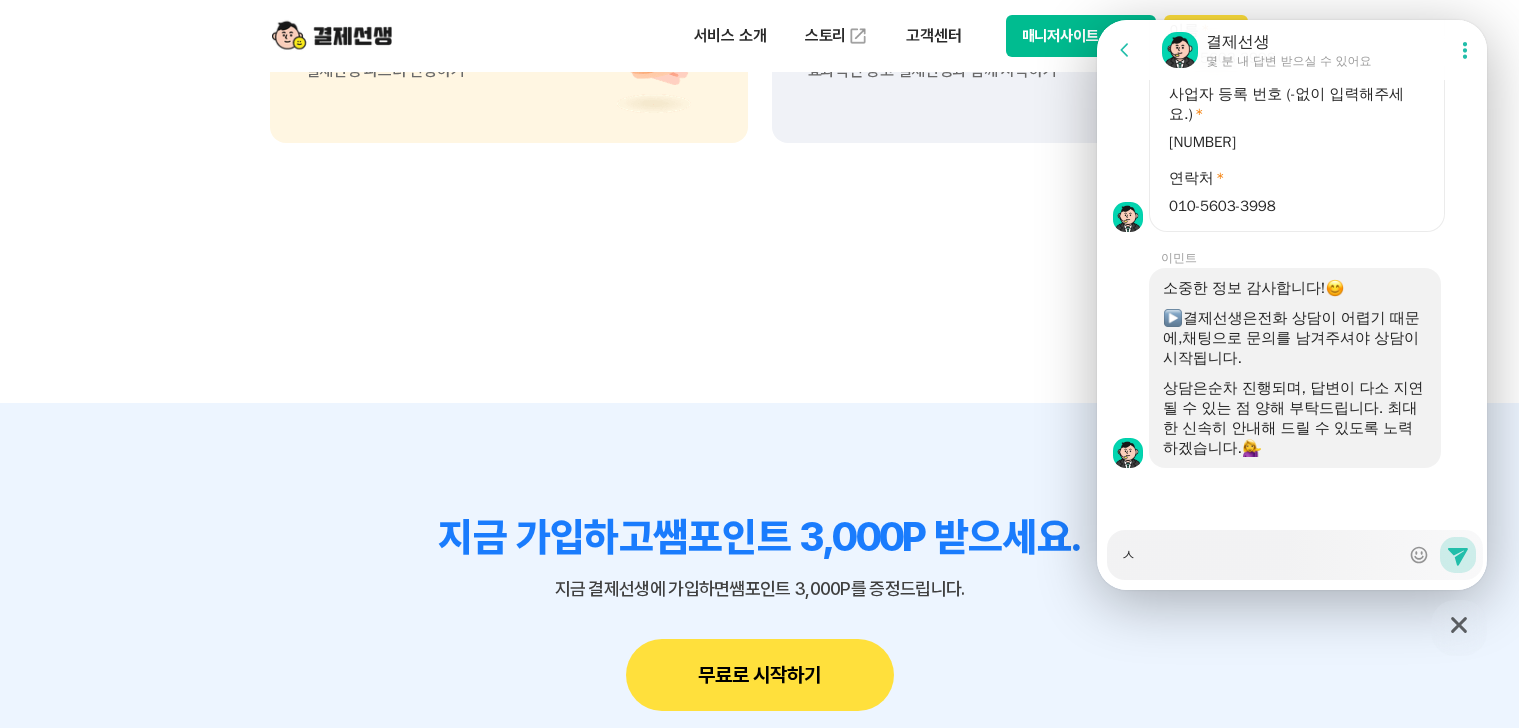 type on "x" 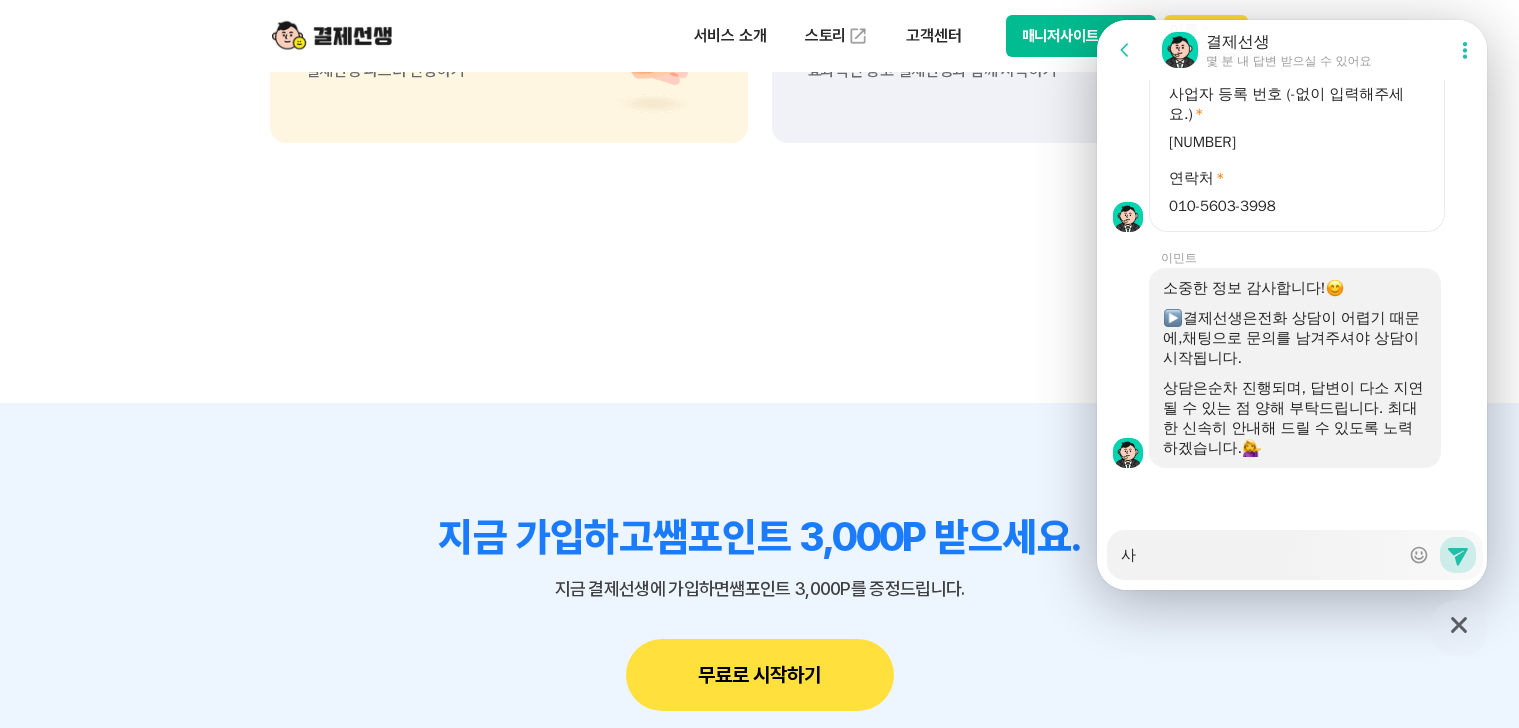 type on "x" 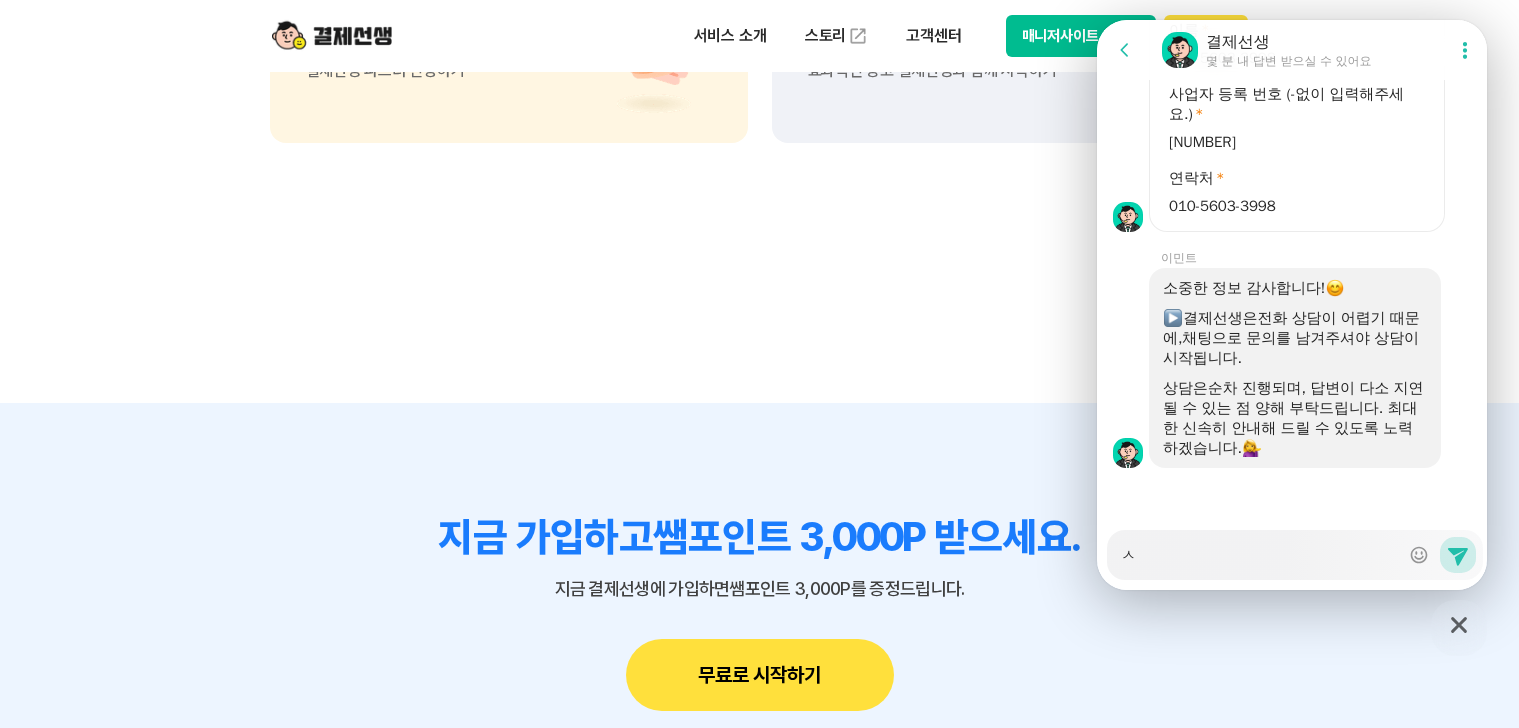 type on "x" 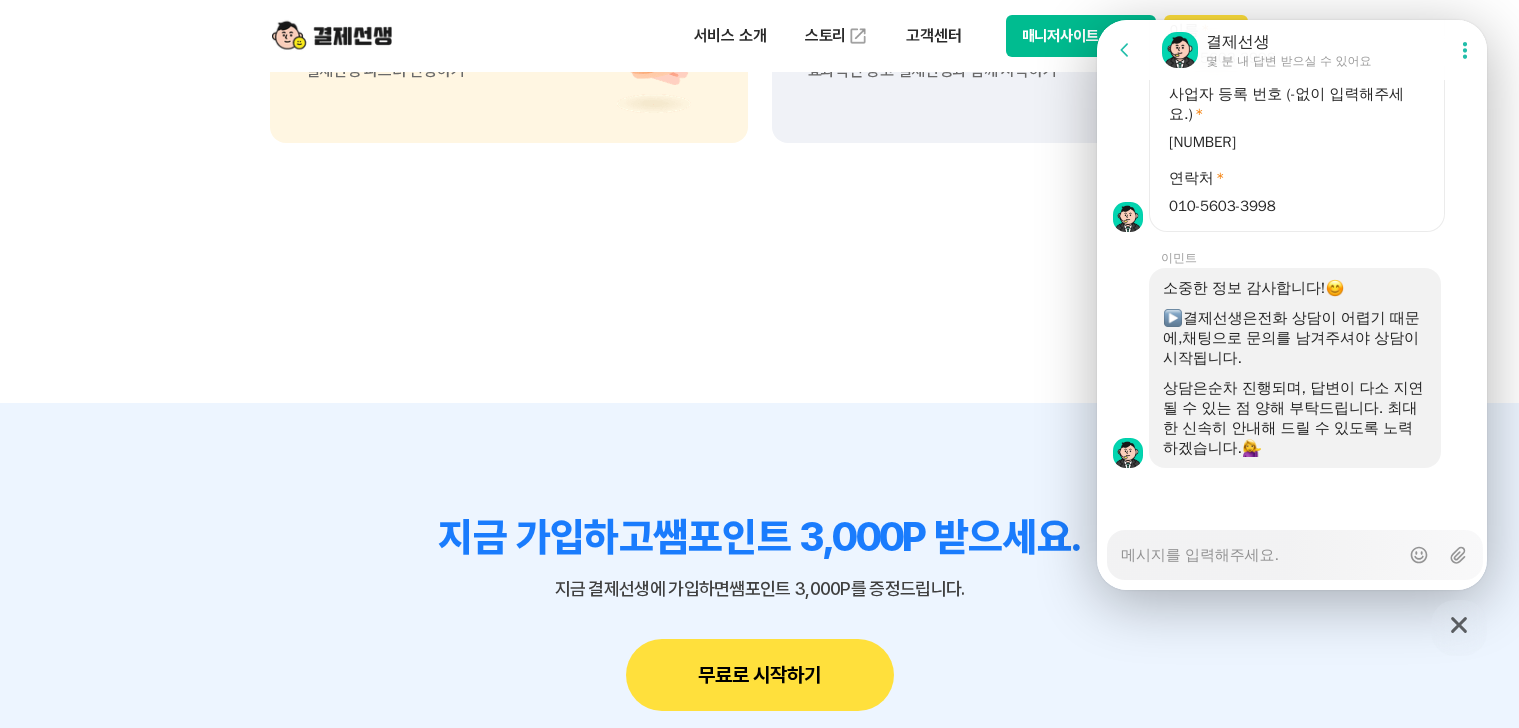 type on "x" 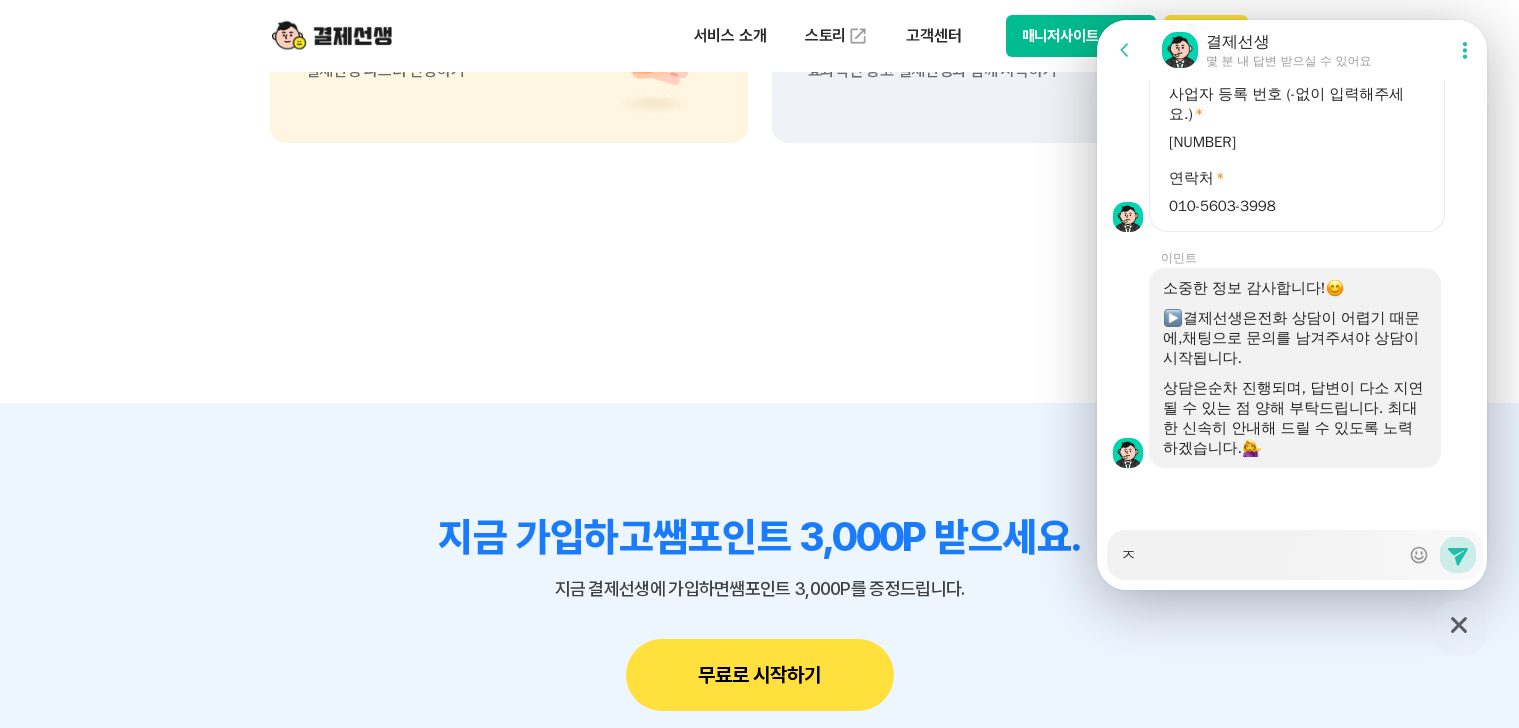 type on "x" 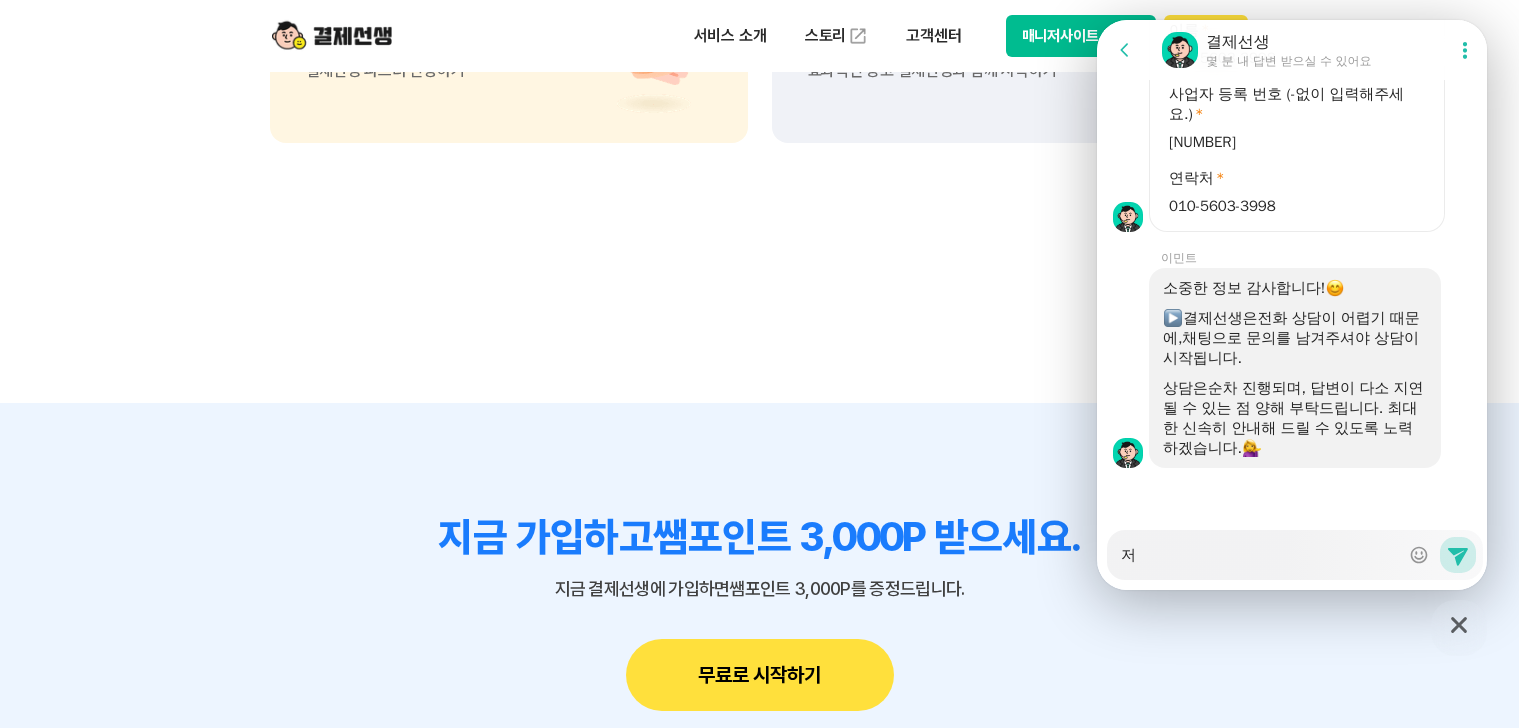 type on "x" 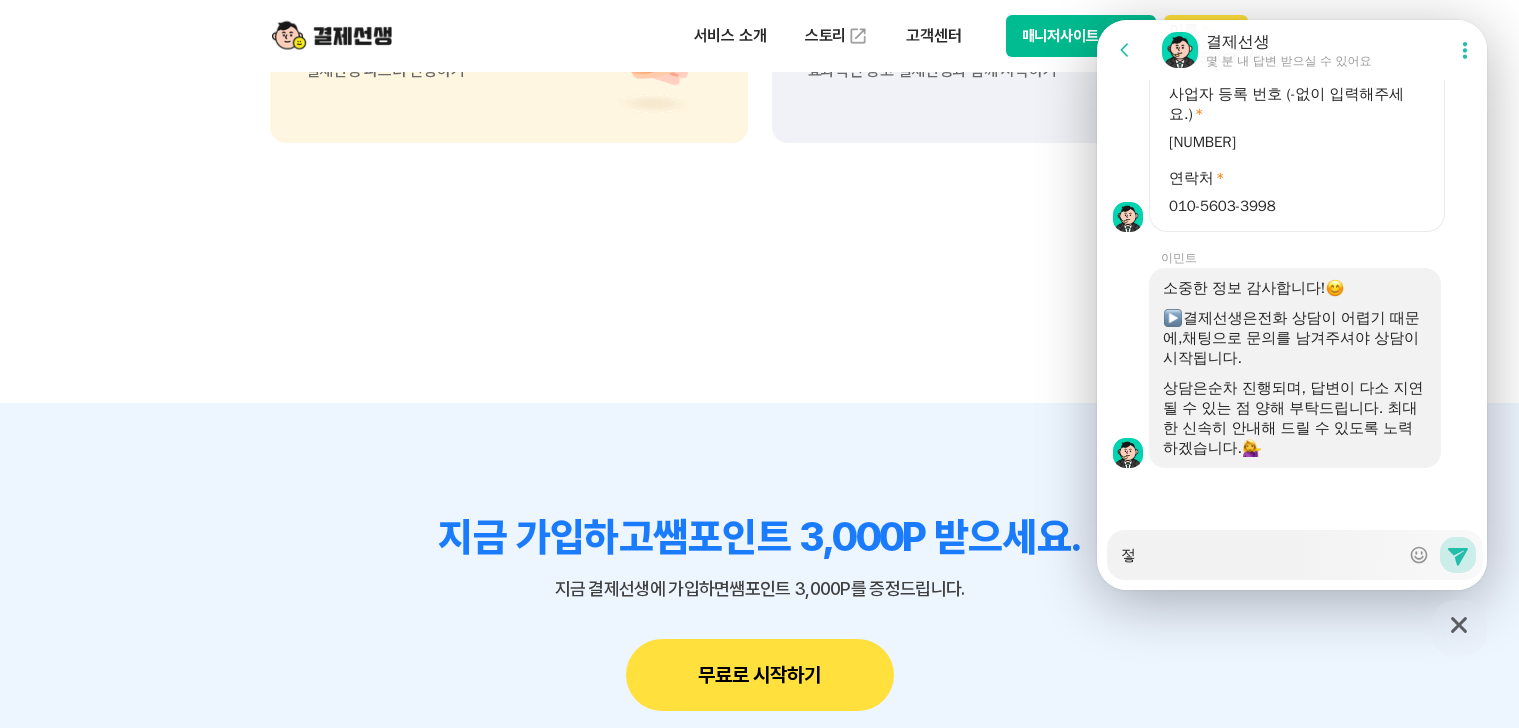 type on "x" 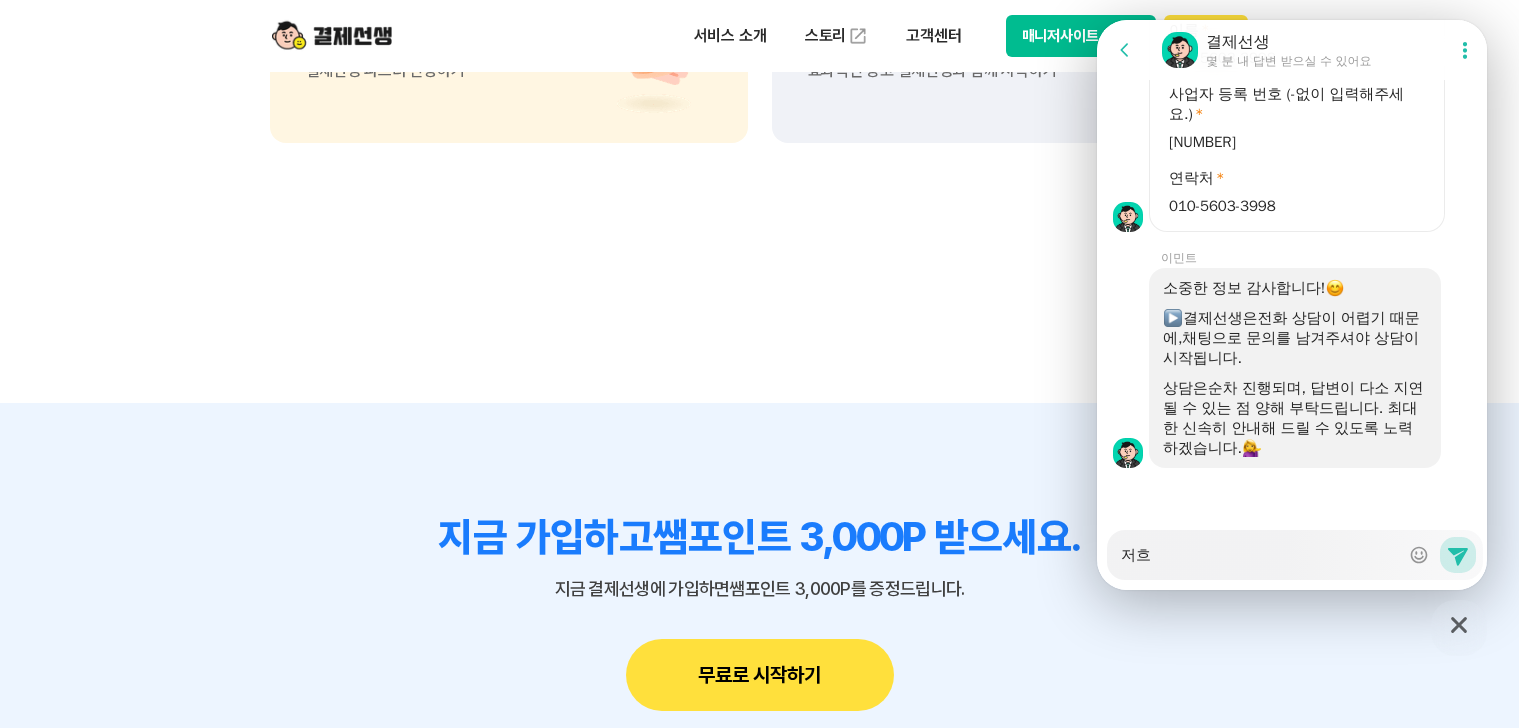 type on "x" 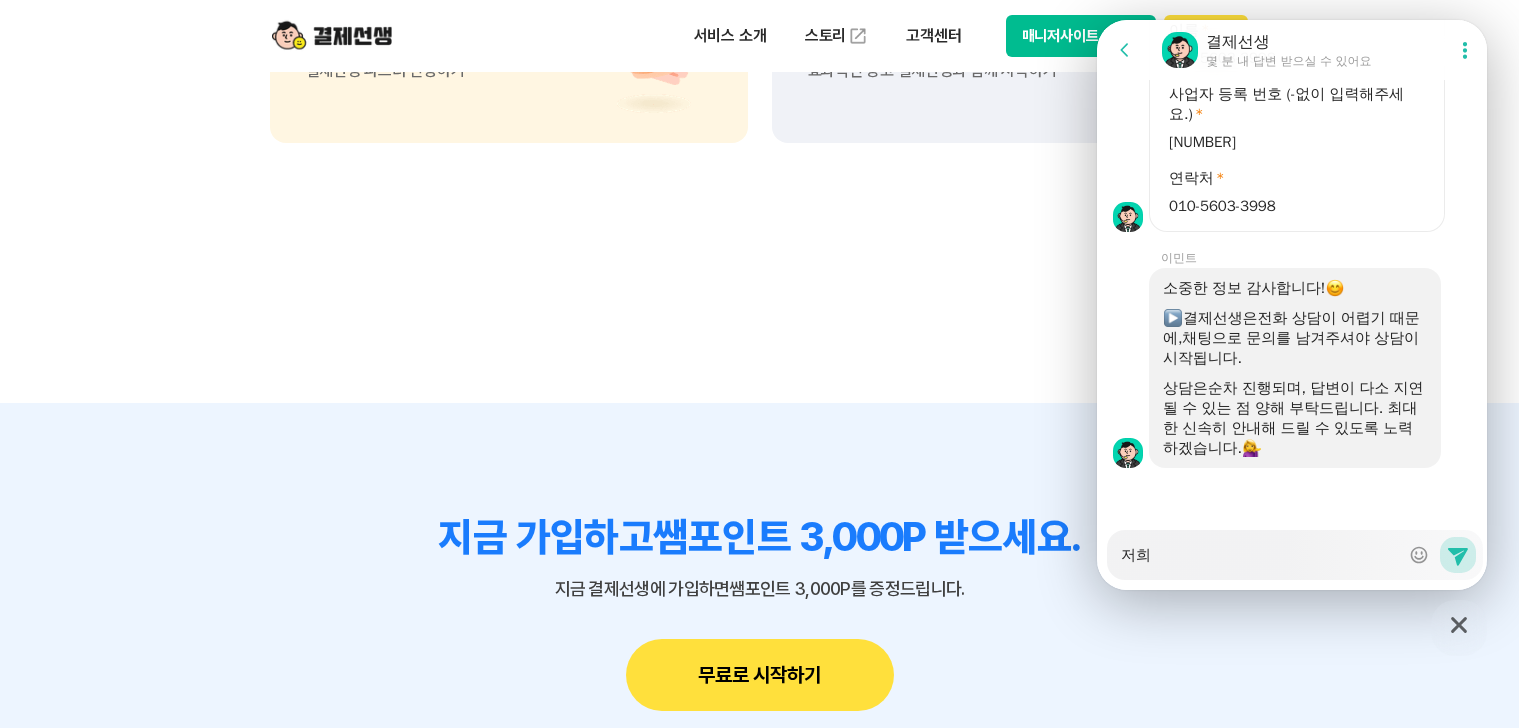 type on "x" 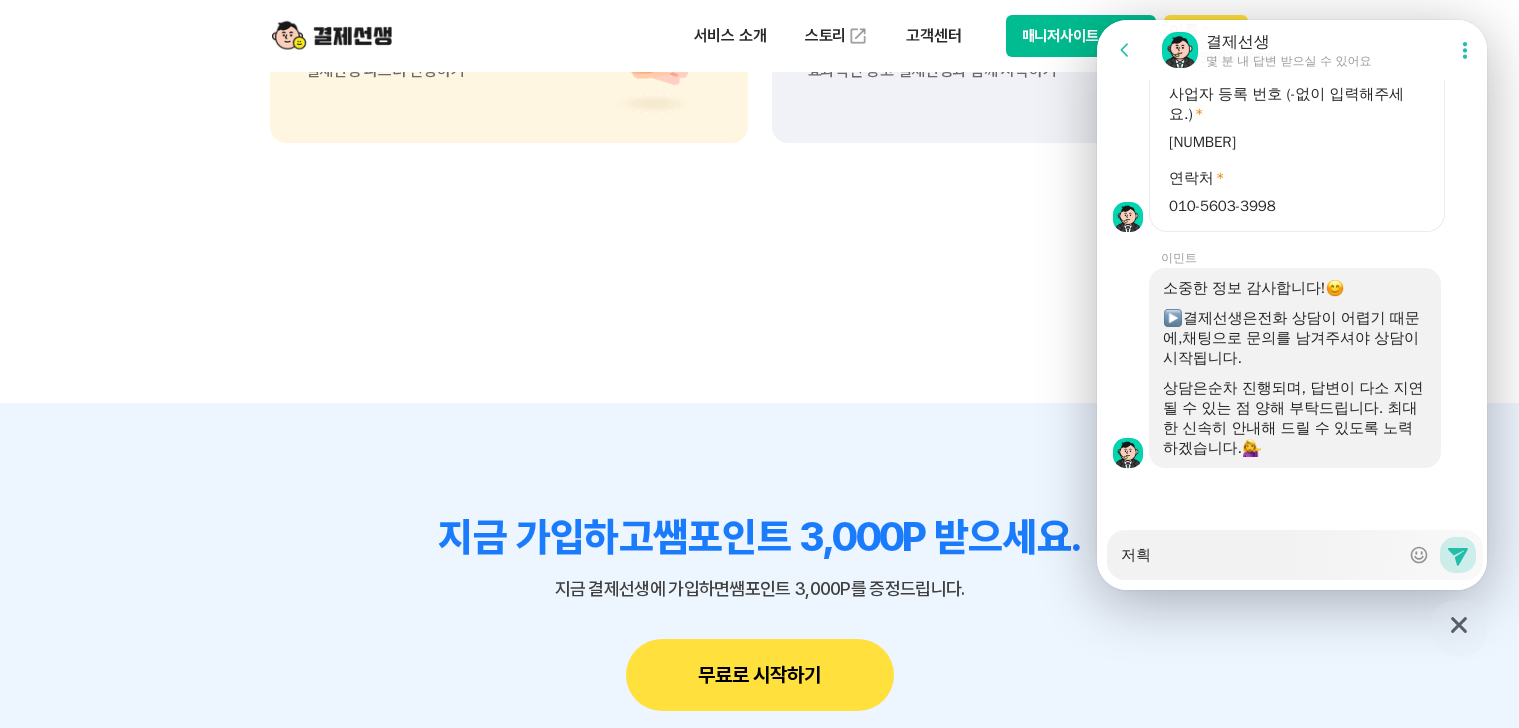 type on "x" 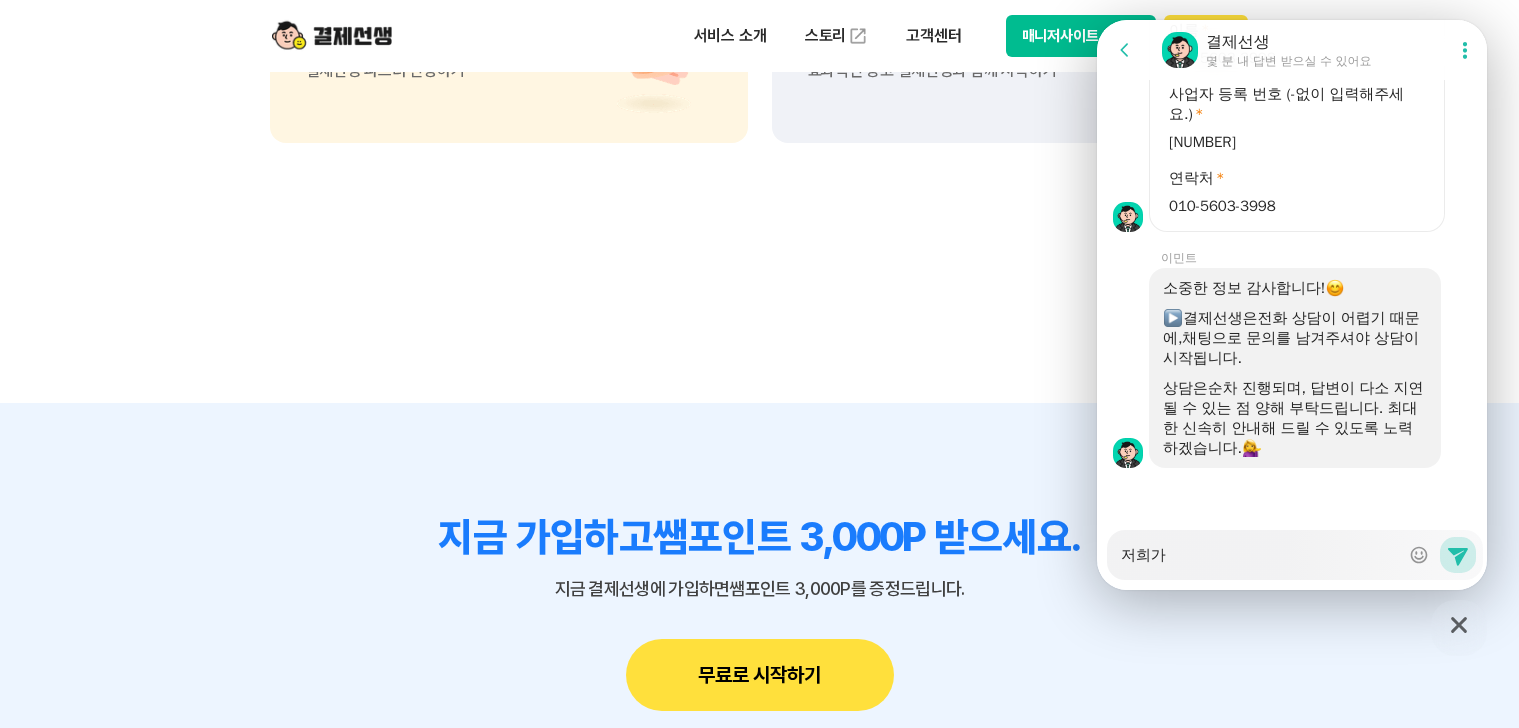 type on "x" 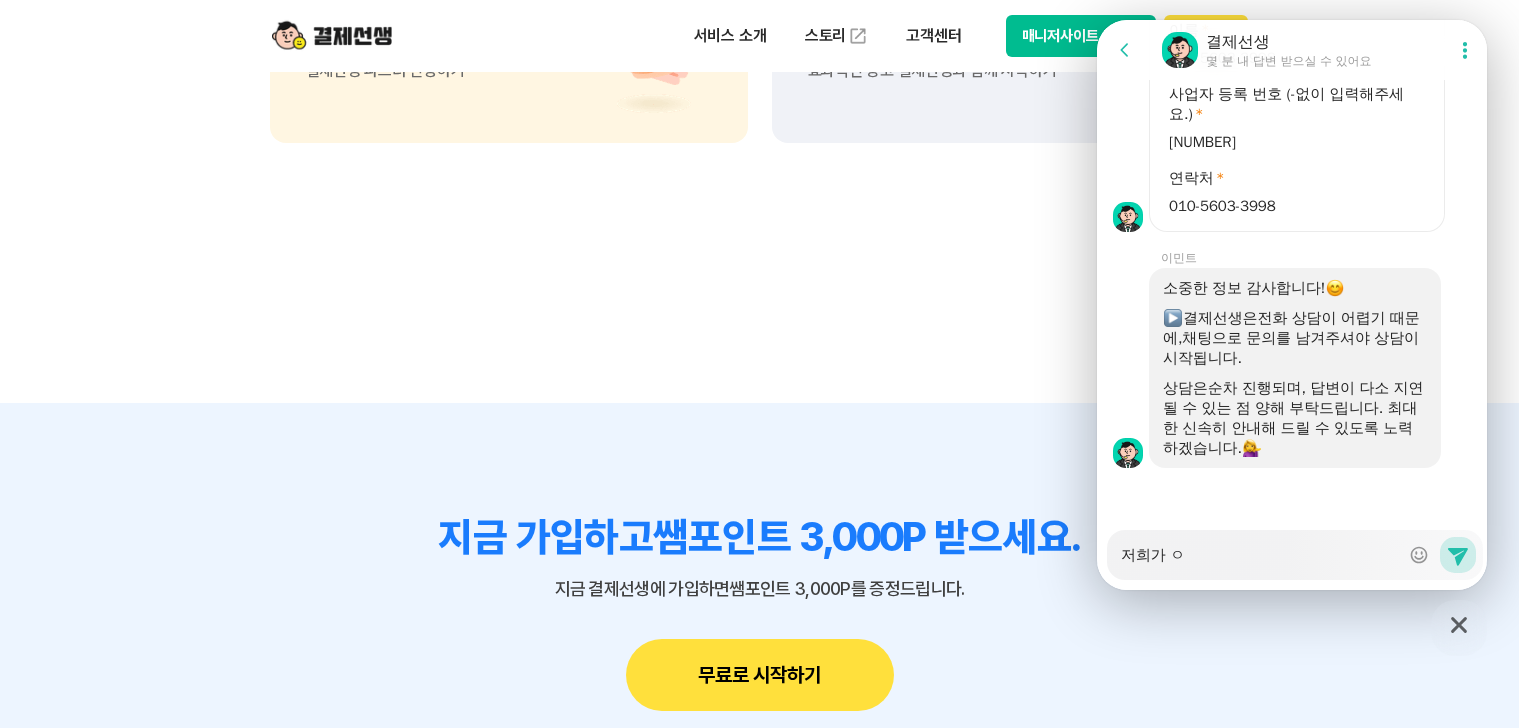 type on "x" 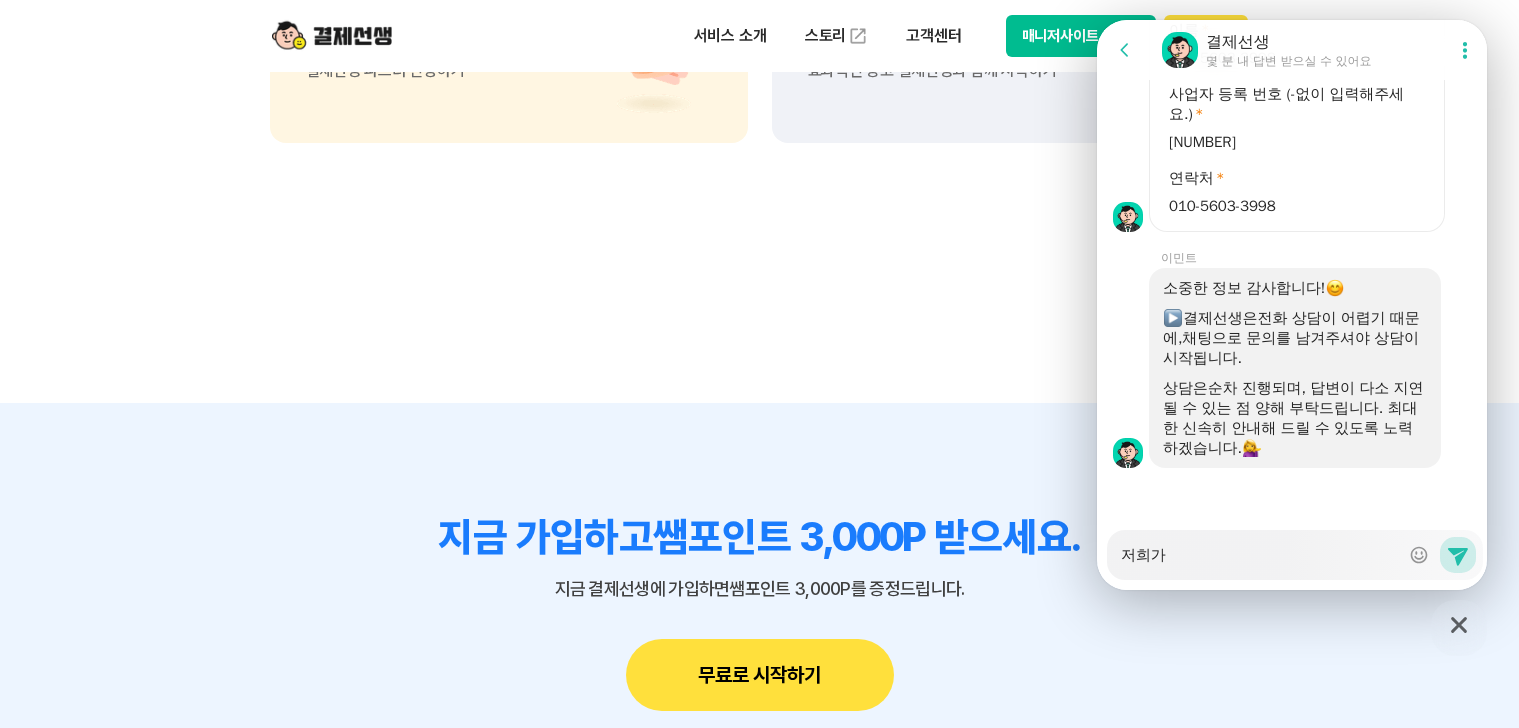 type on "x" 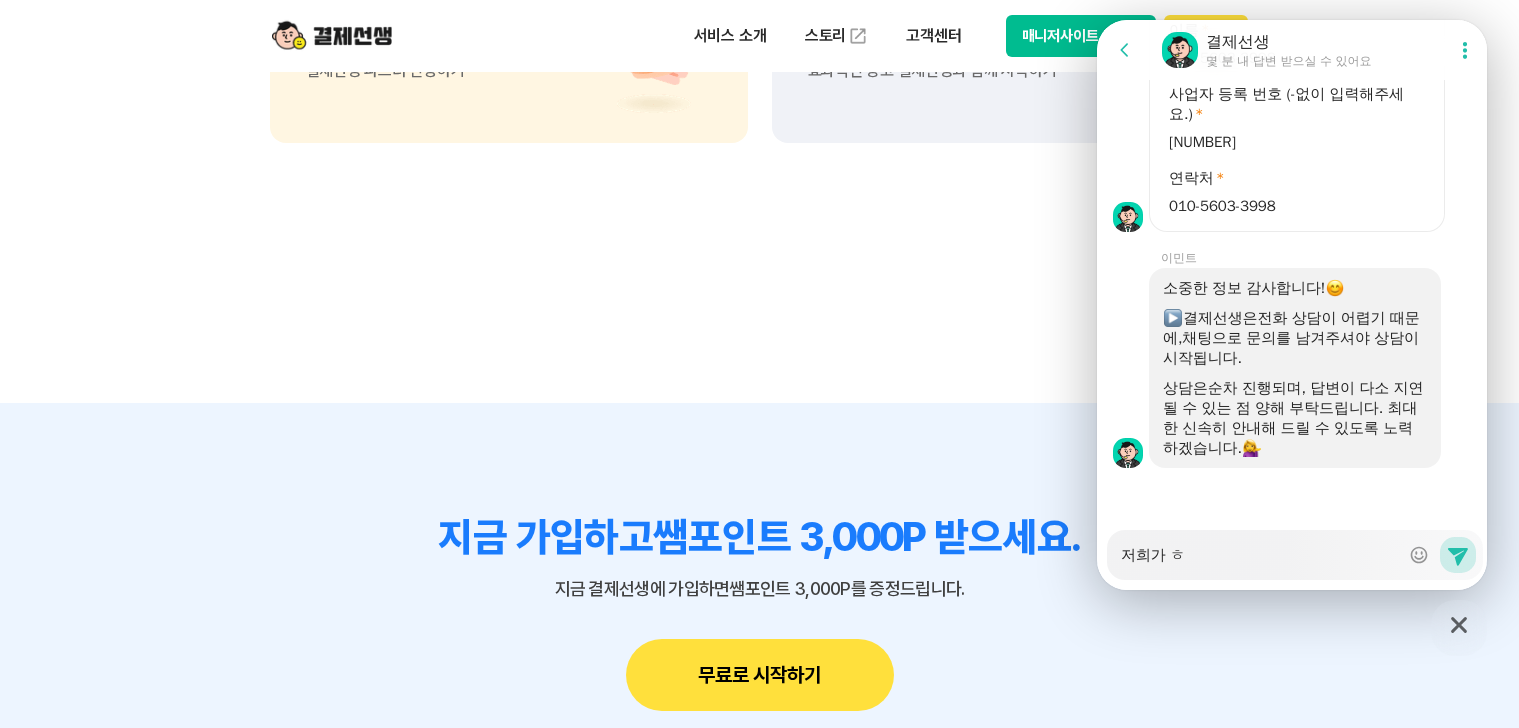 type on "x" 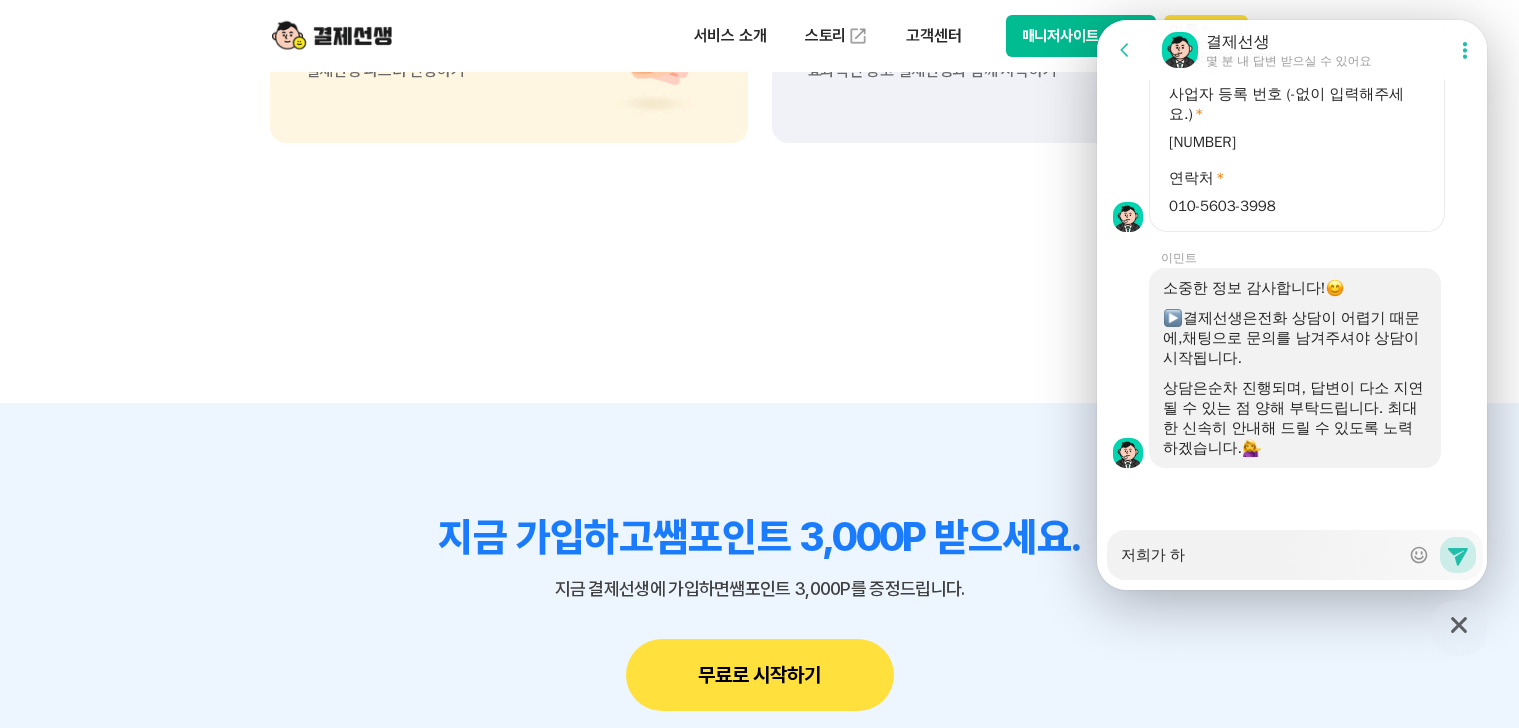 type on "x" 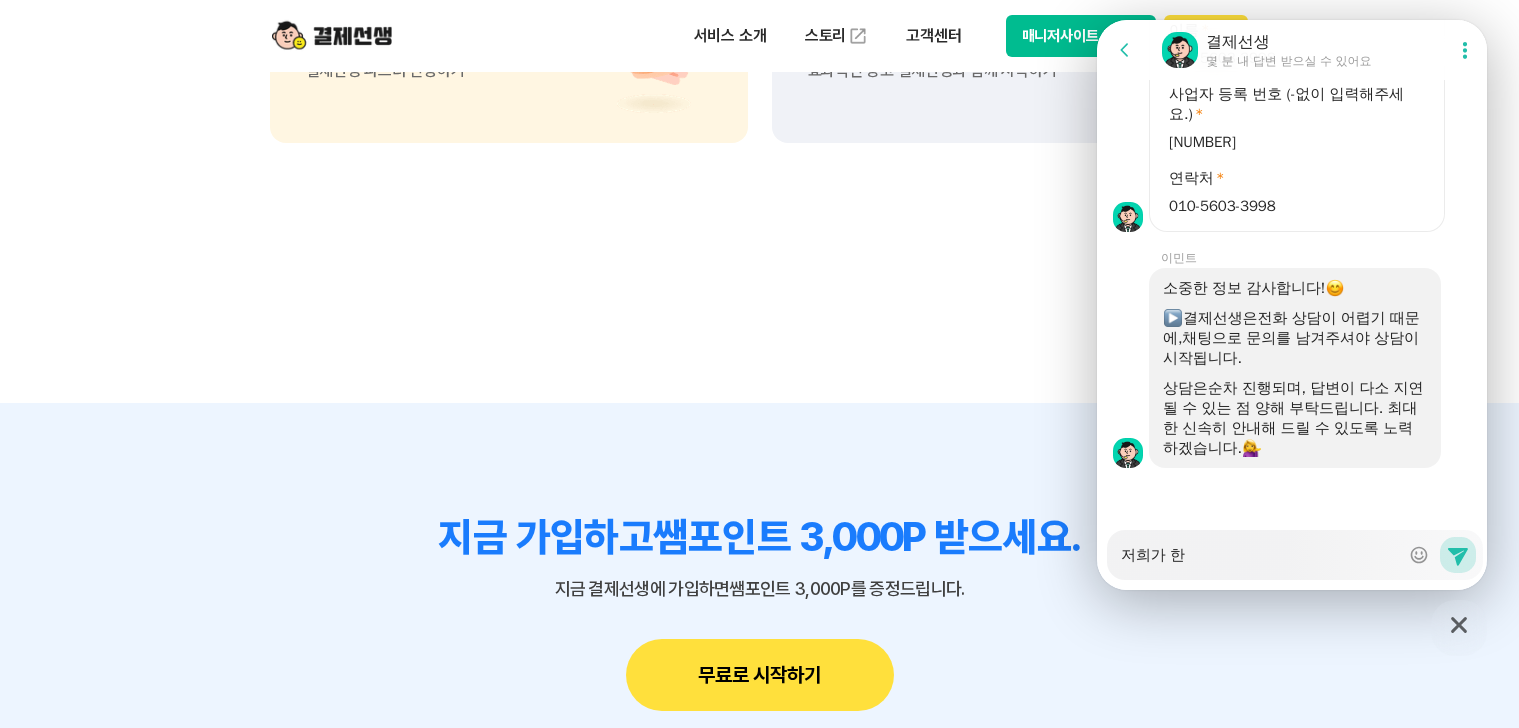 type on "x" 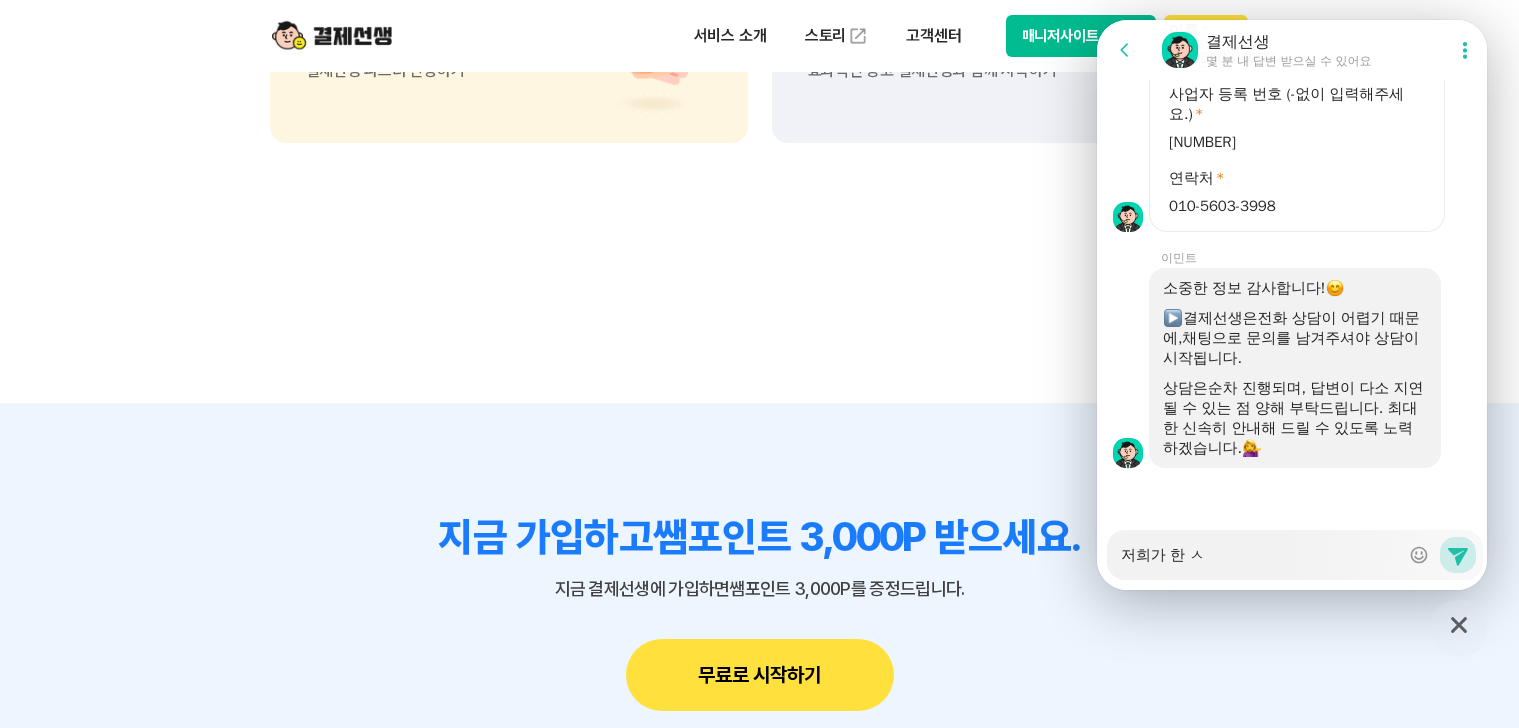 type on "x" 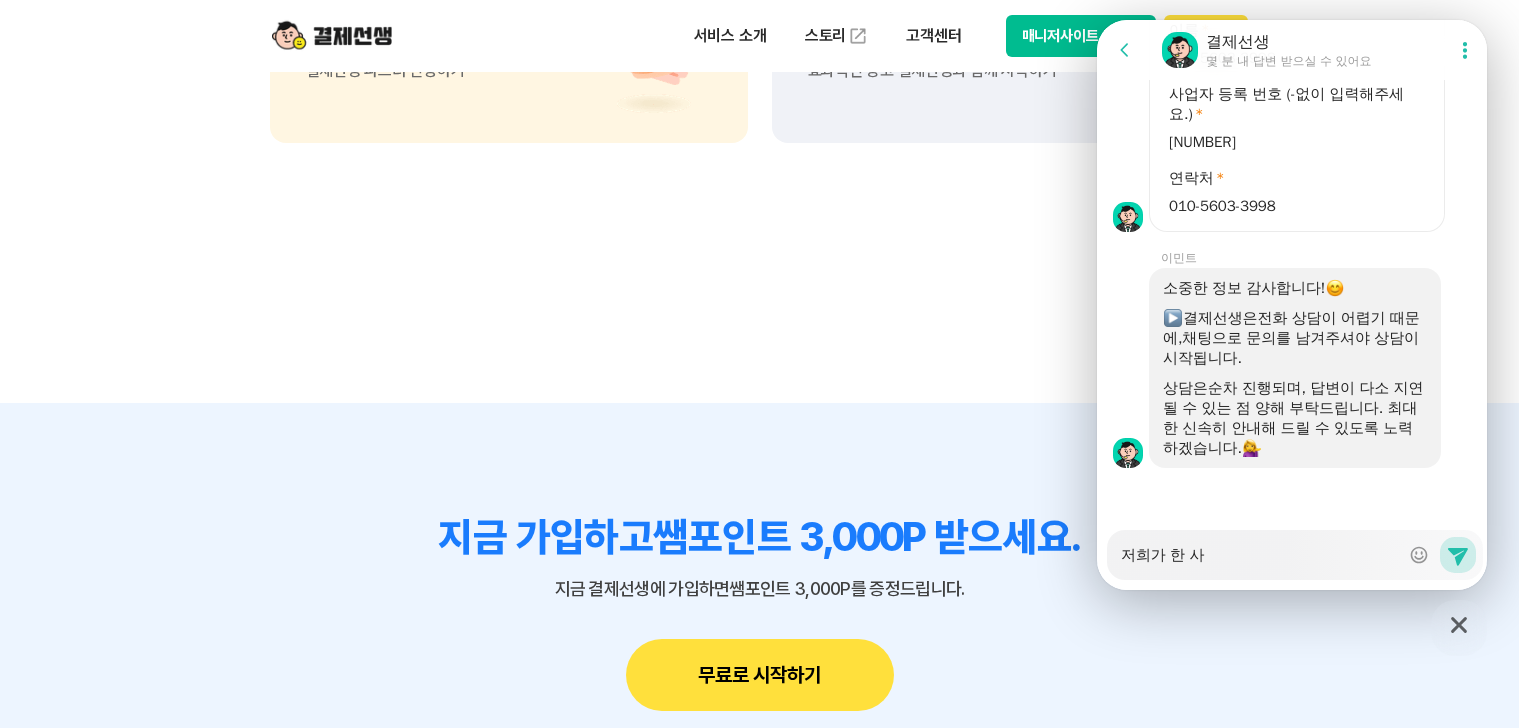 type on "x" 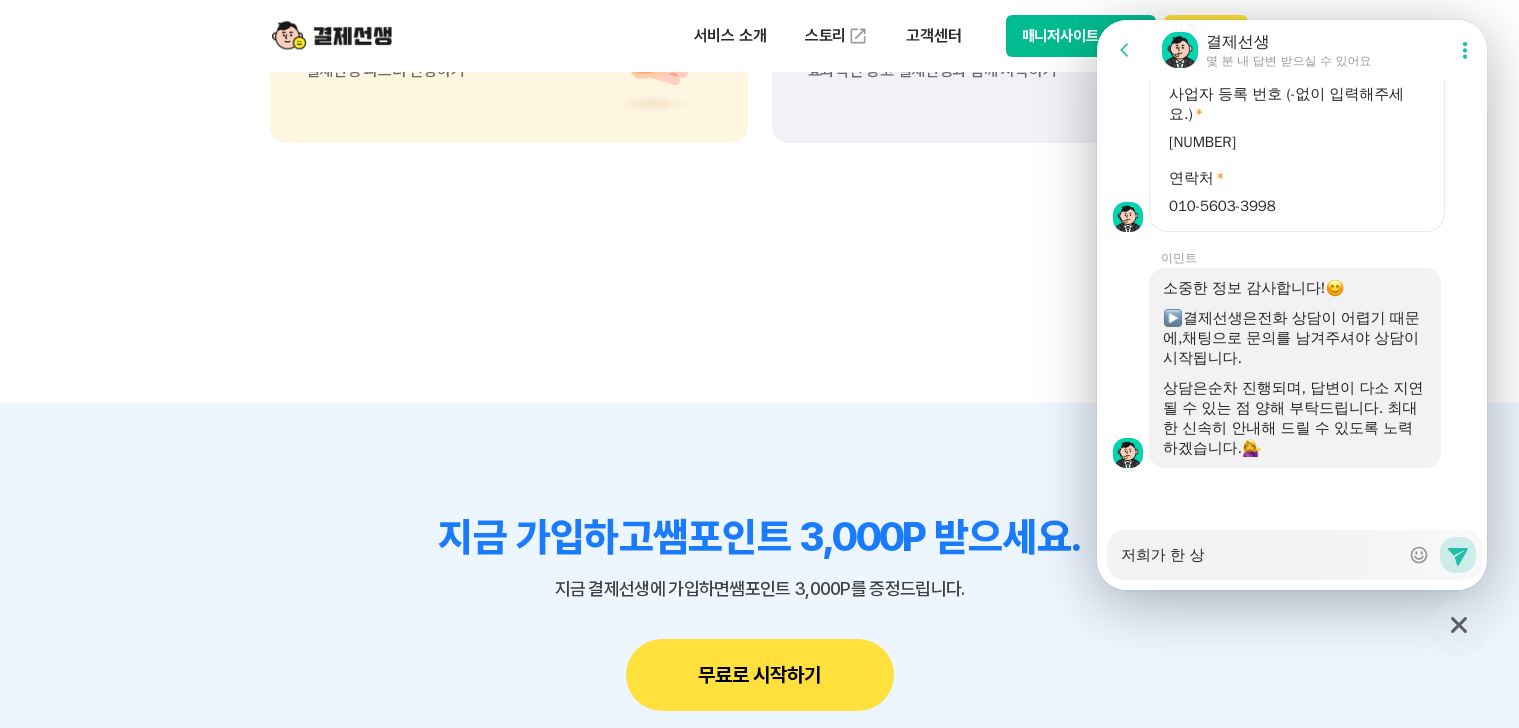 type on "x" 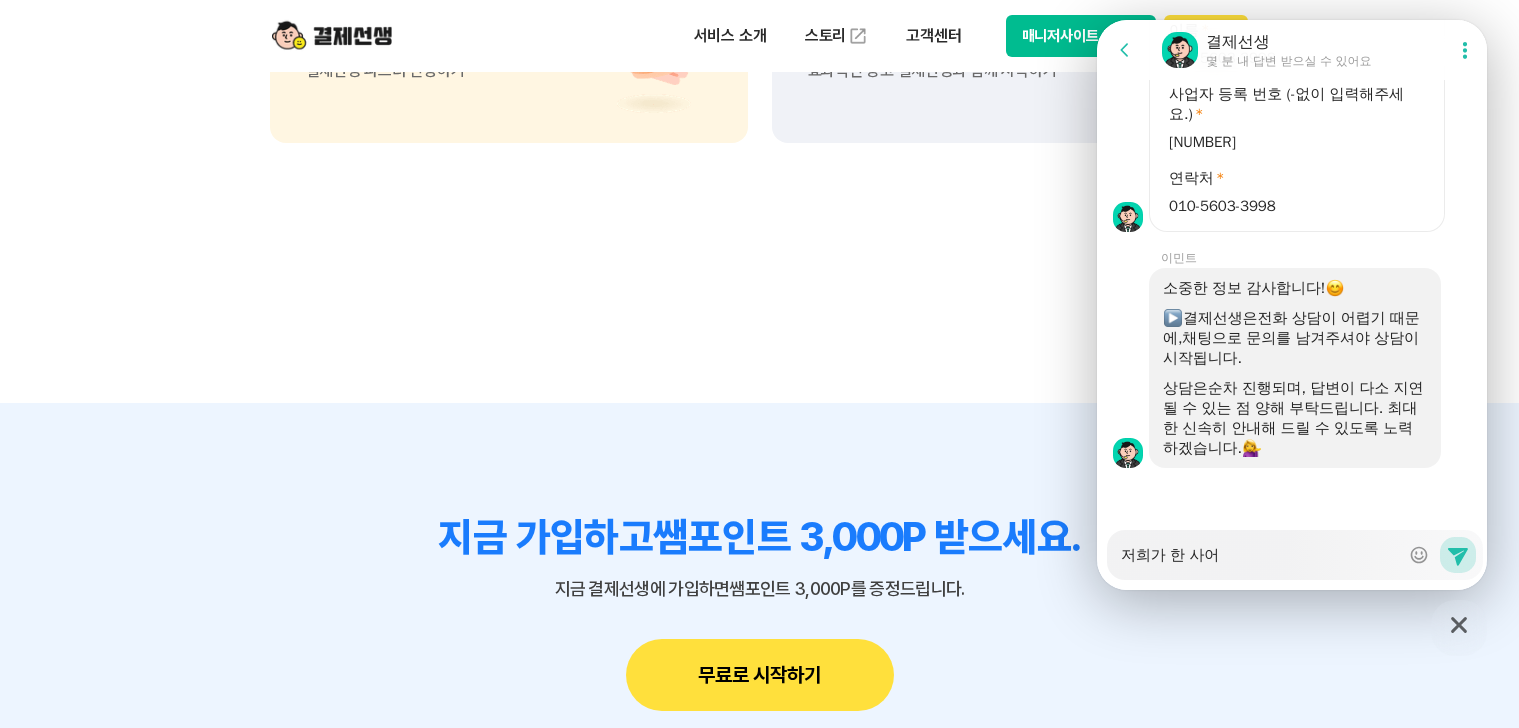 type on "x" 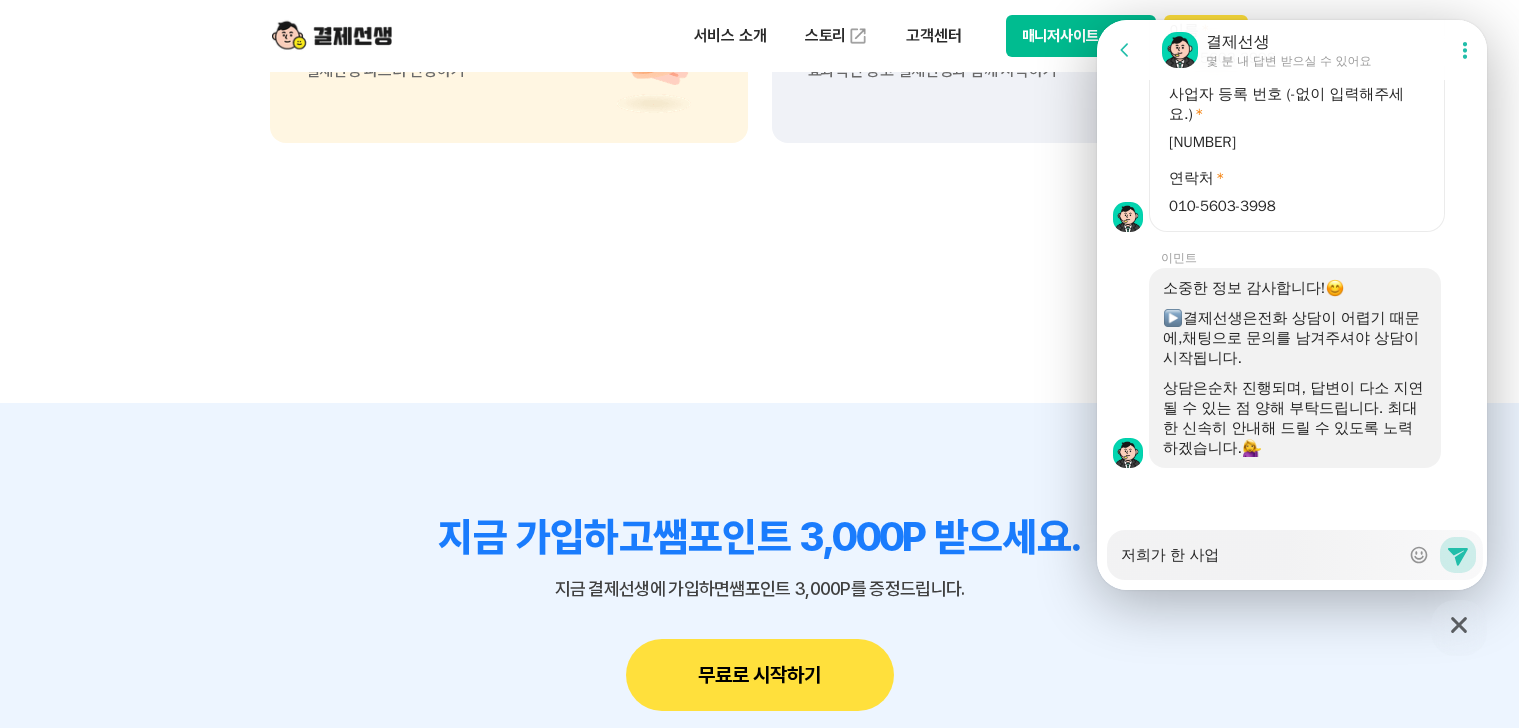 type on "x" 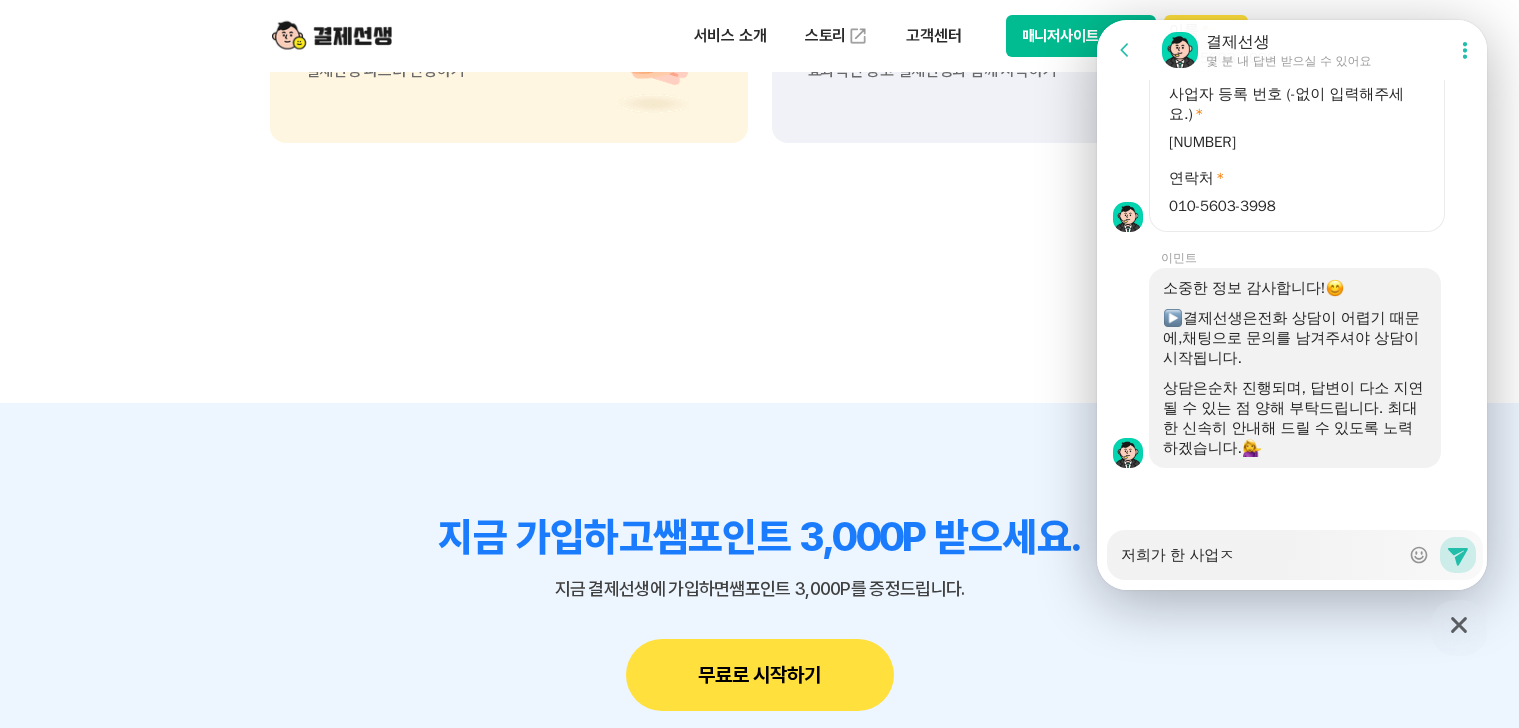 type on "x" 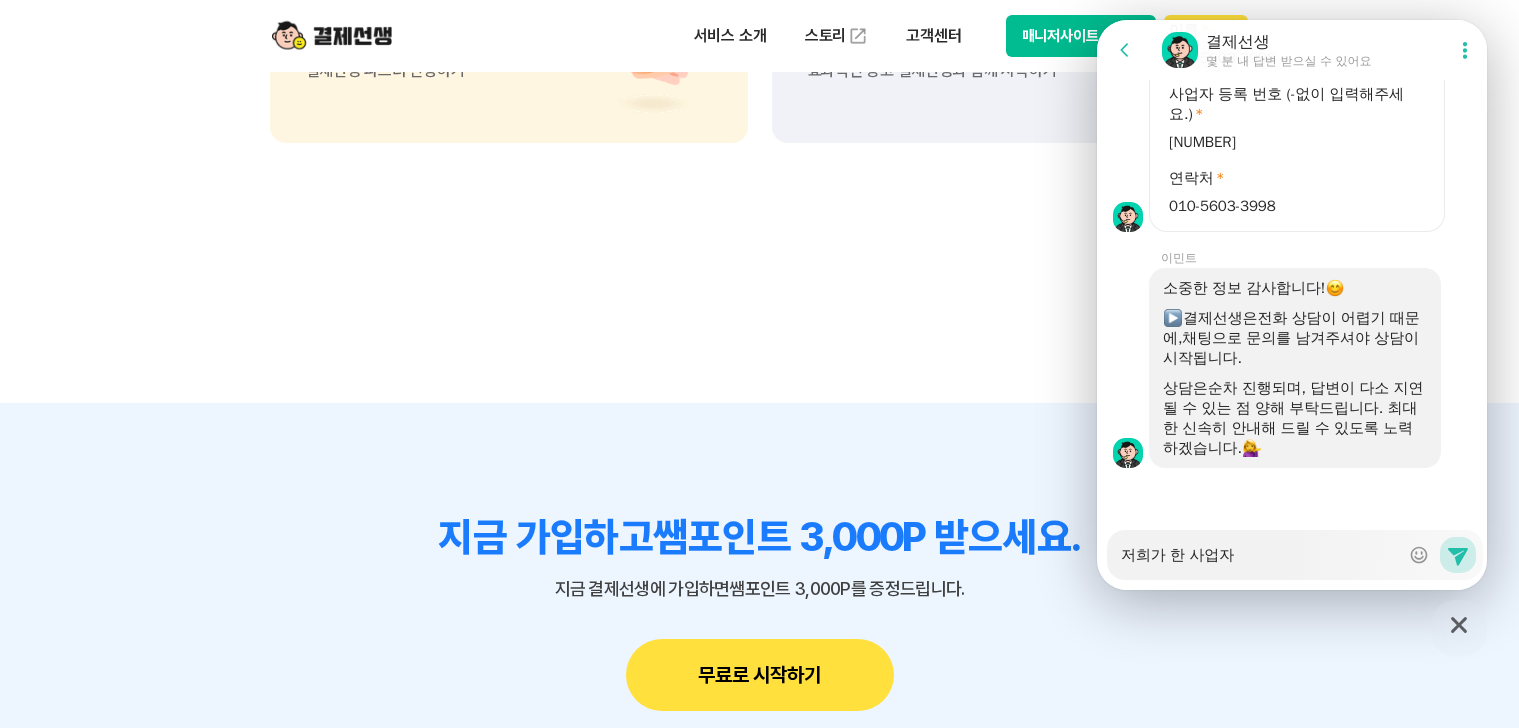 type on "x" 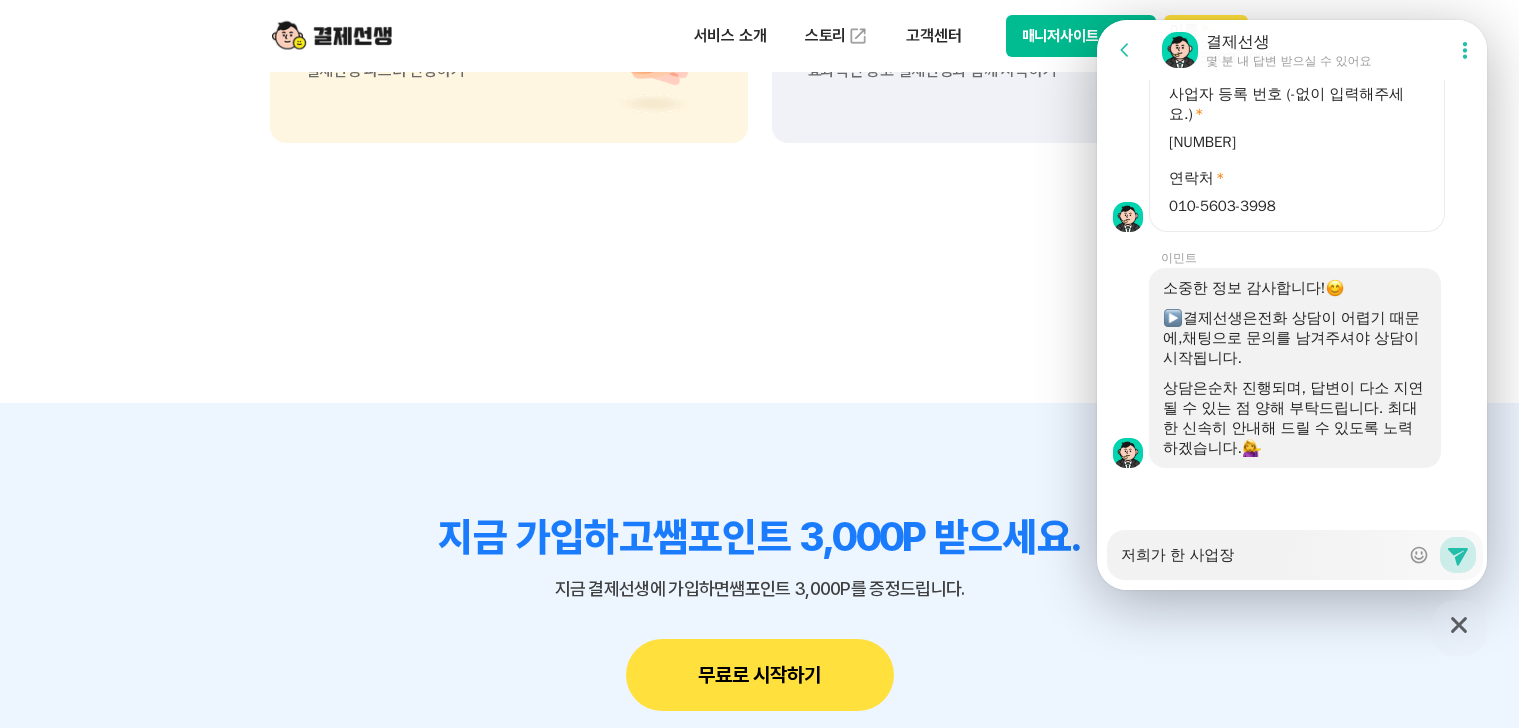 type on "x" 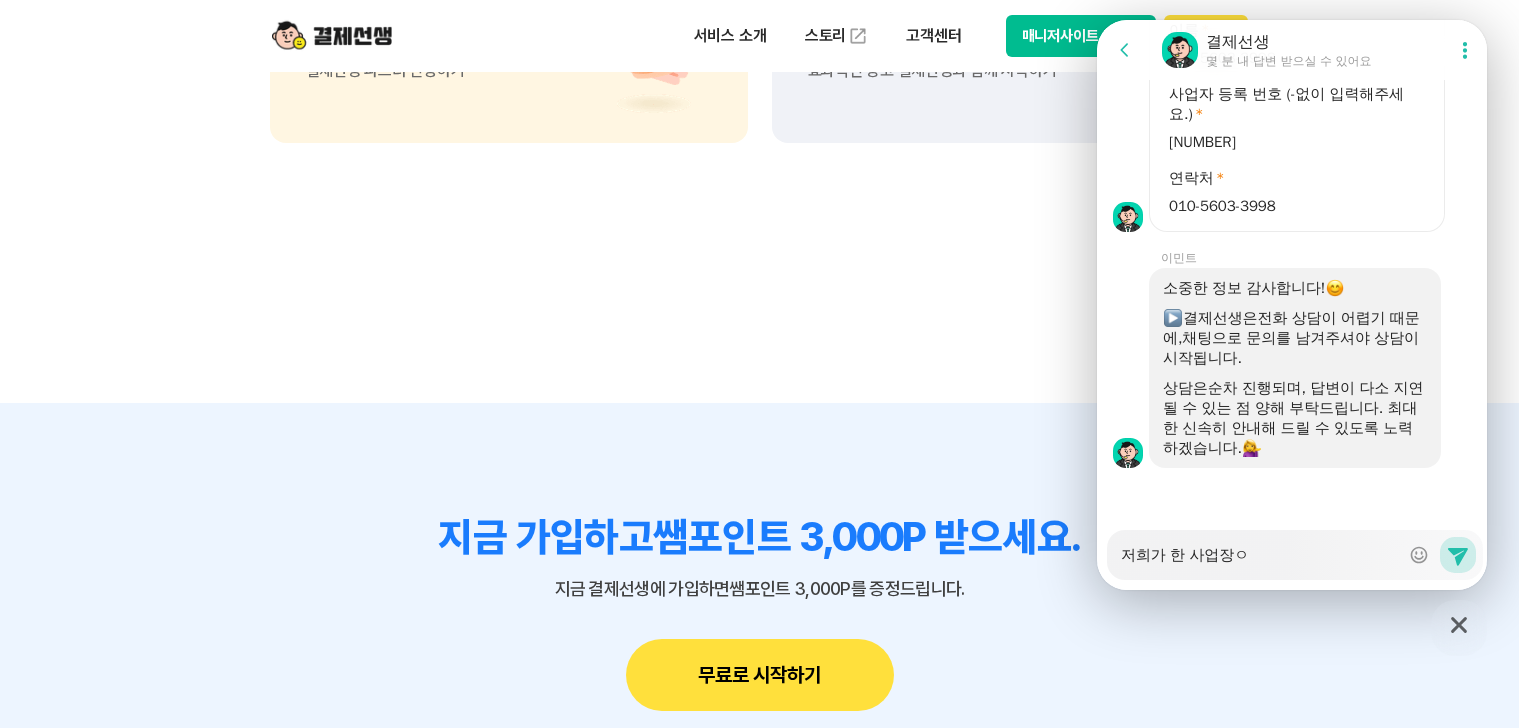 type on "x" 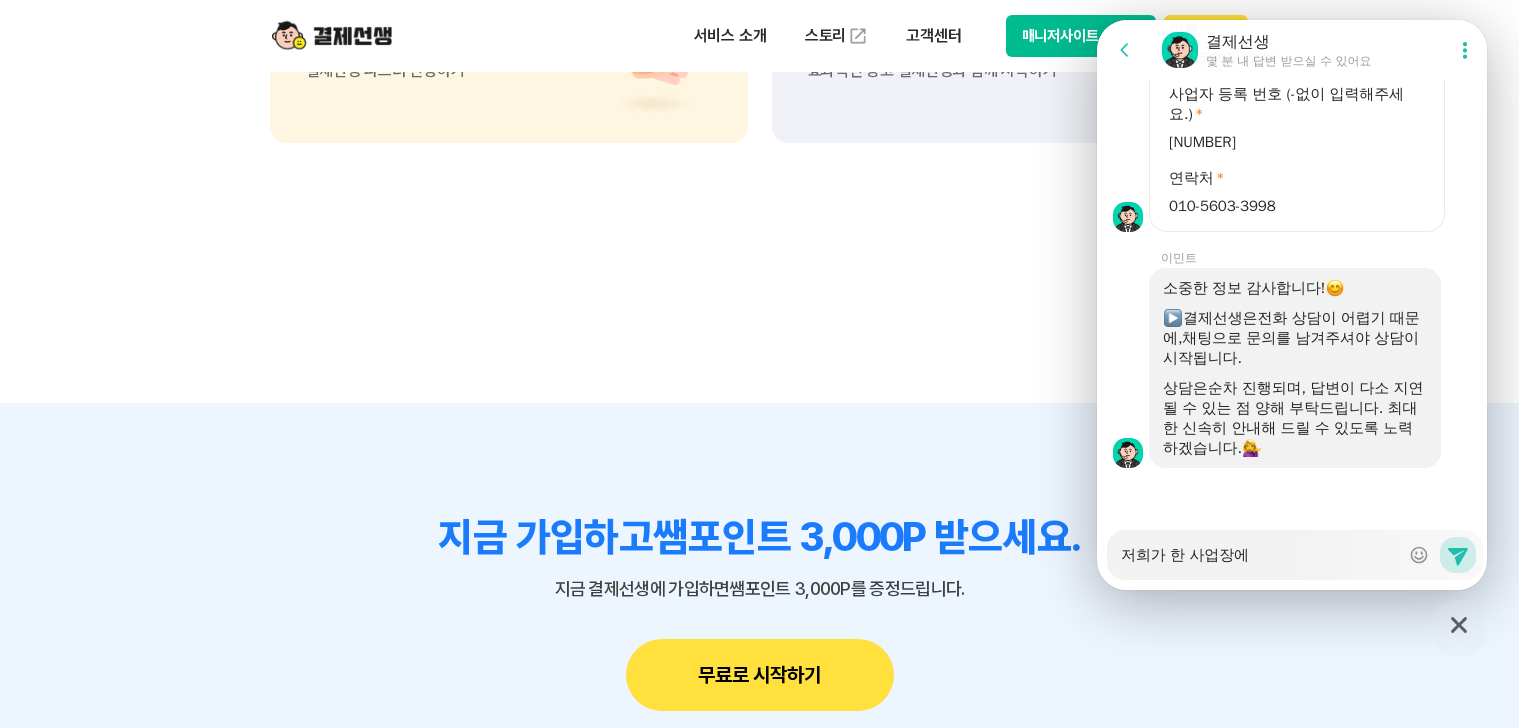 type on "x" 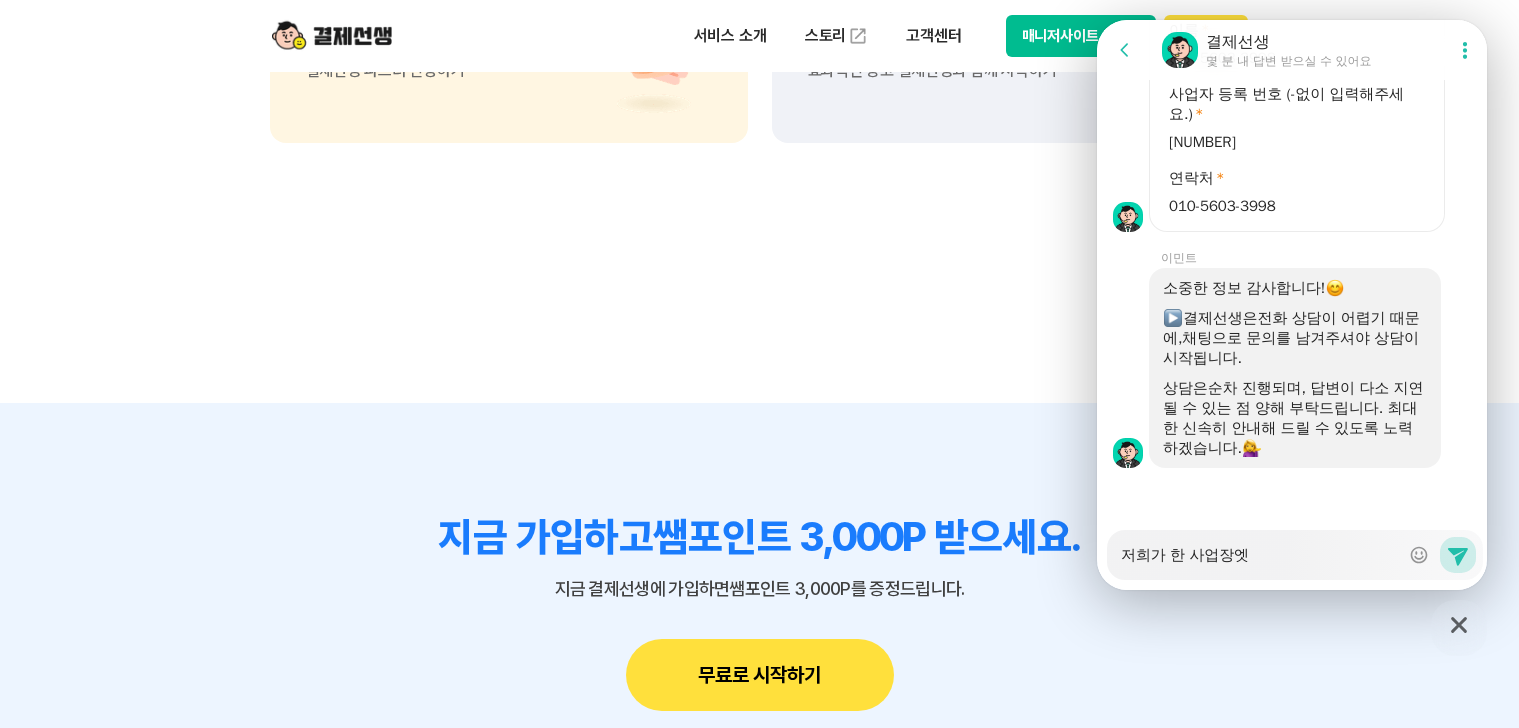 type on "x" 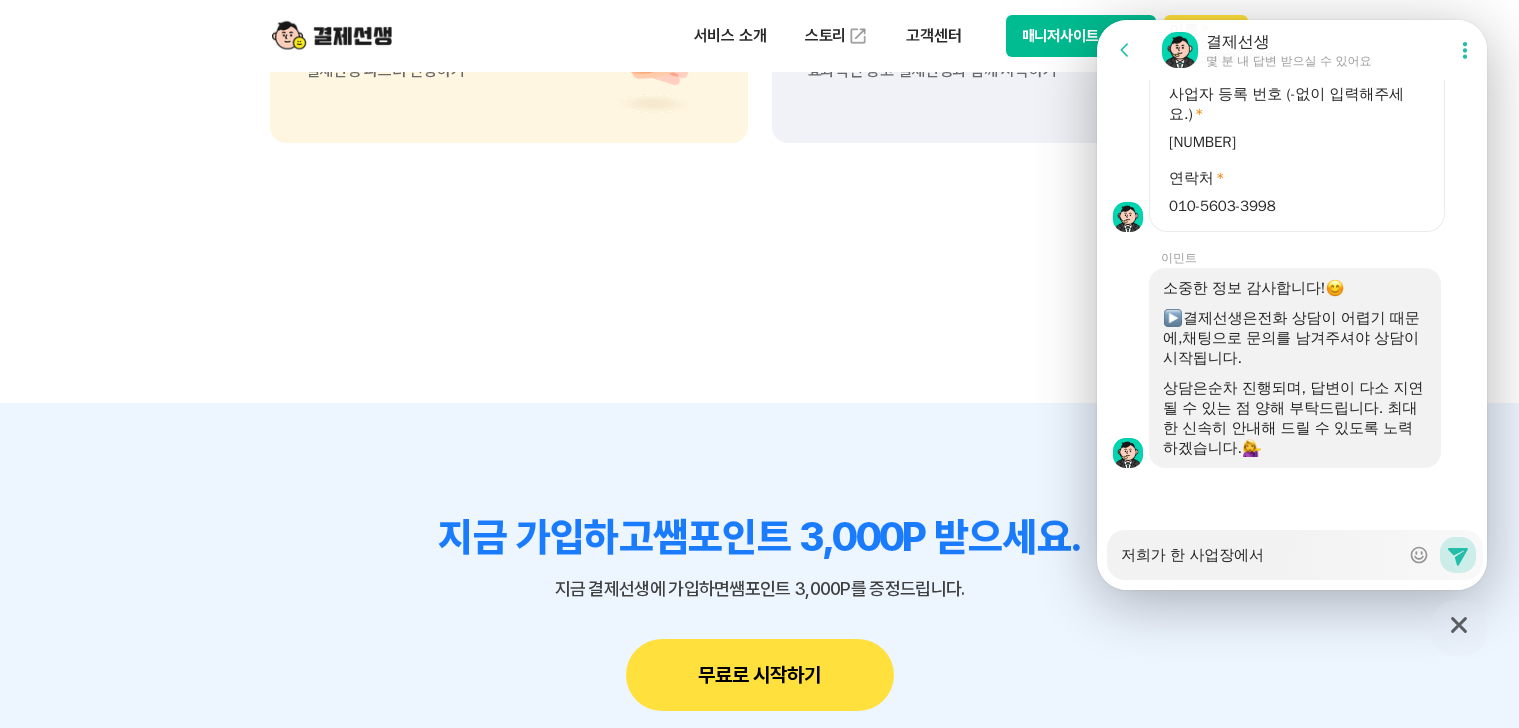 type on "x" 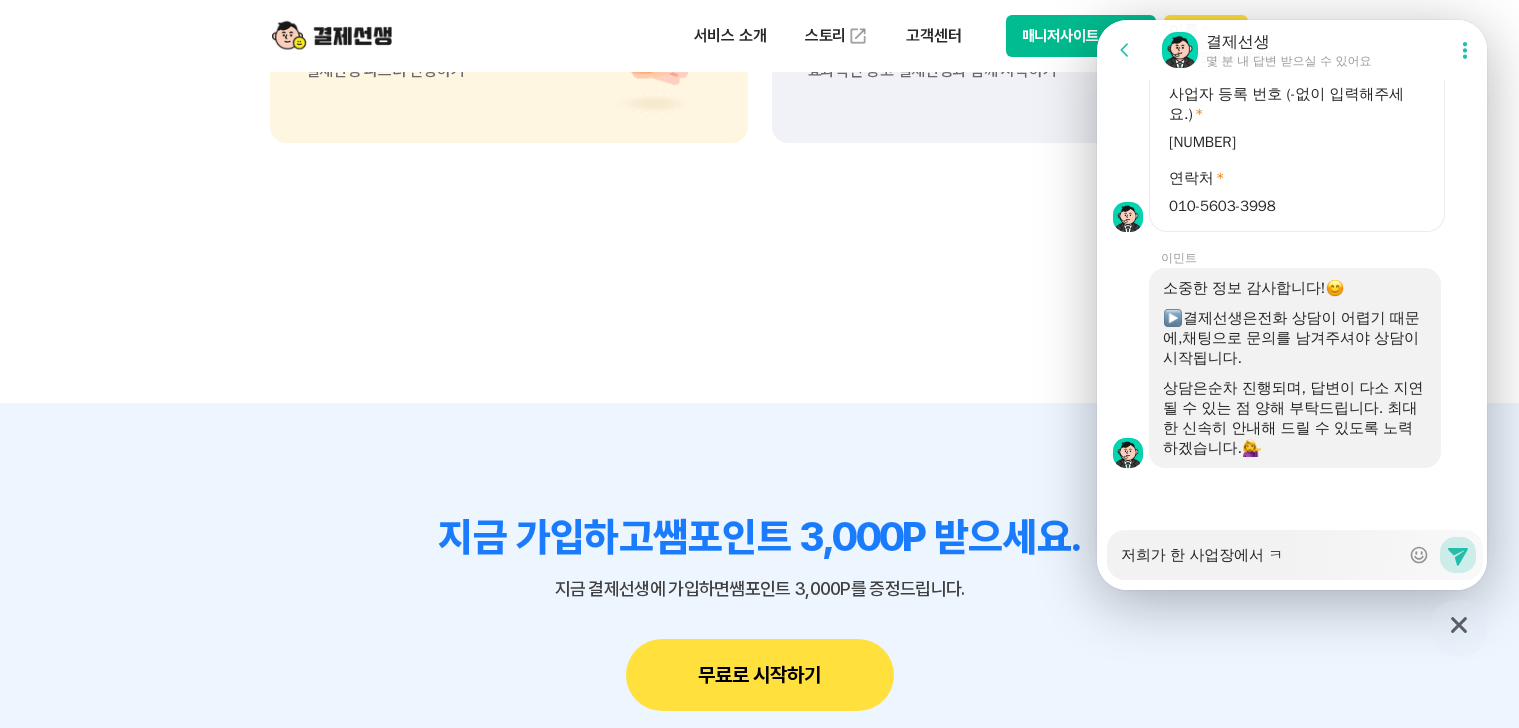 type on "x" 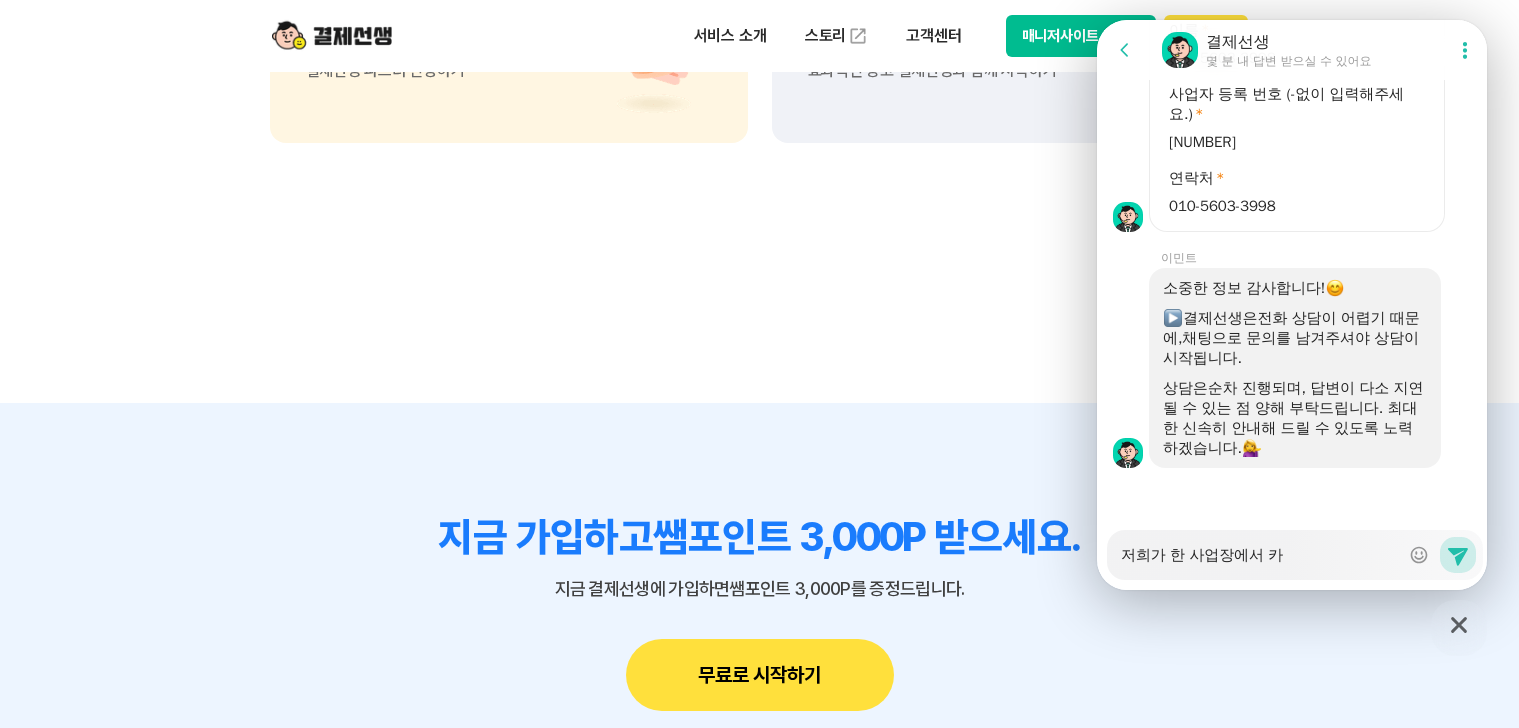 type on "x" 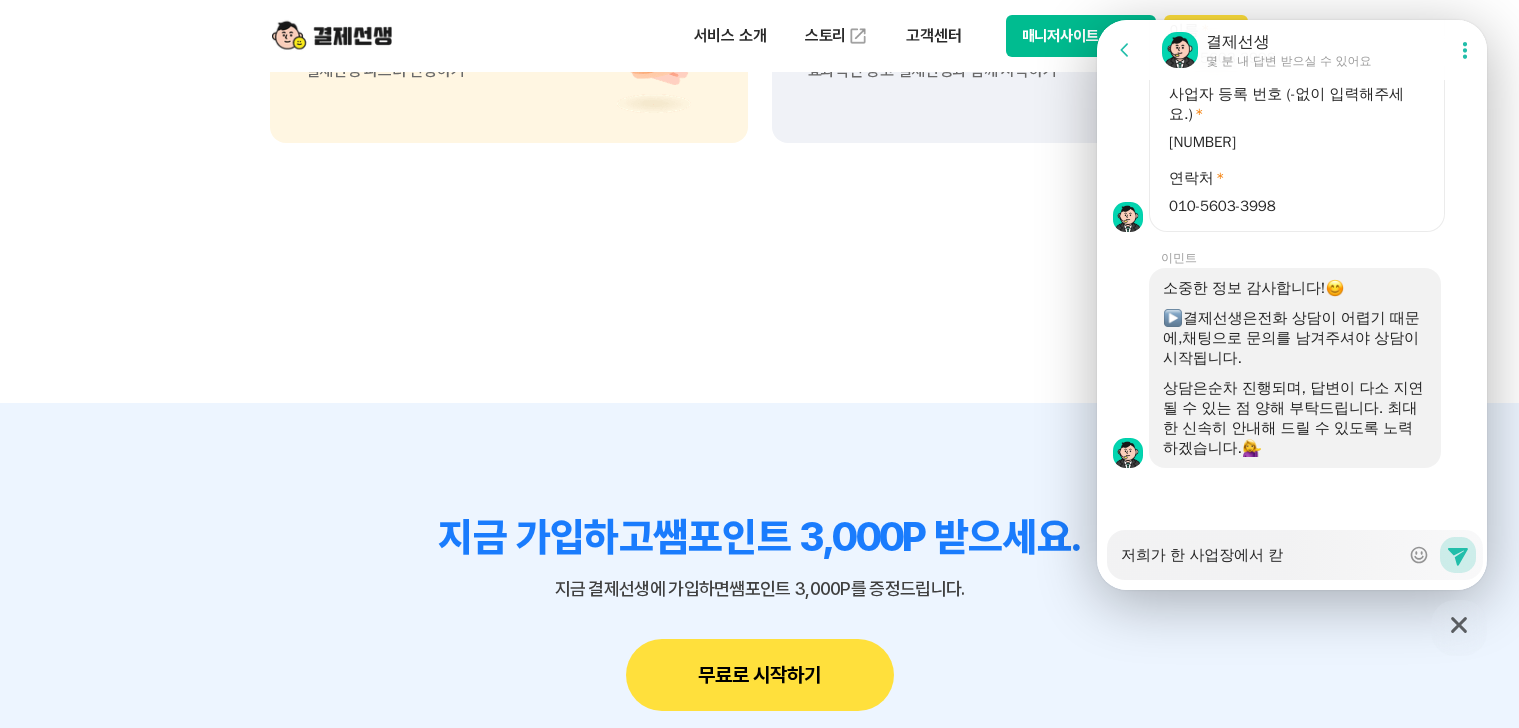 type on "x" 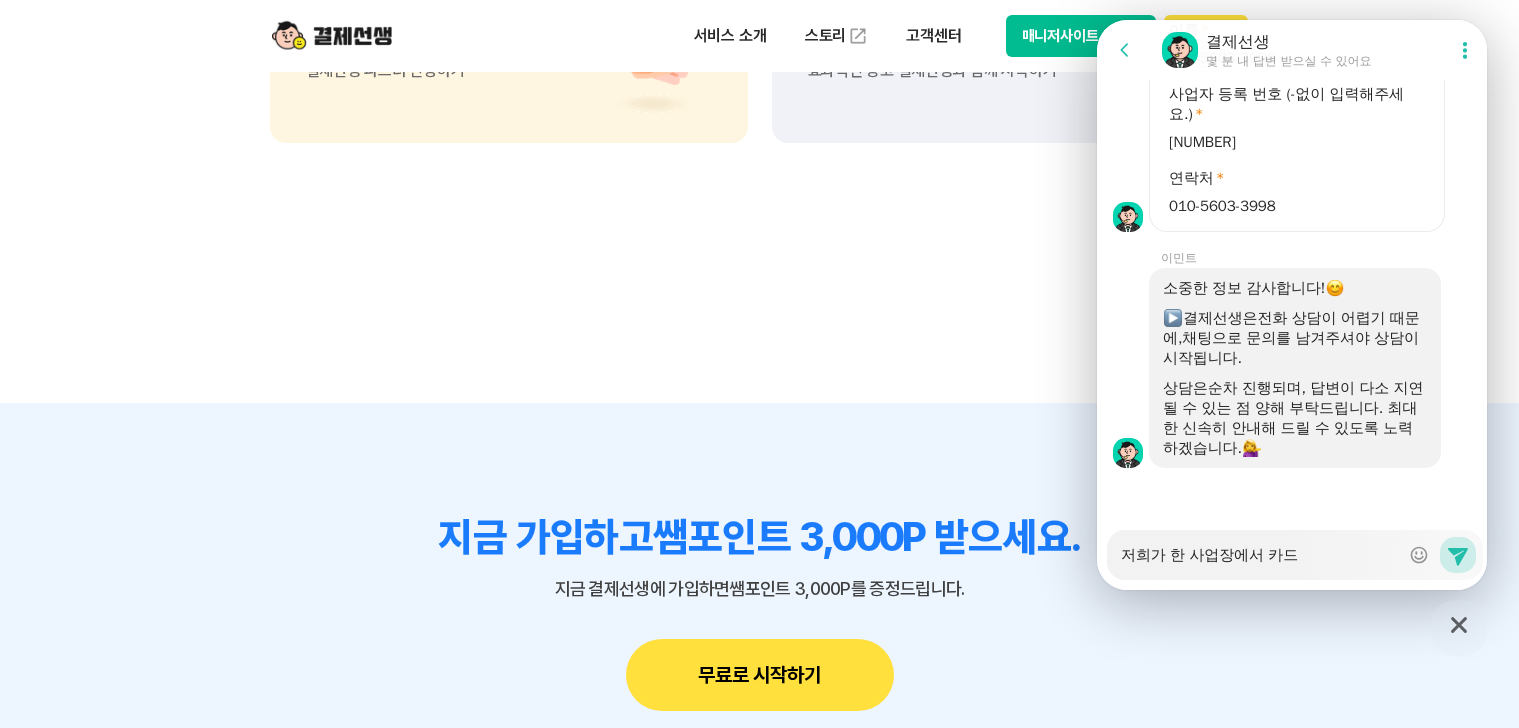 type on "x" 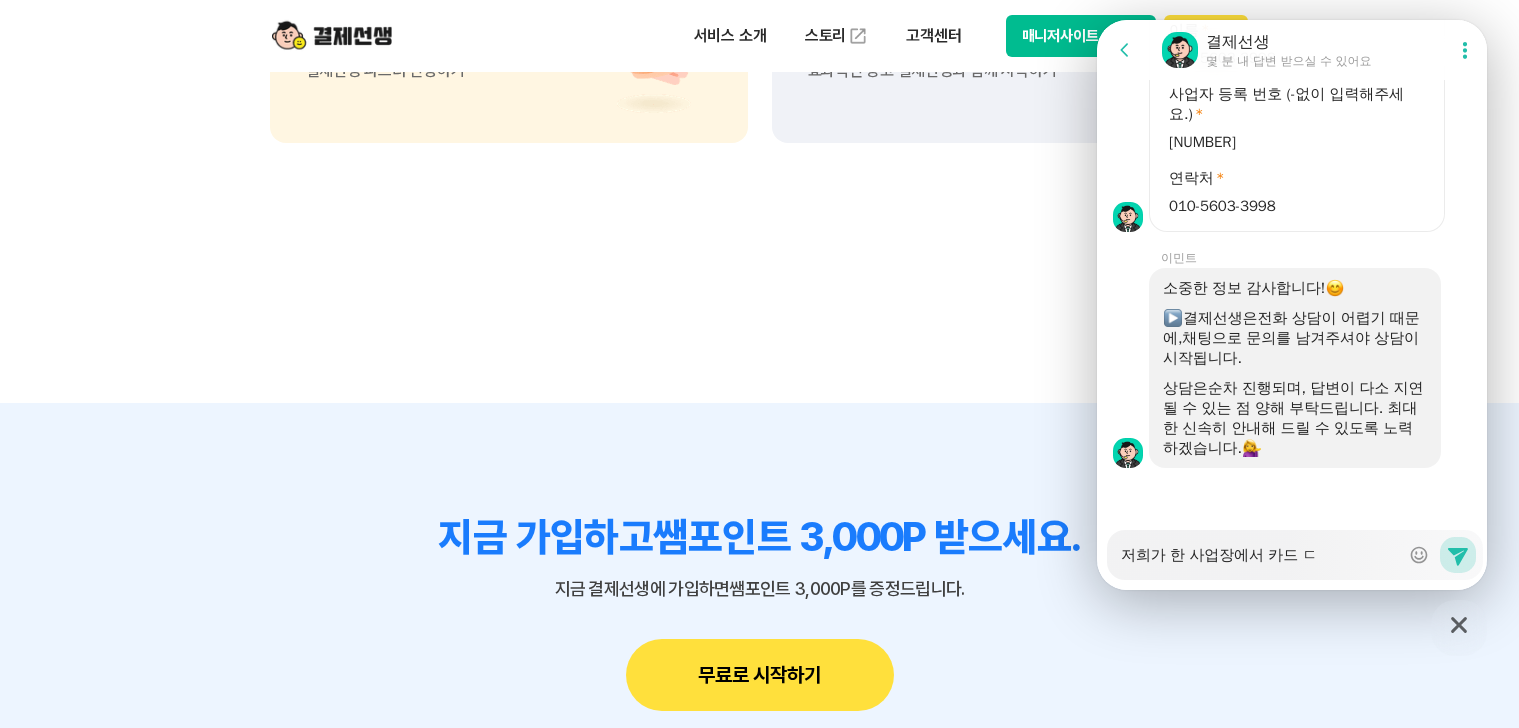 type on "x" 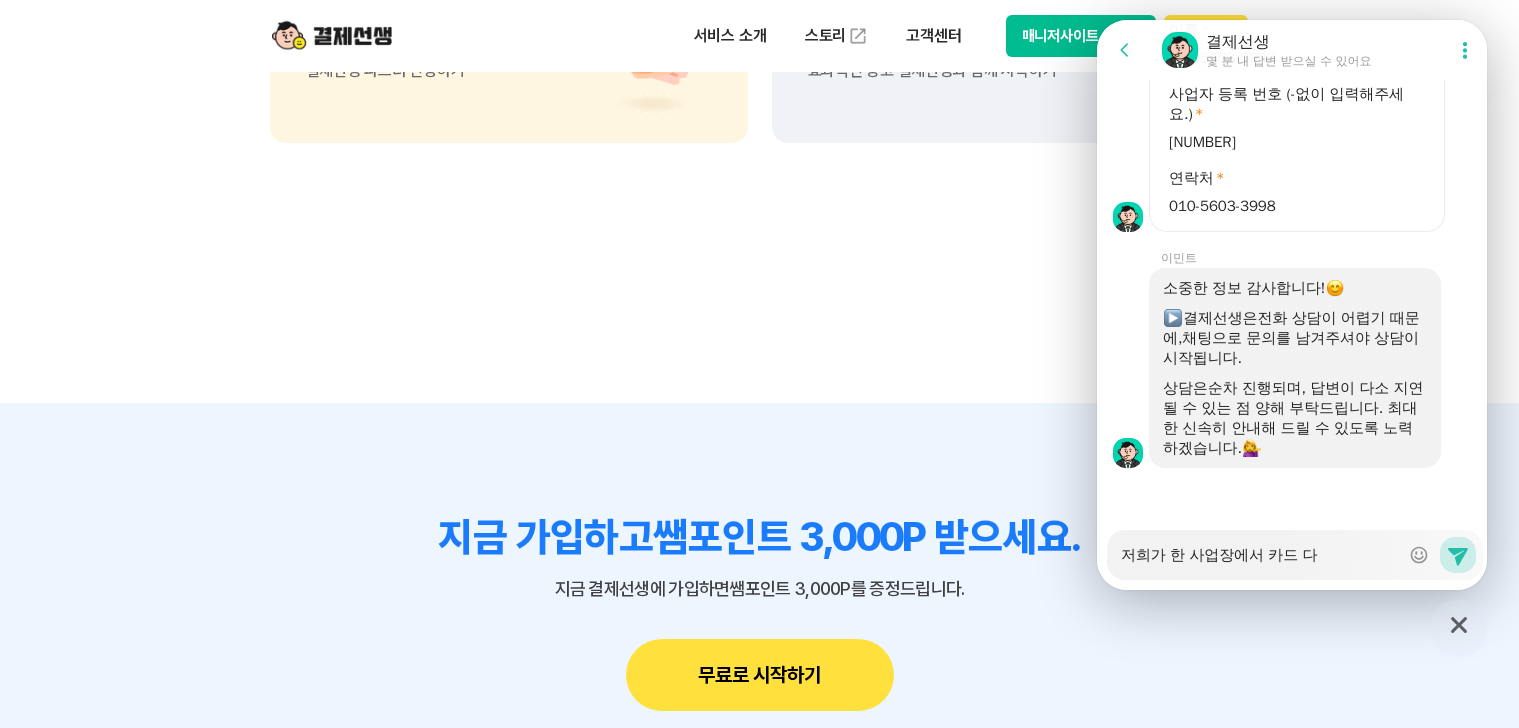 type on "x" 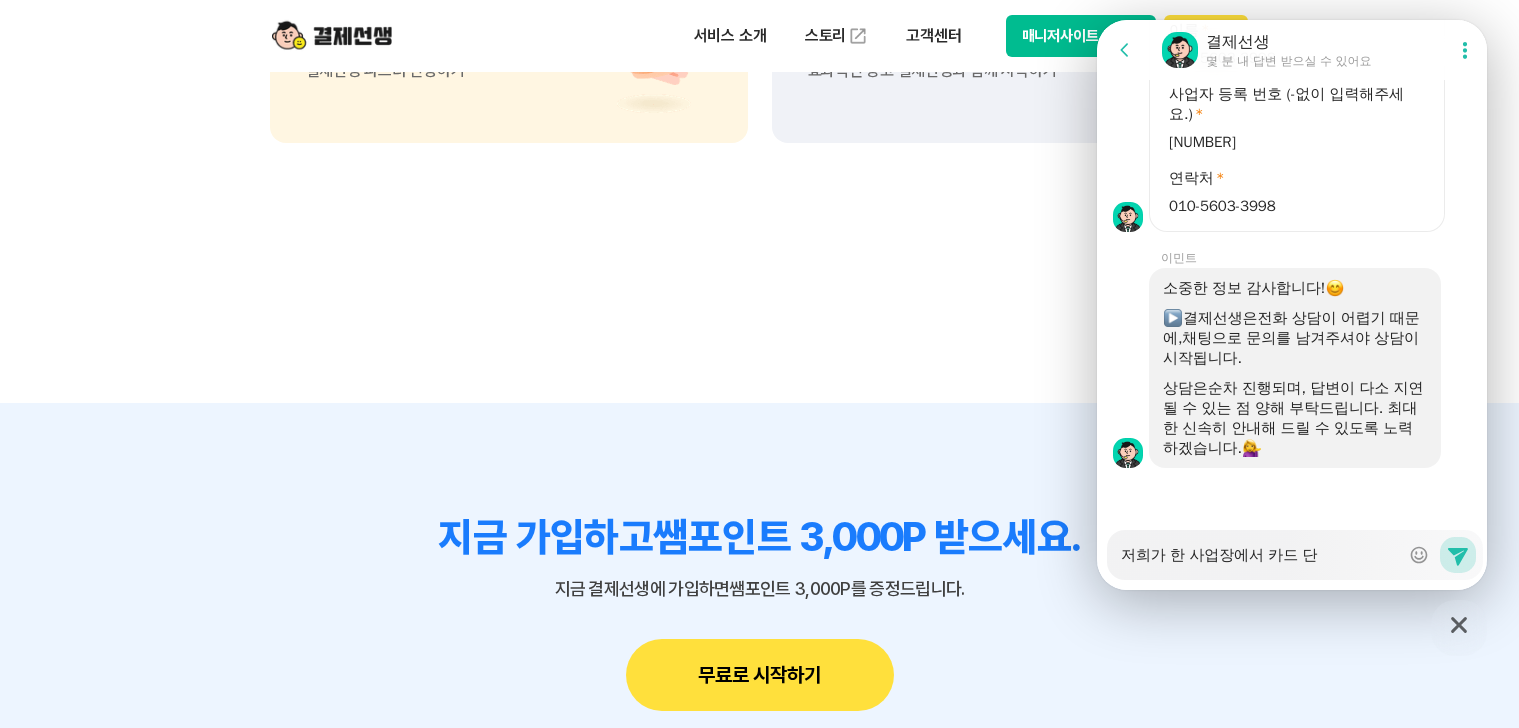 type on "x" 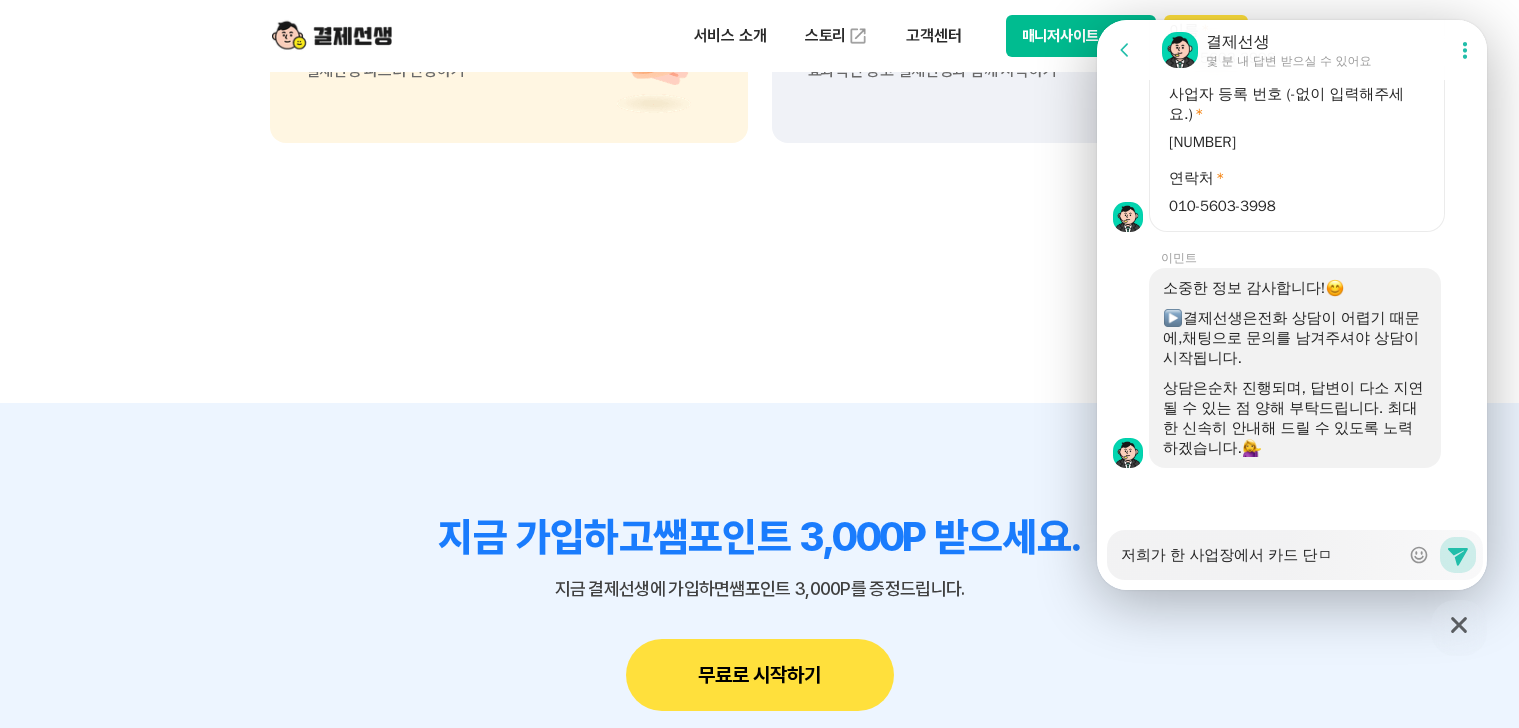 type on "x" 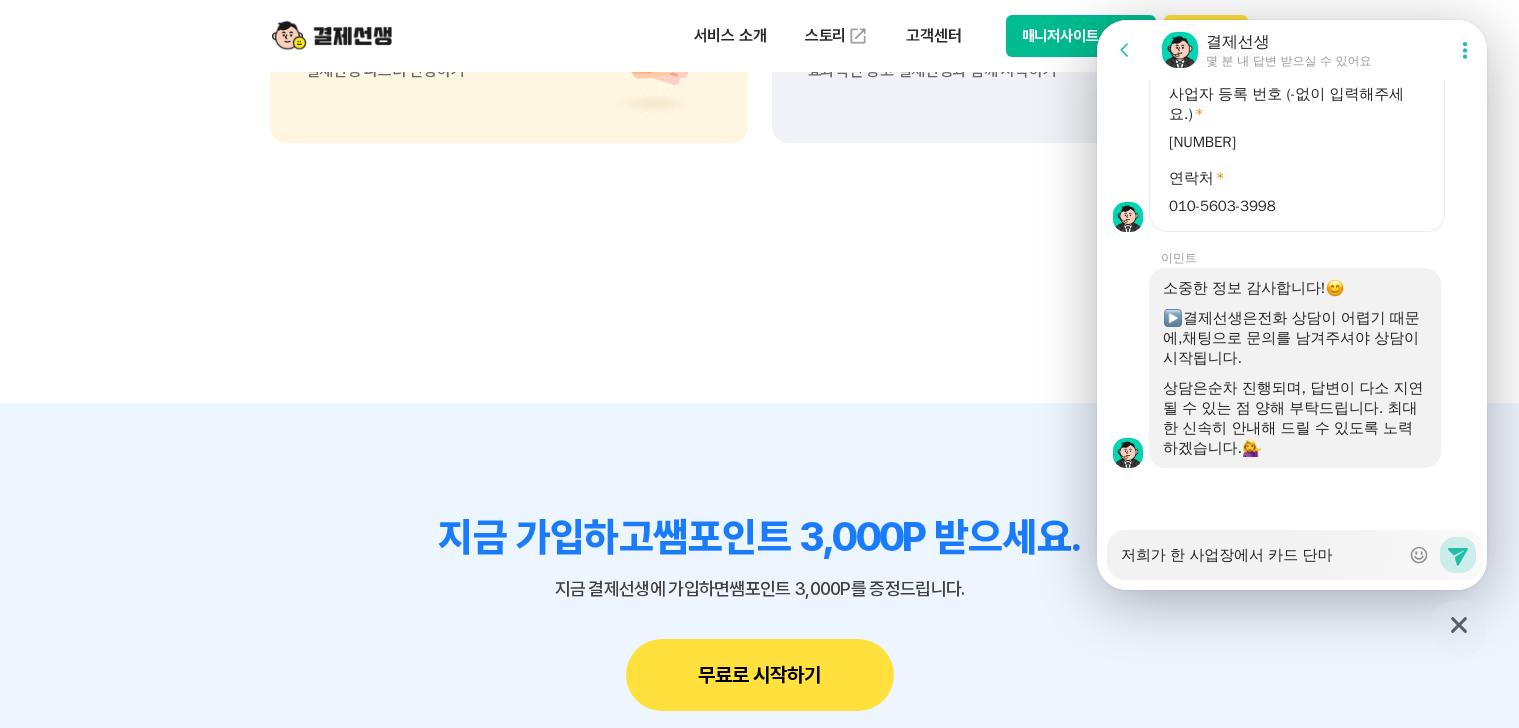 type on "x" 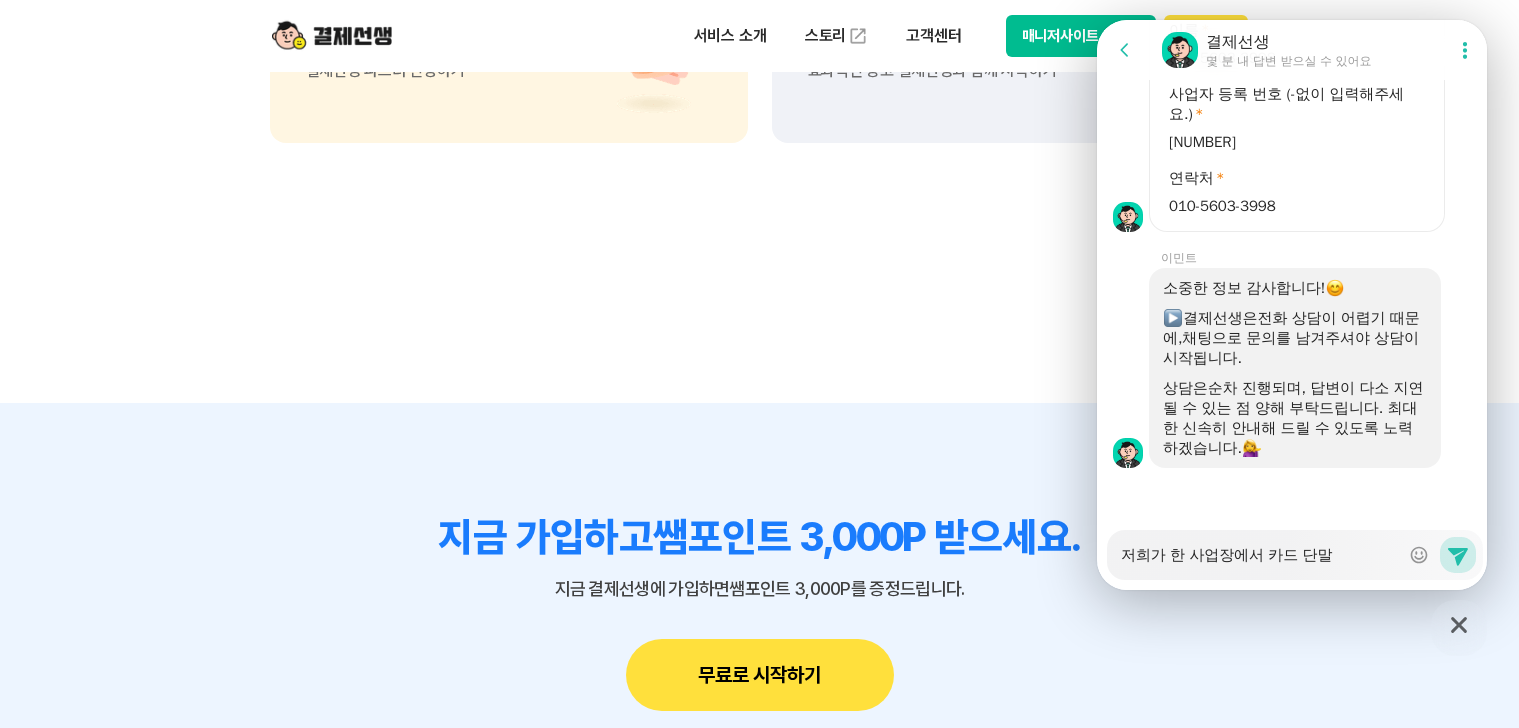 type on "x" 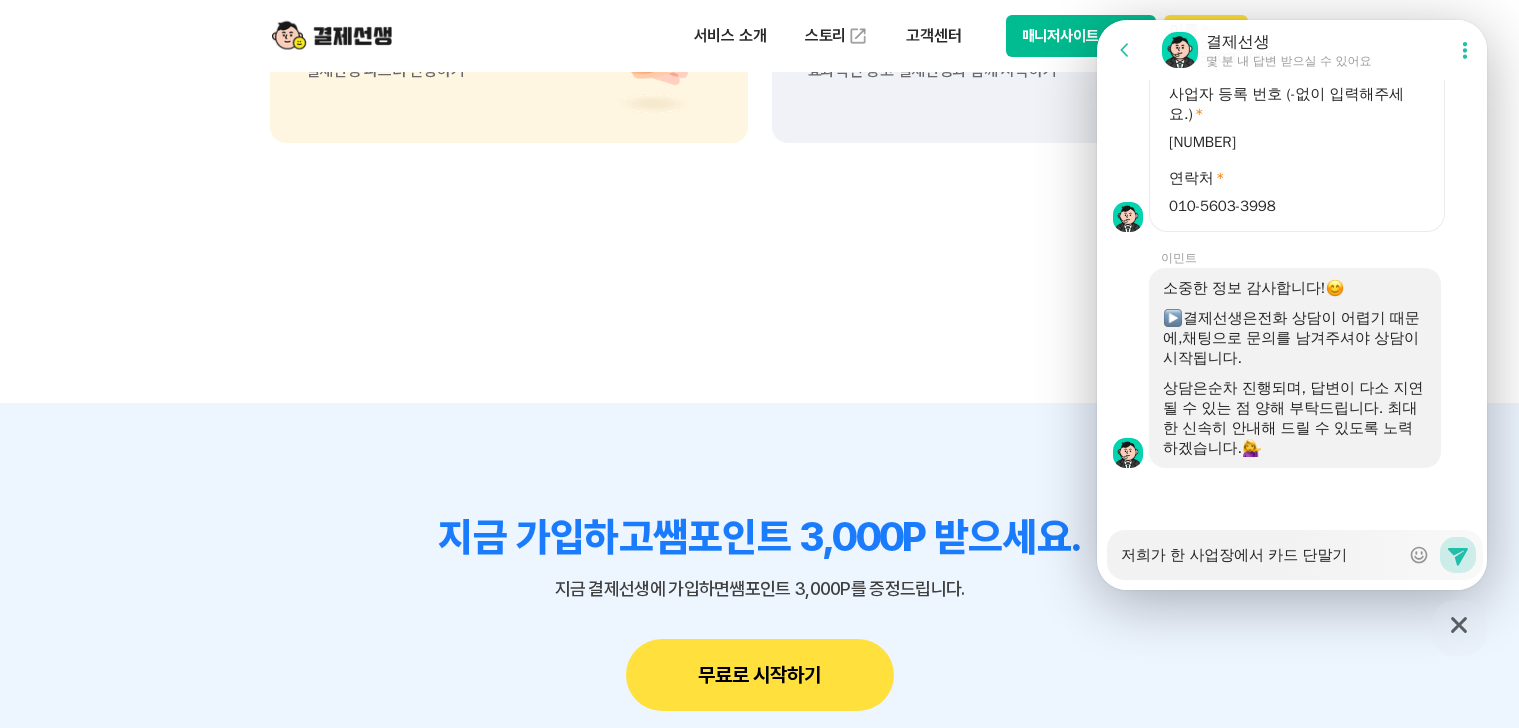 type on "x" 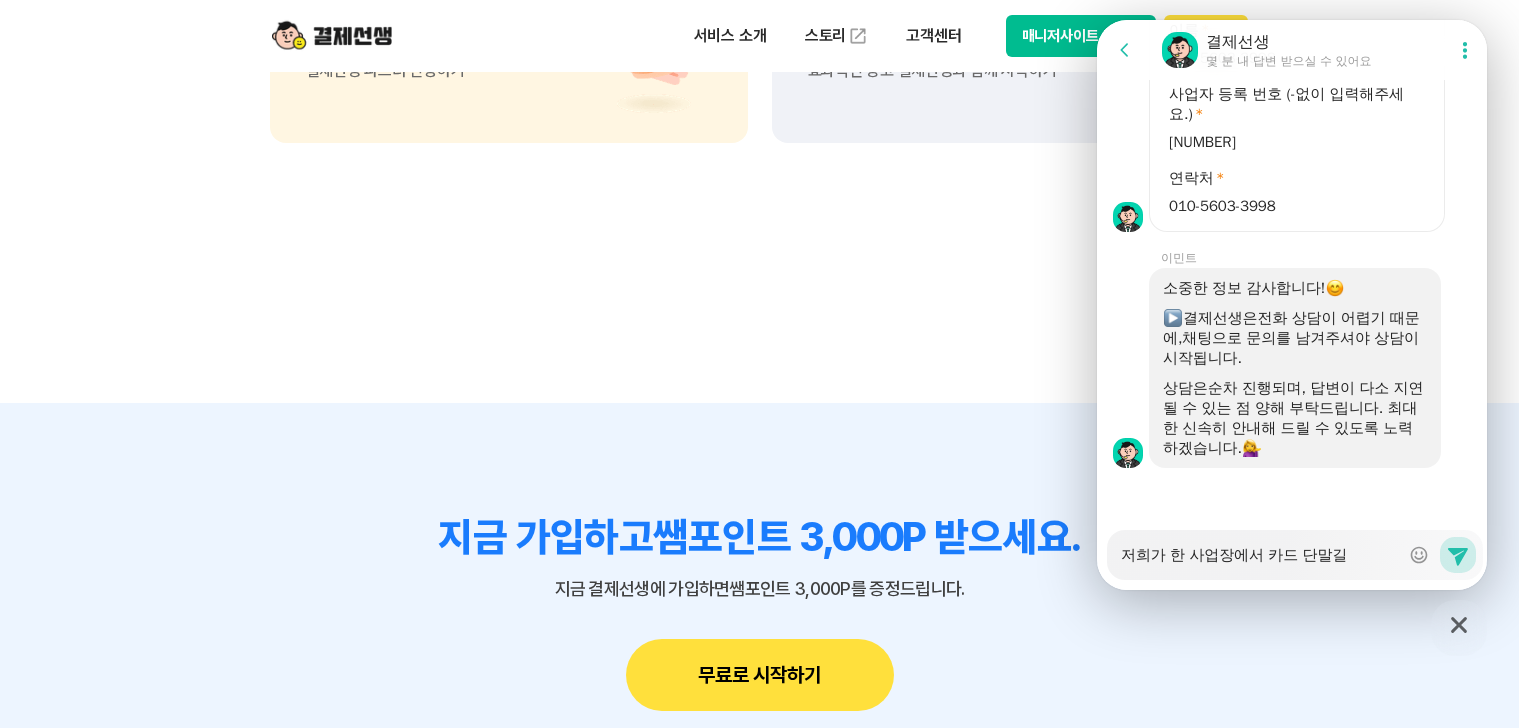 type on "x" 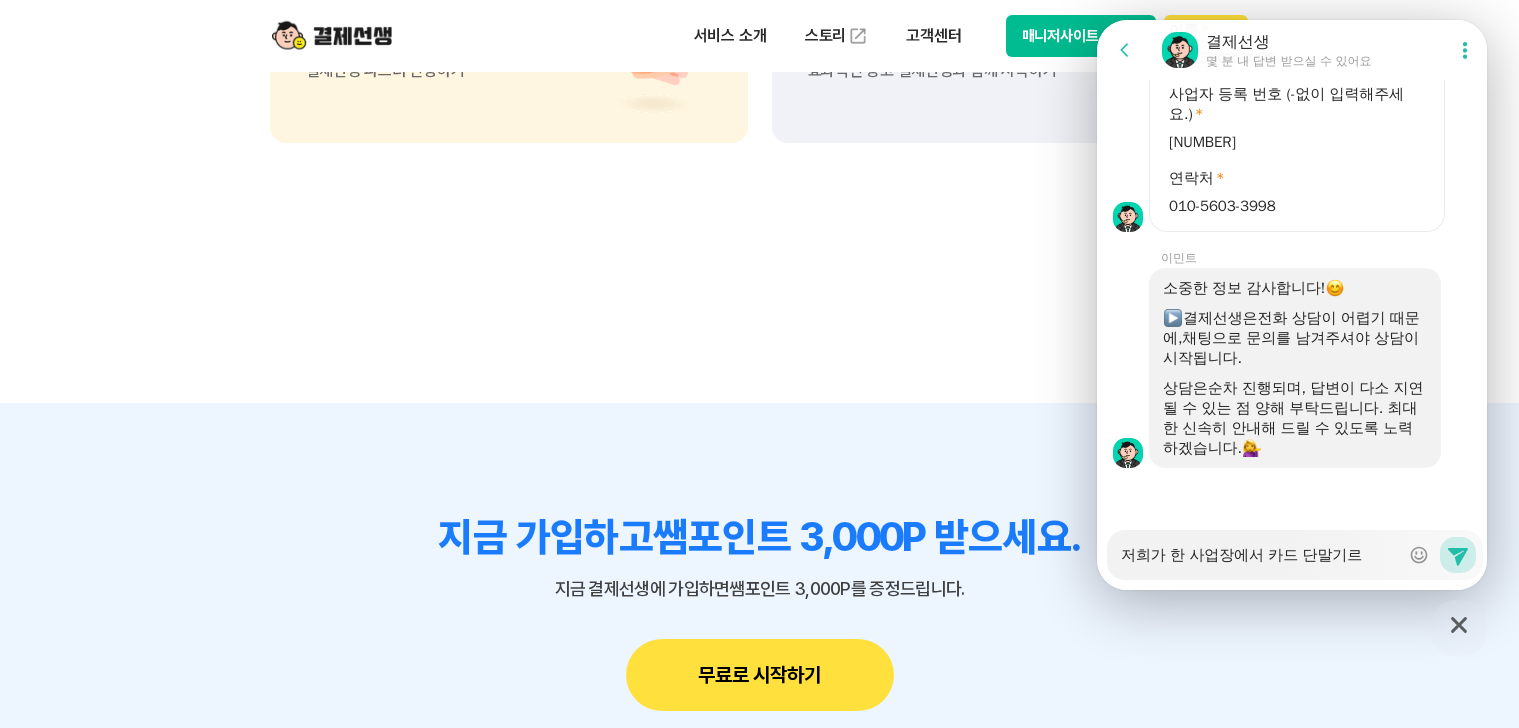 type on "x" 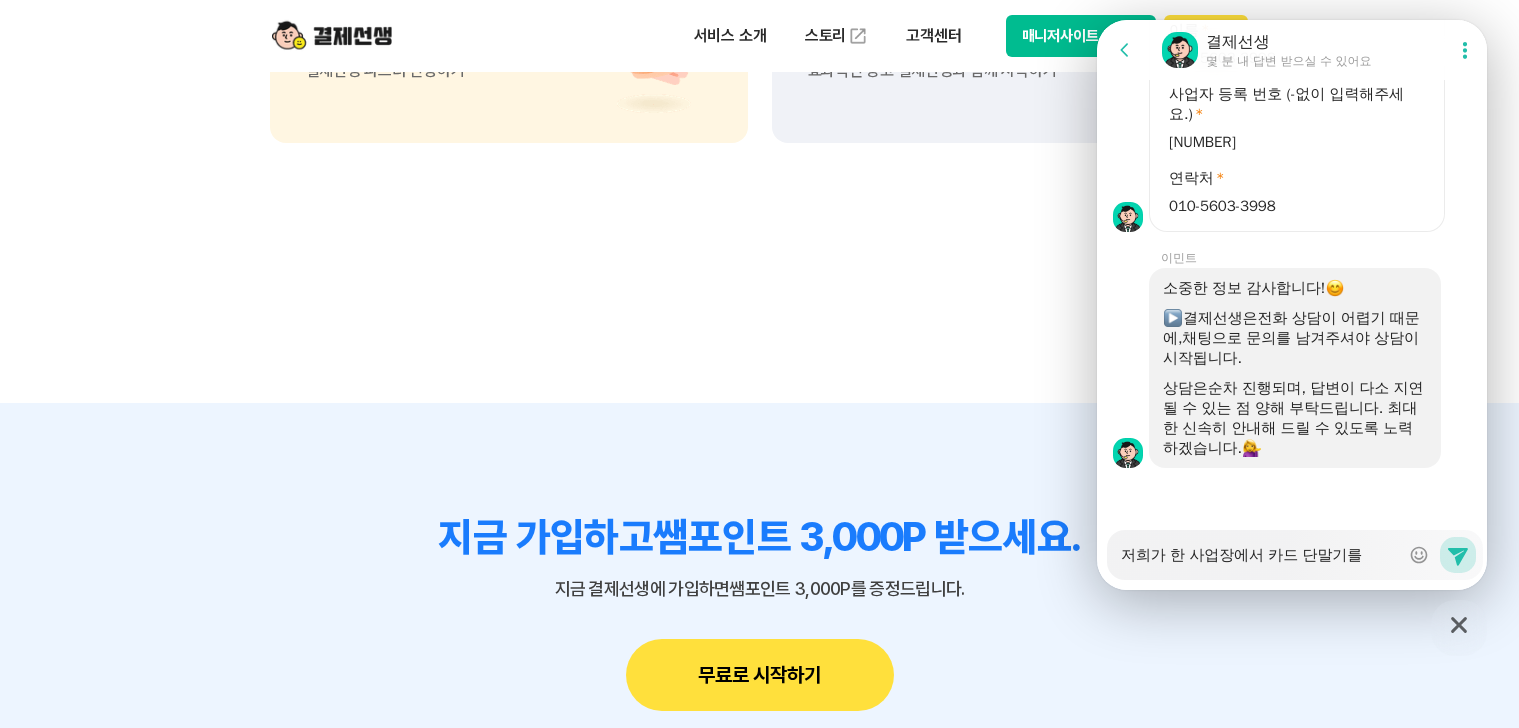 type on "x" 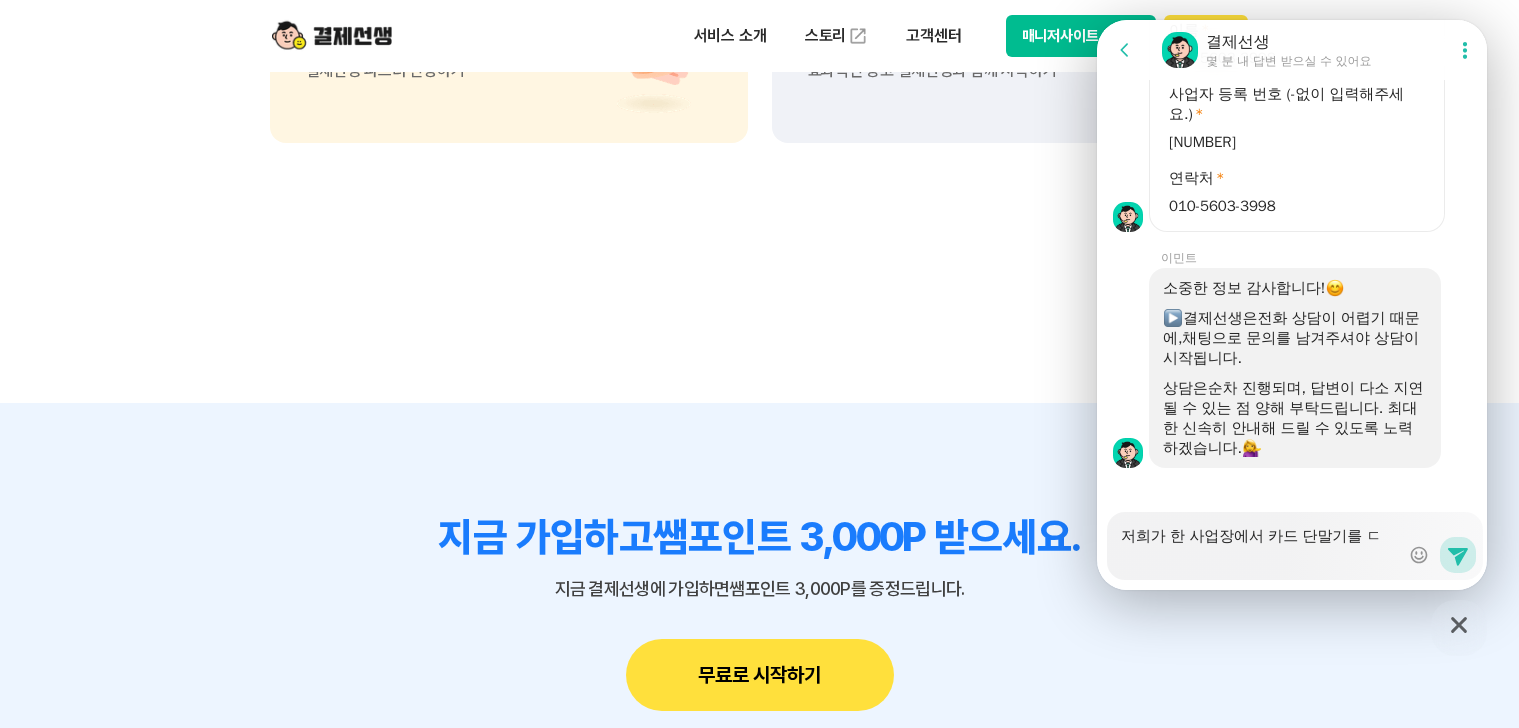 type on "x" 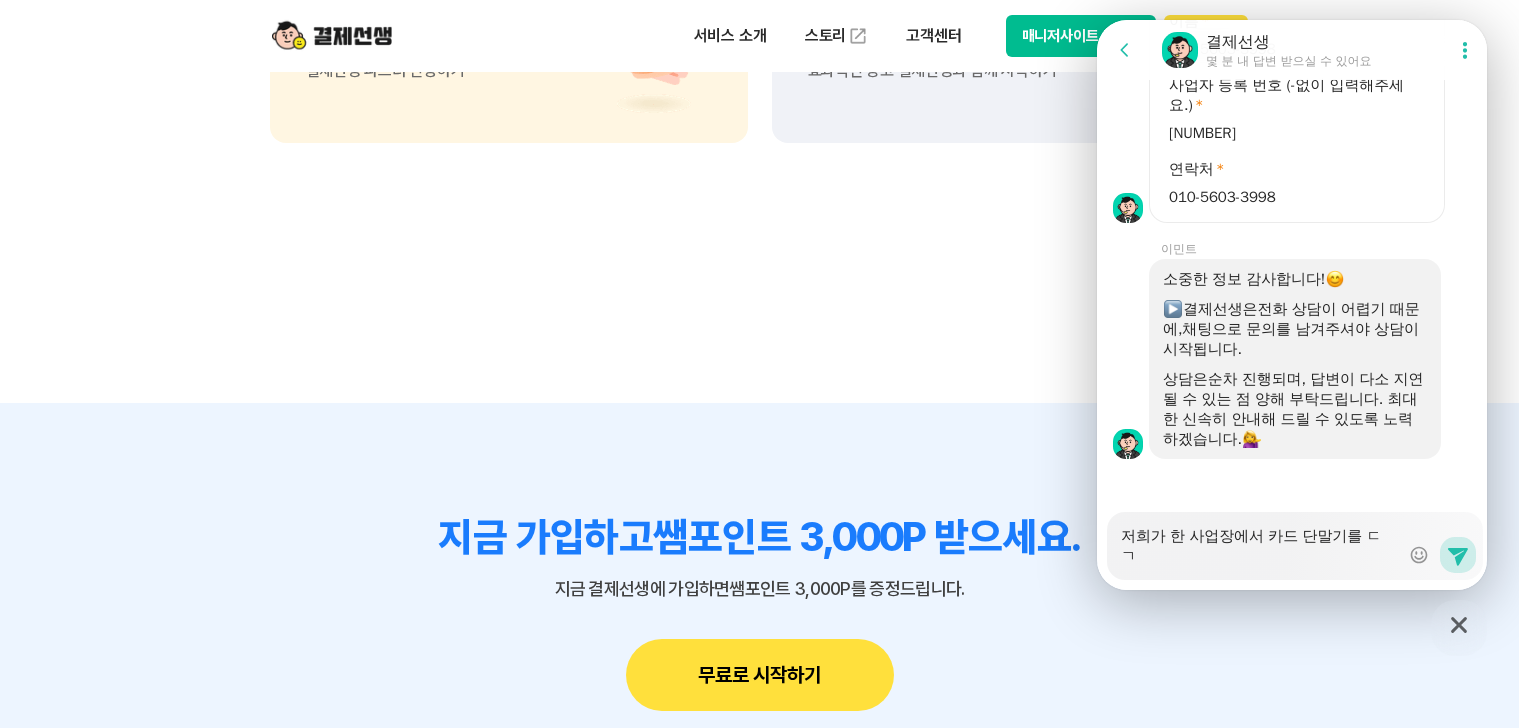type on "x" 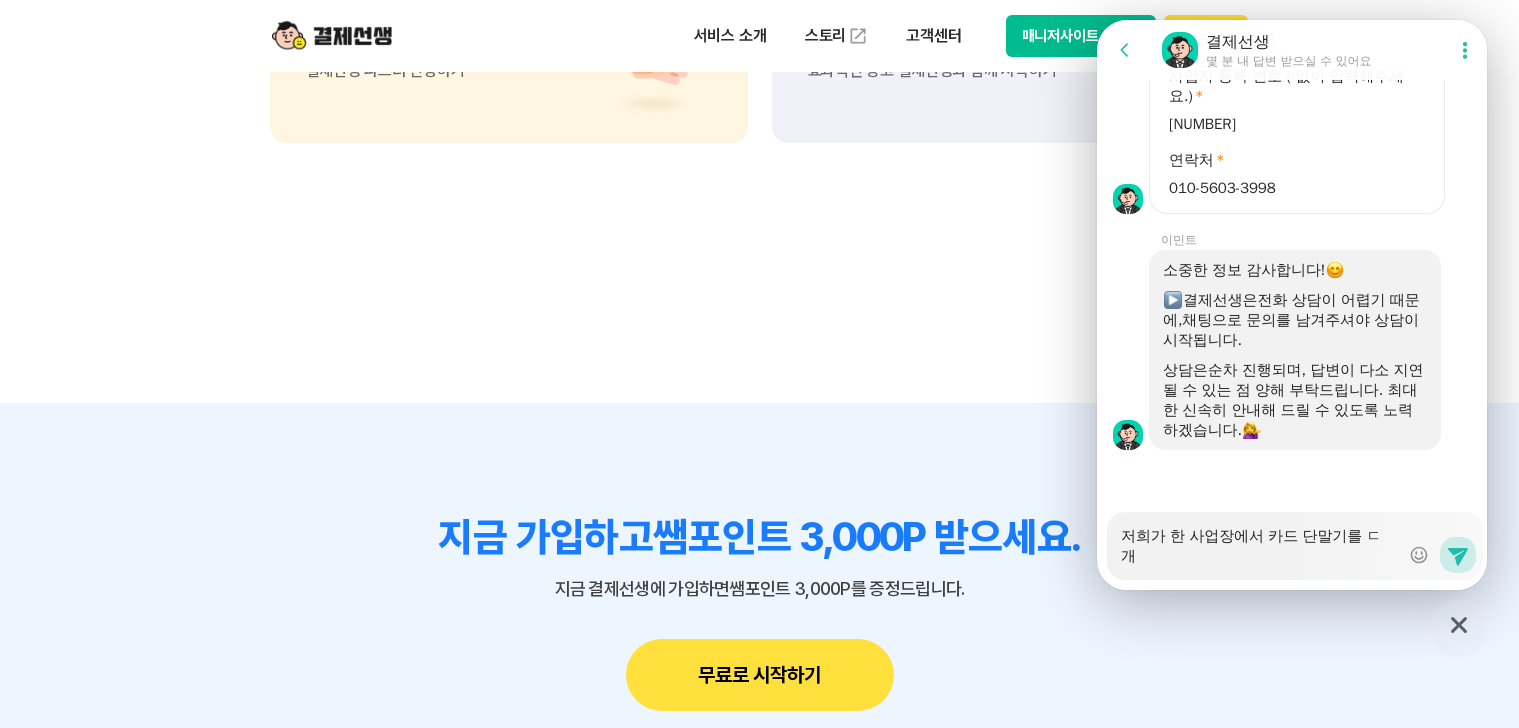 type on "x" 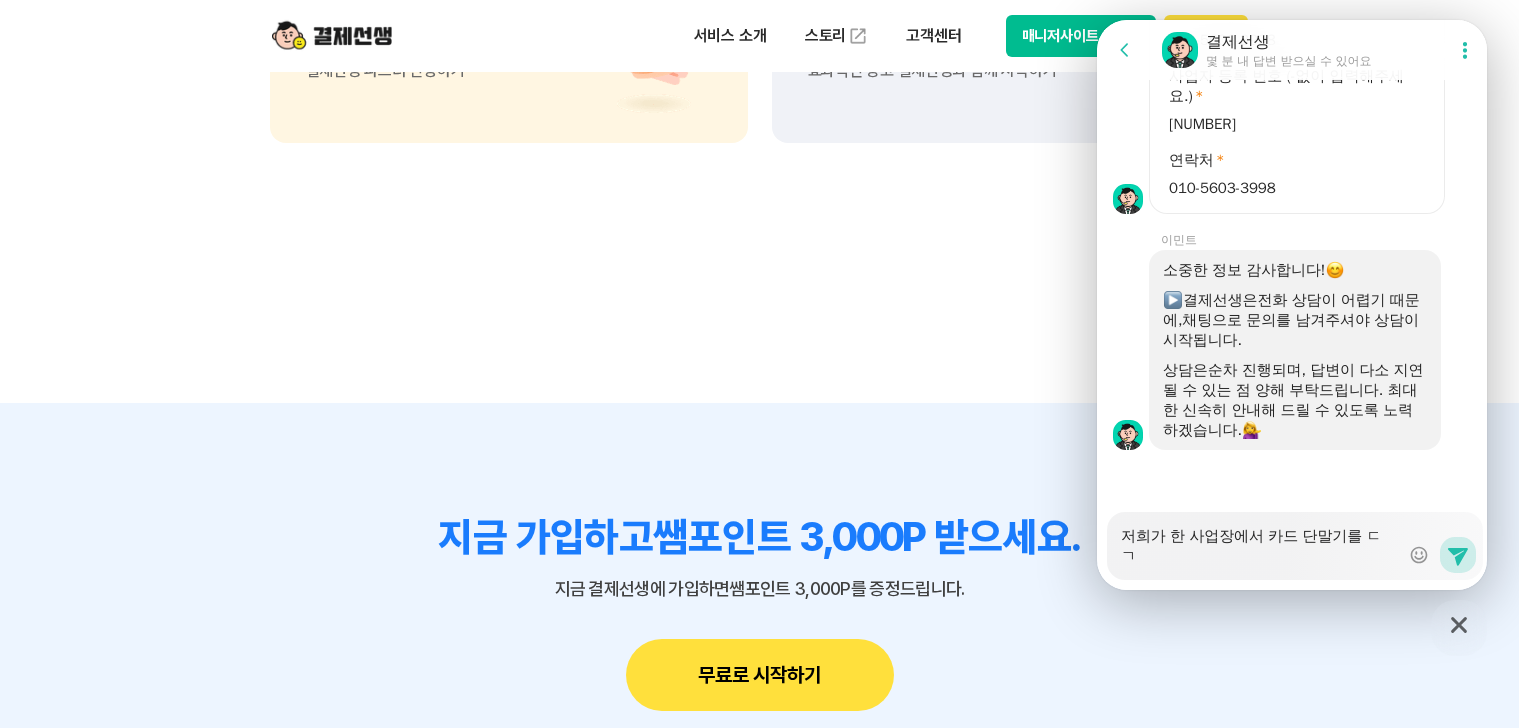 type on "x" 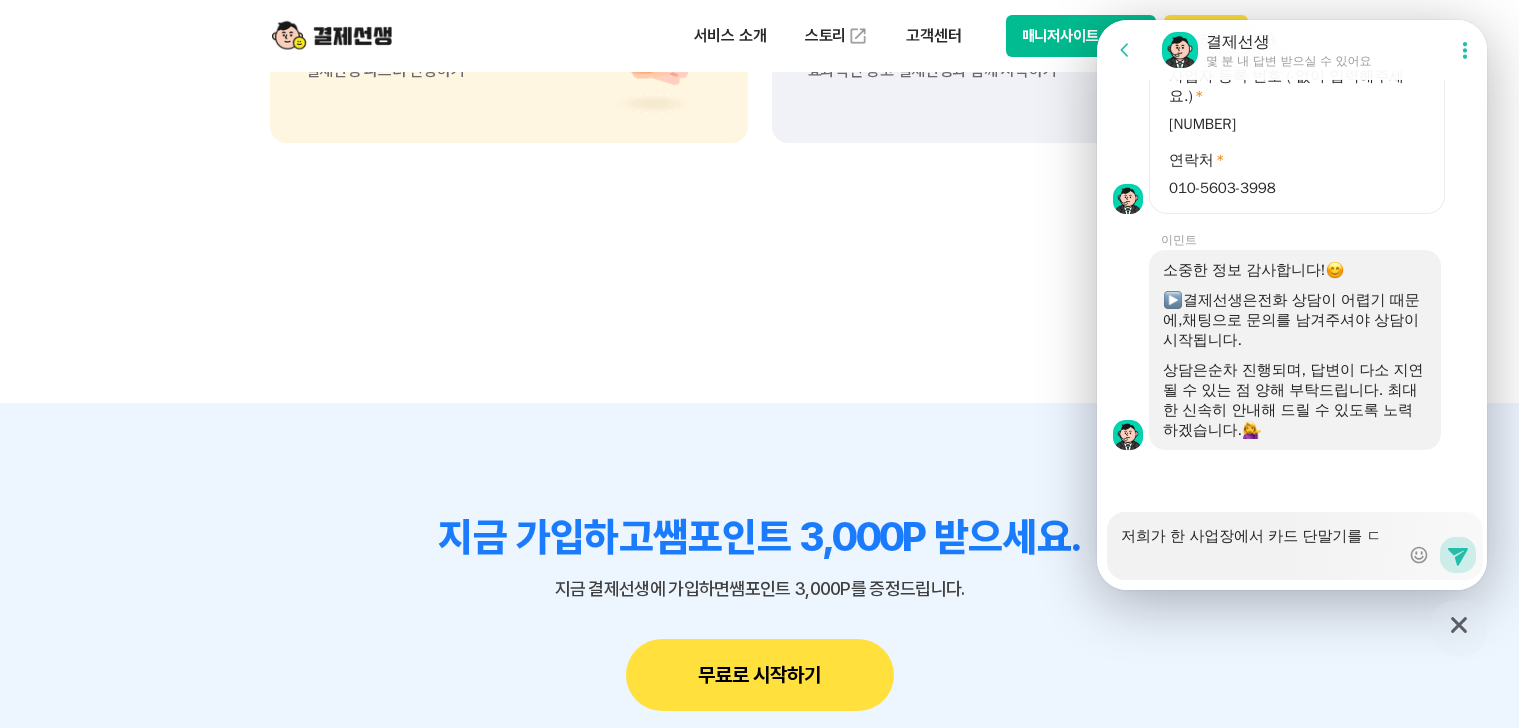 type on "x" 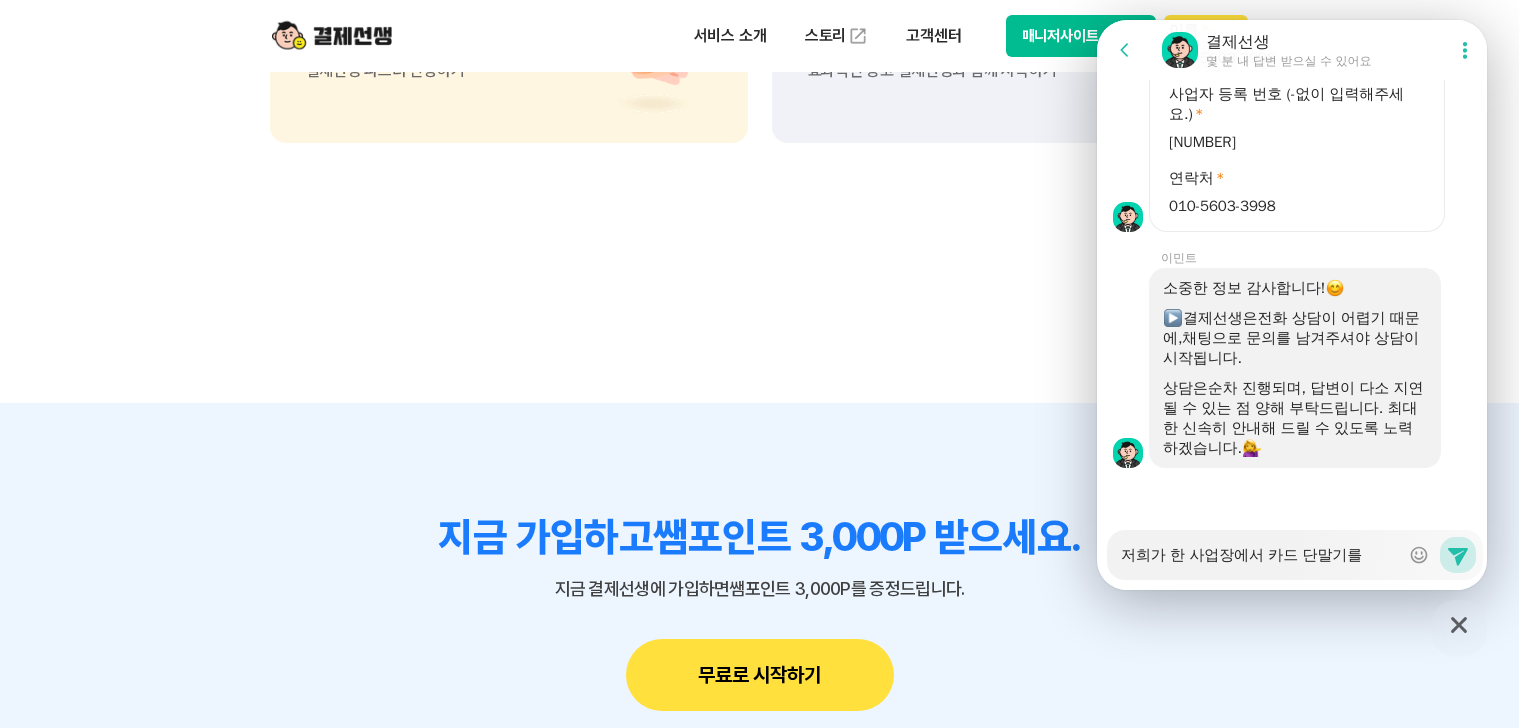 type on "x" 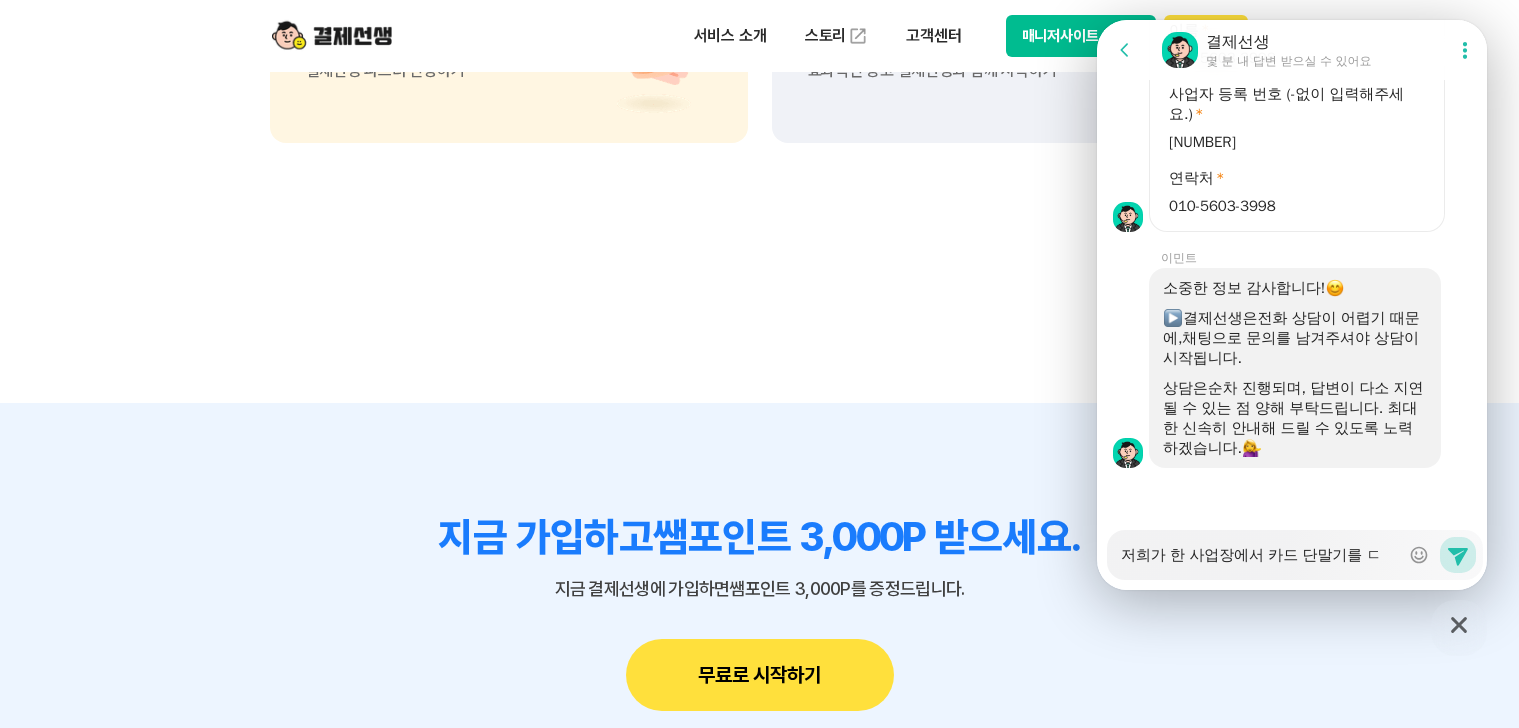 type on "x" 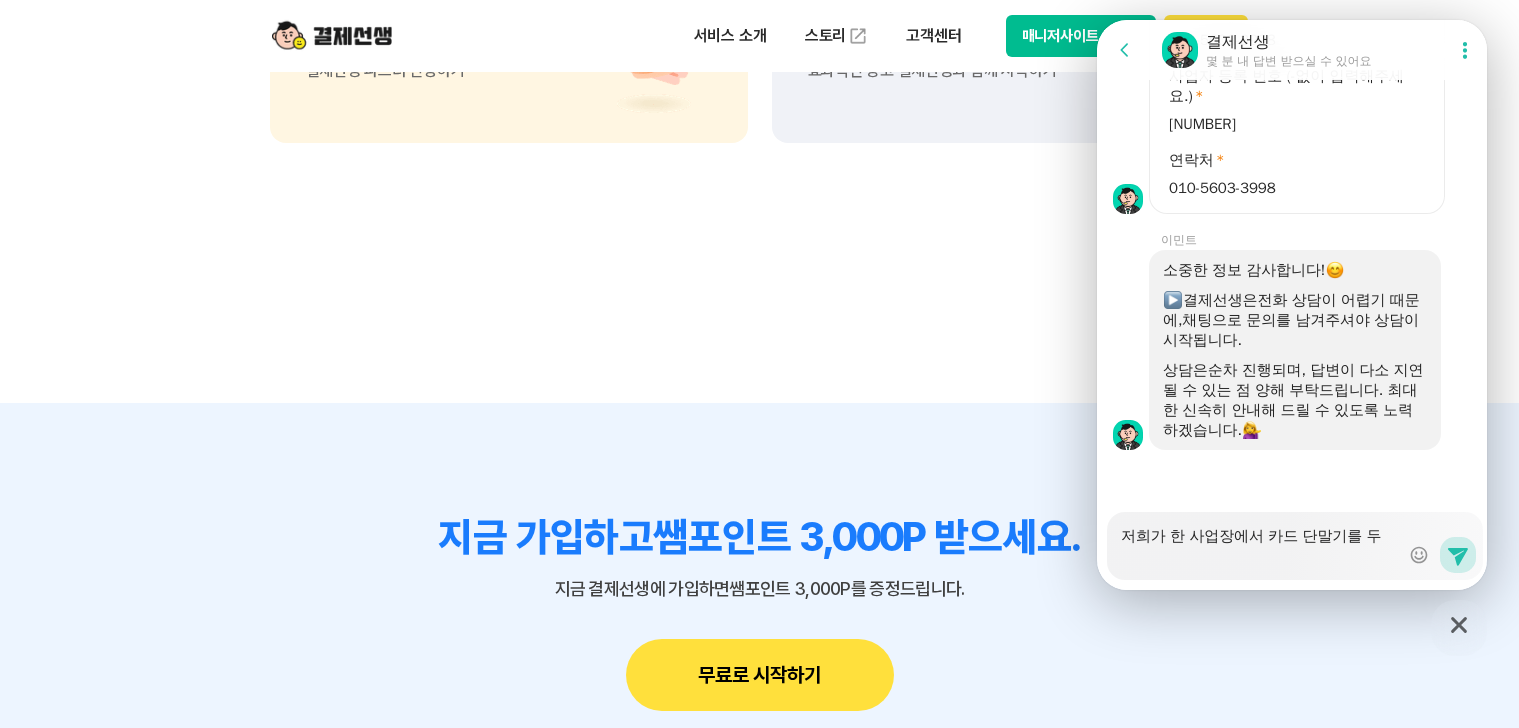 type on "x" 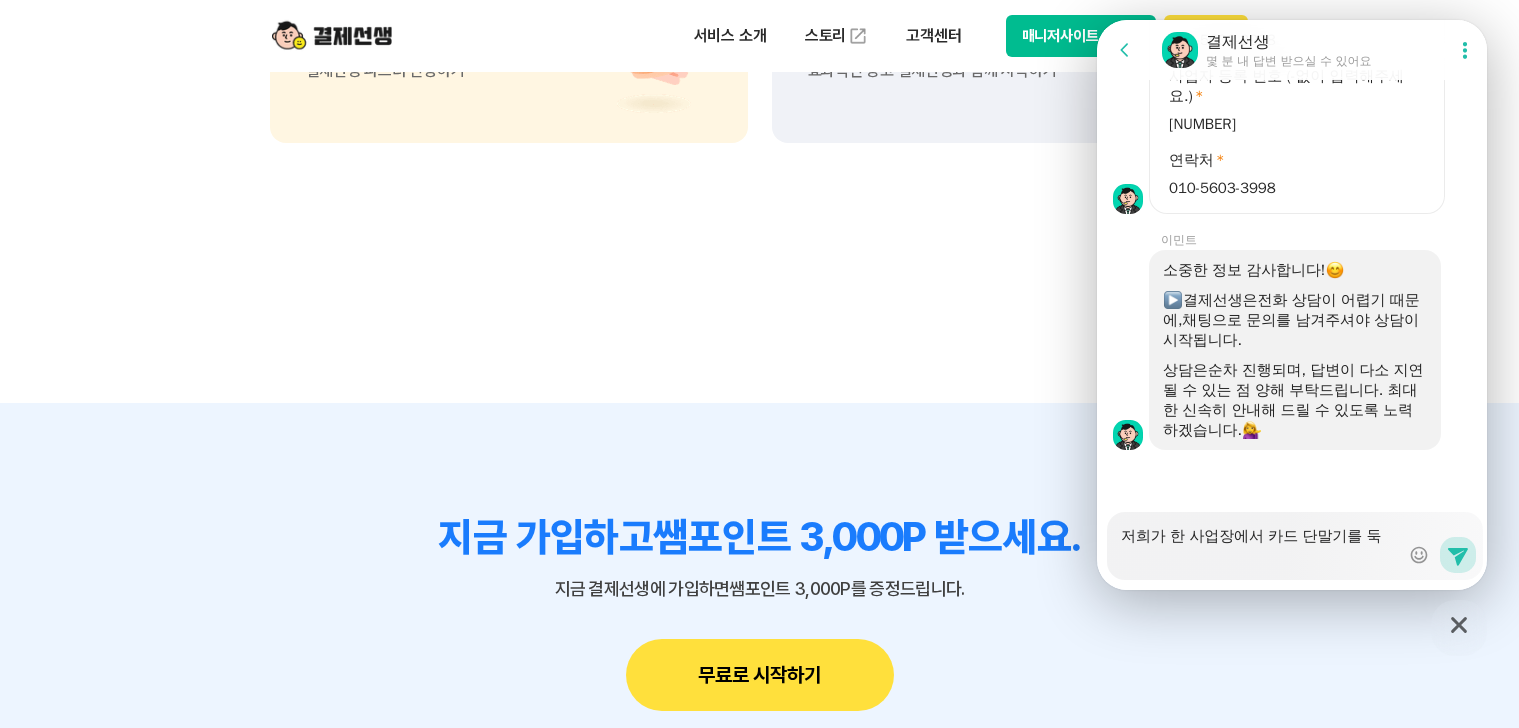 type on "x" 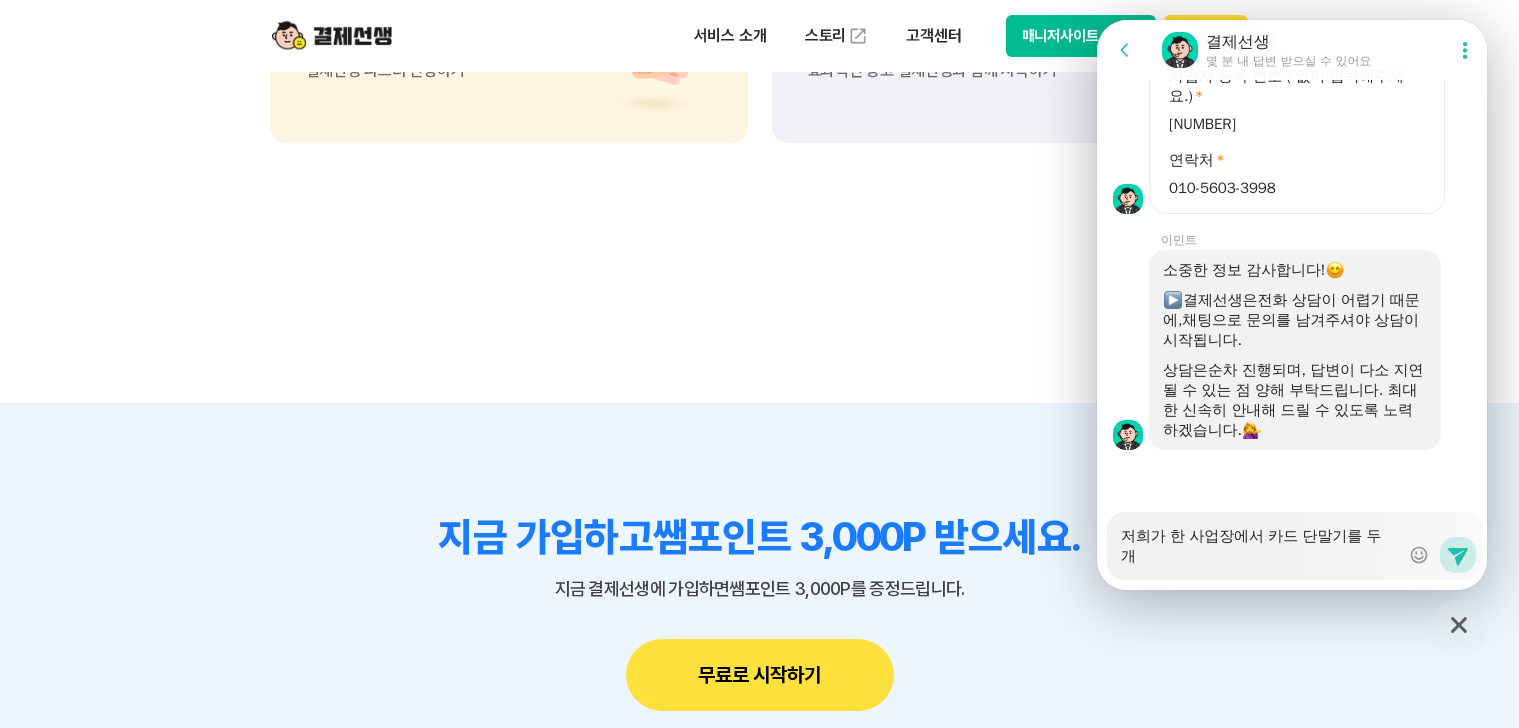 type on "x" 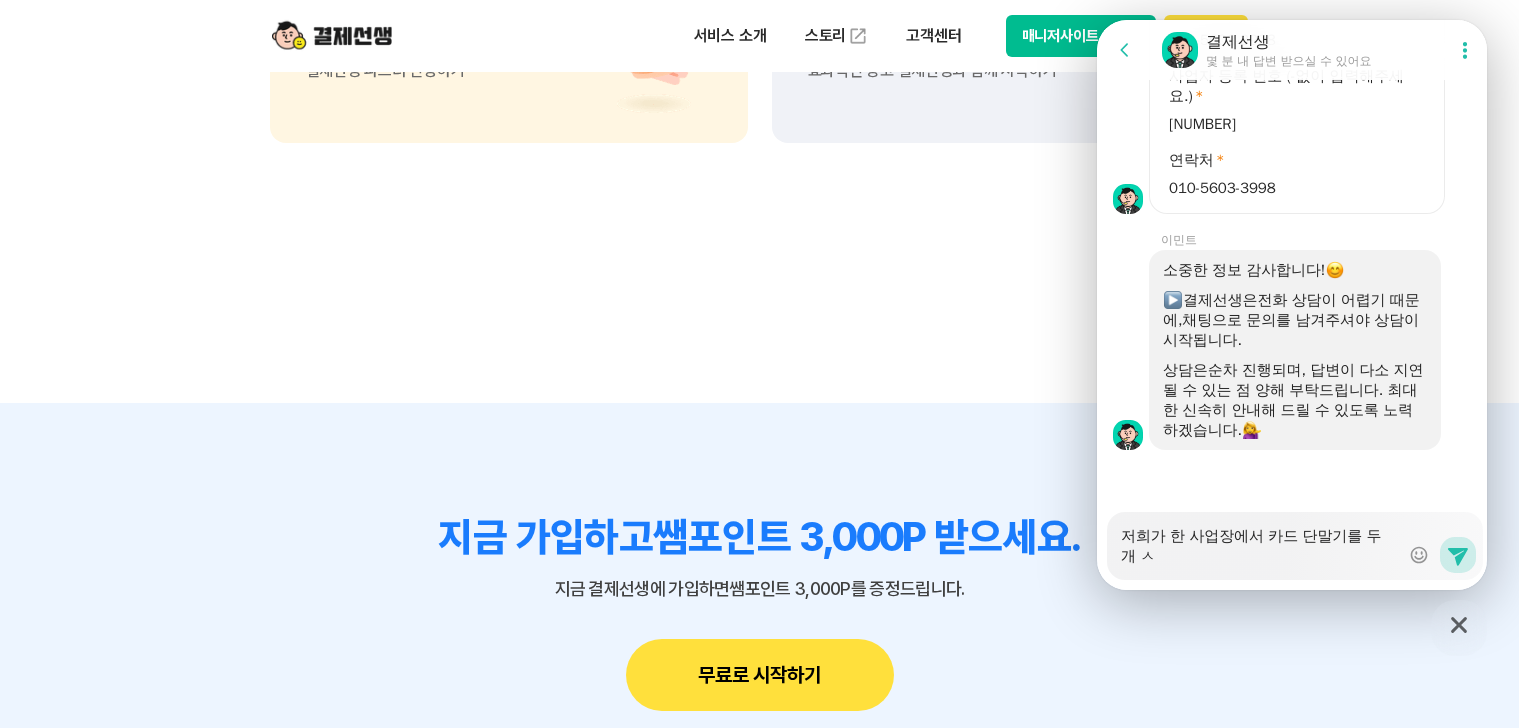 type on "x" 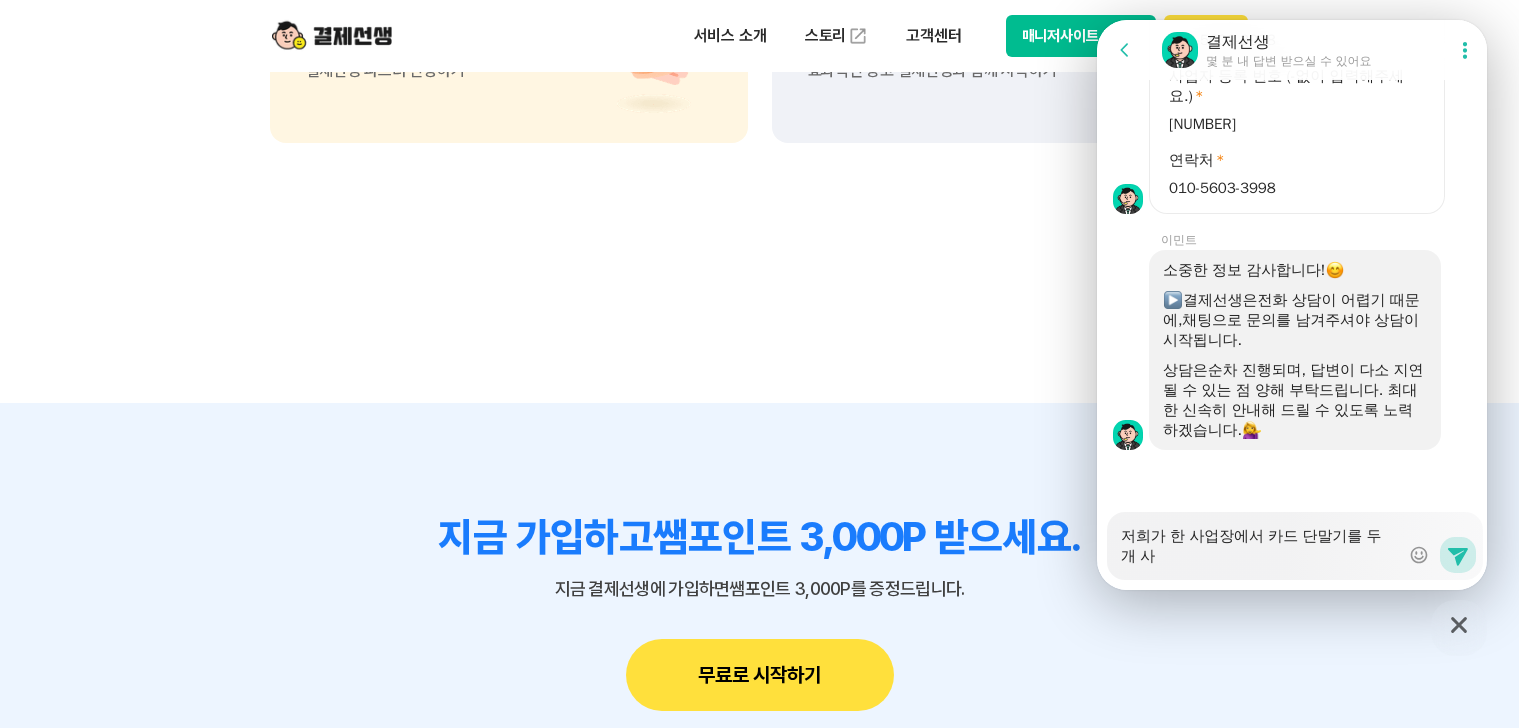 type on "x" 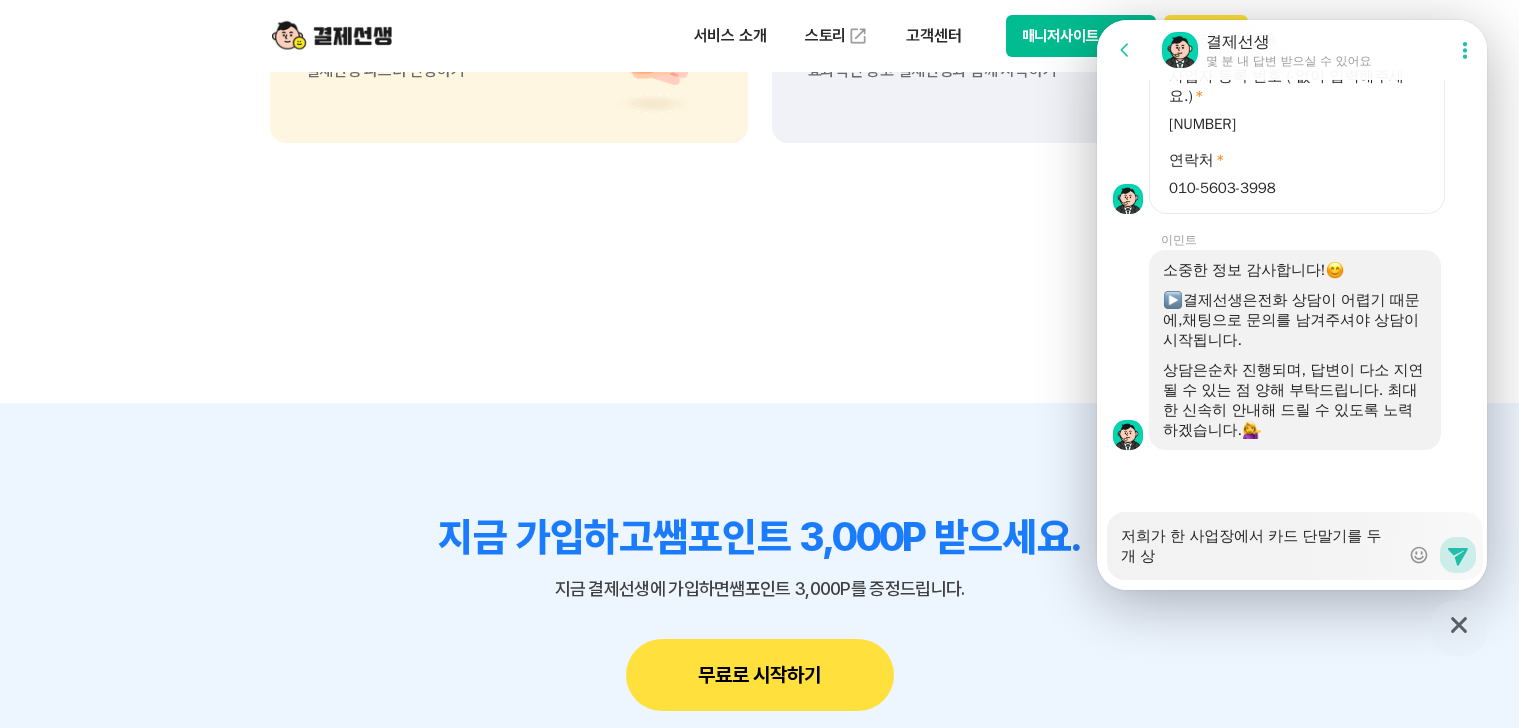 type on "x" 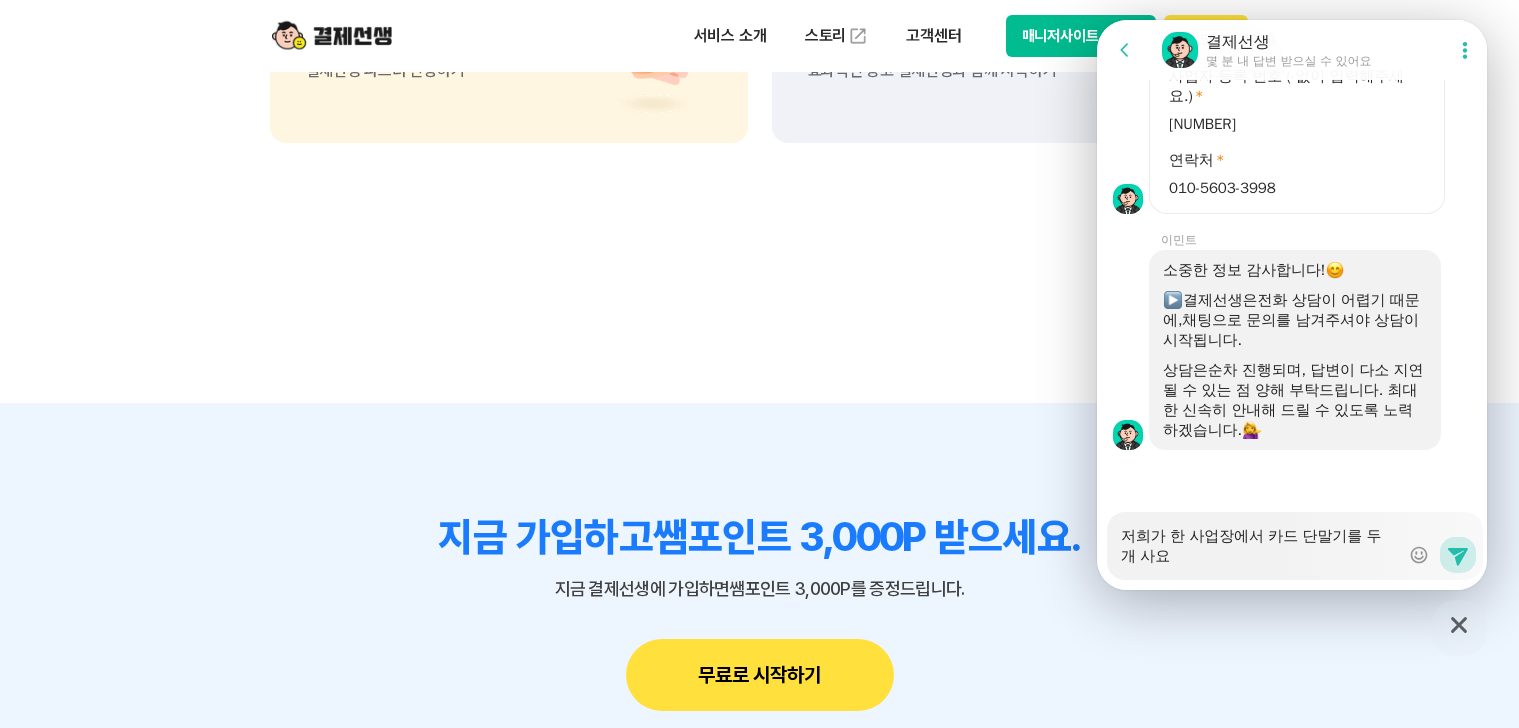 type on "x" 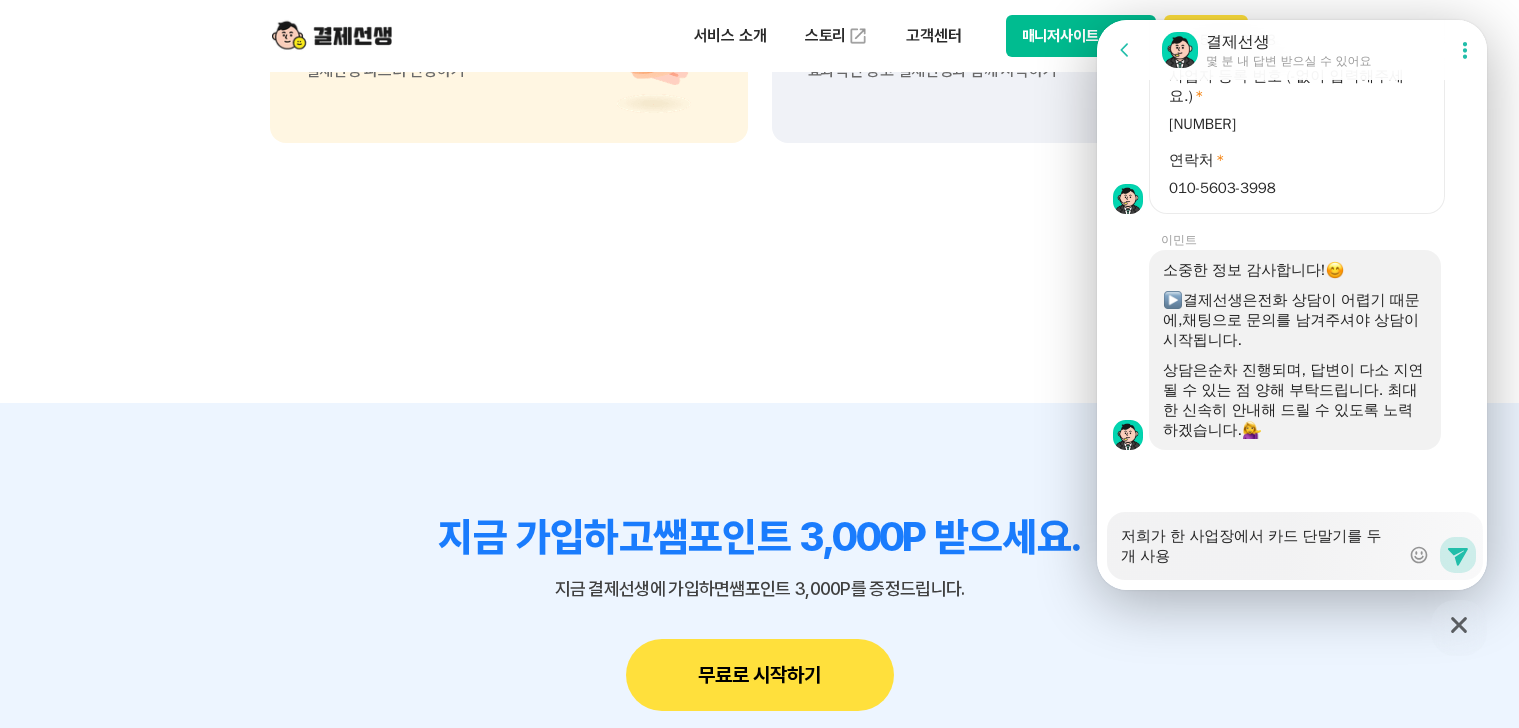 type on "x" 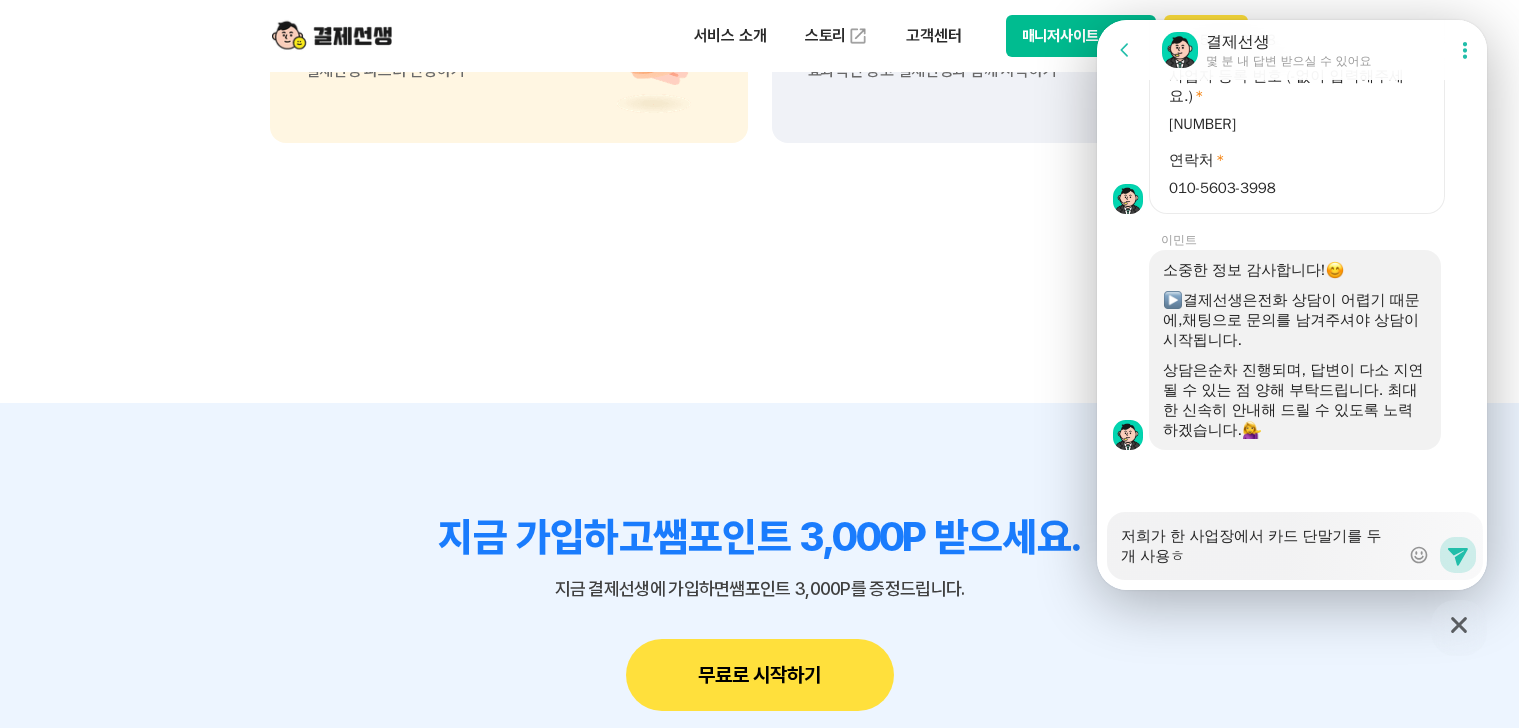 type on "x" 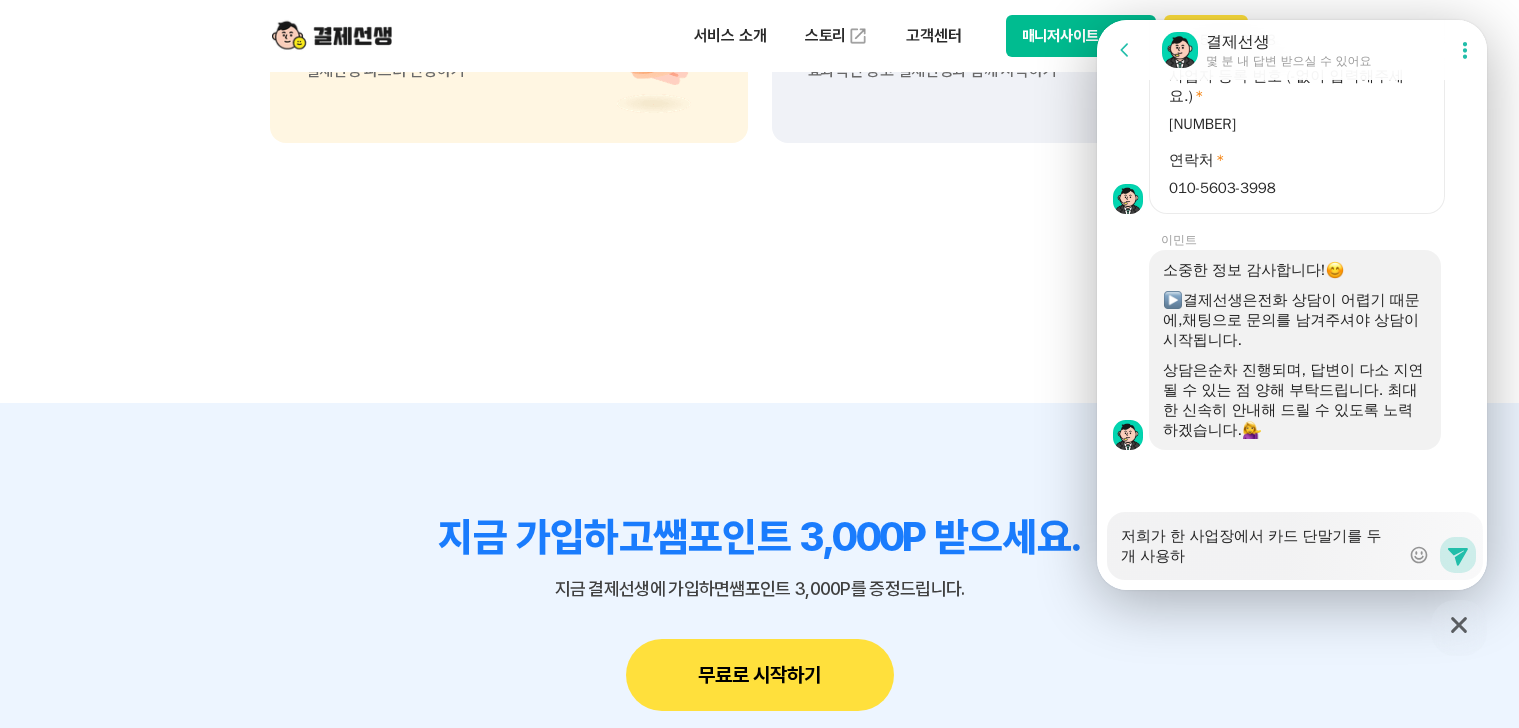 type on "x" 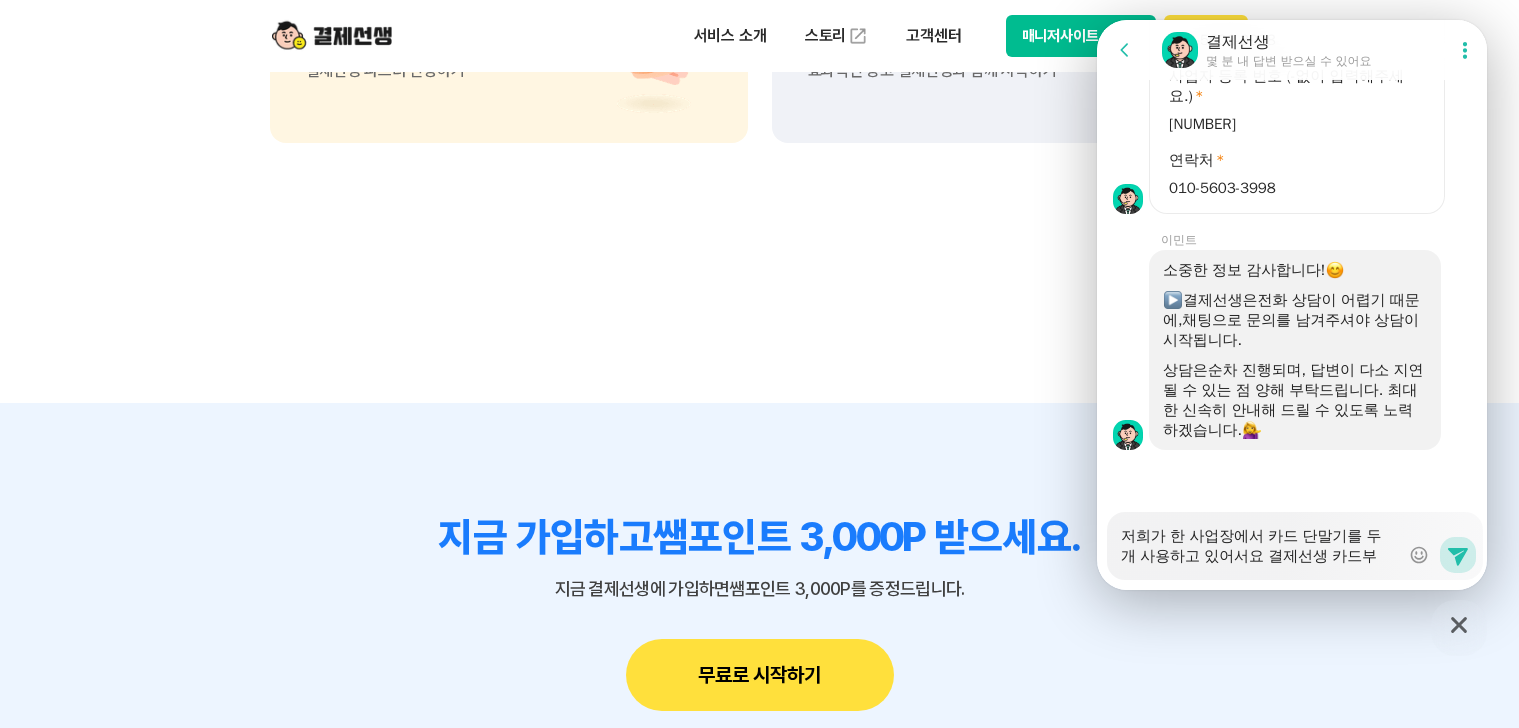 type on "x" 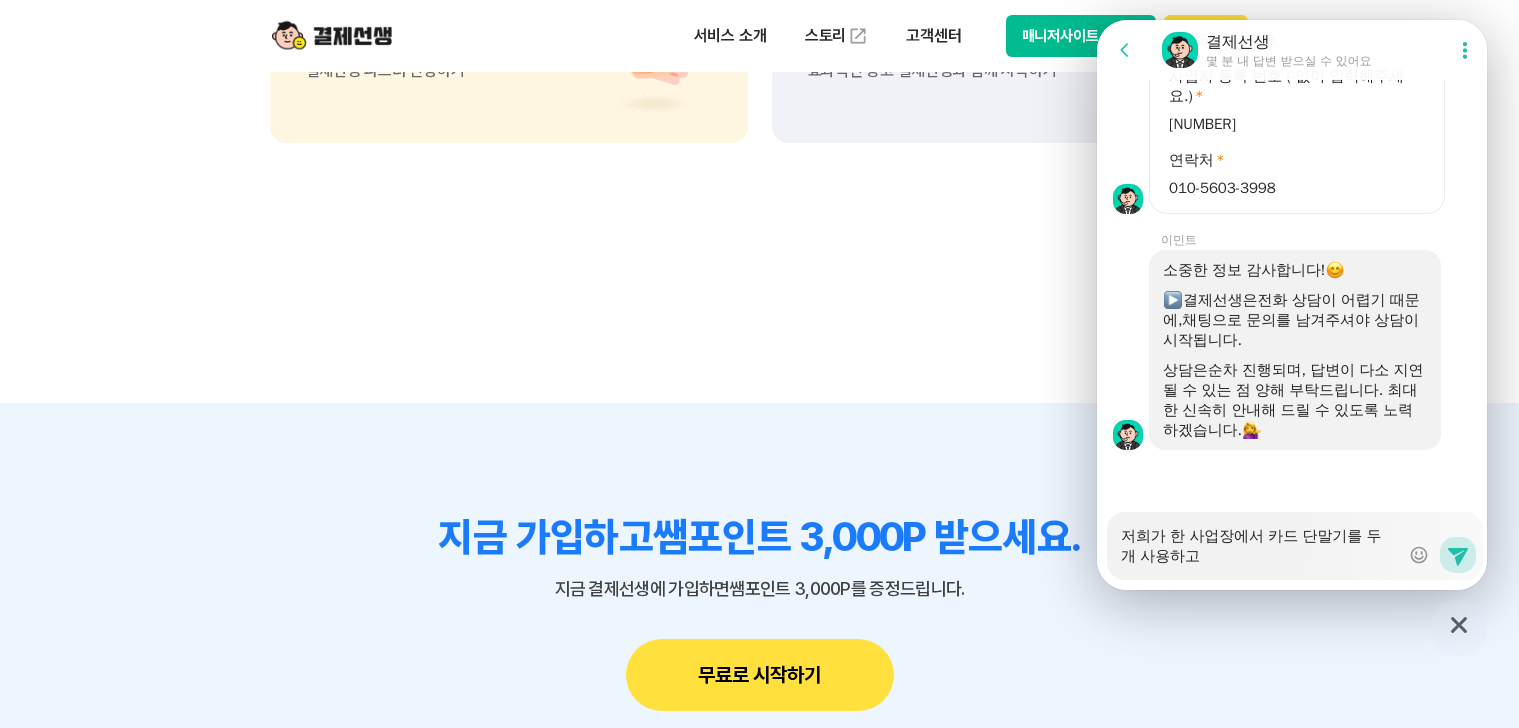 type on "x" 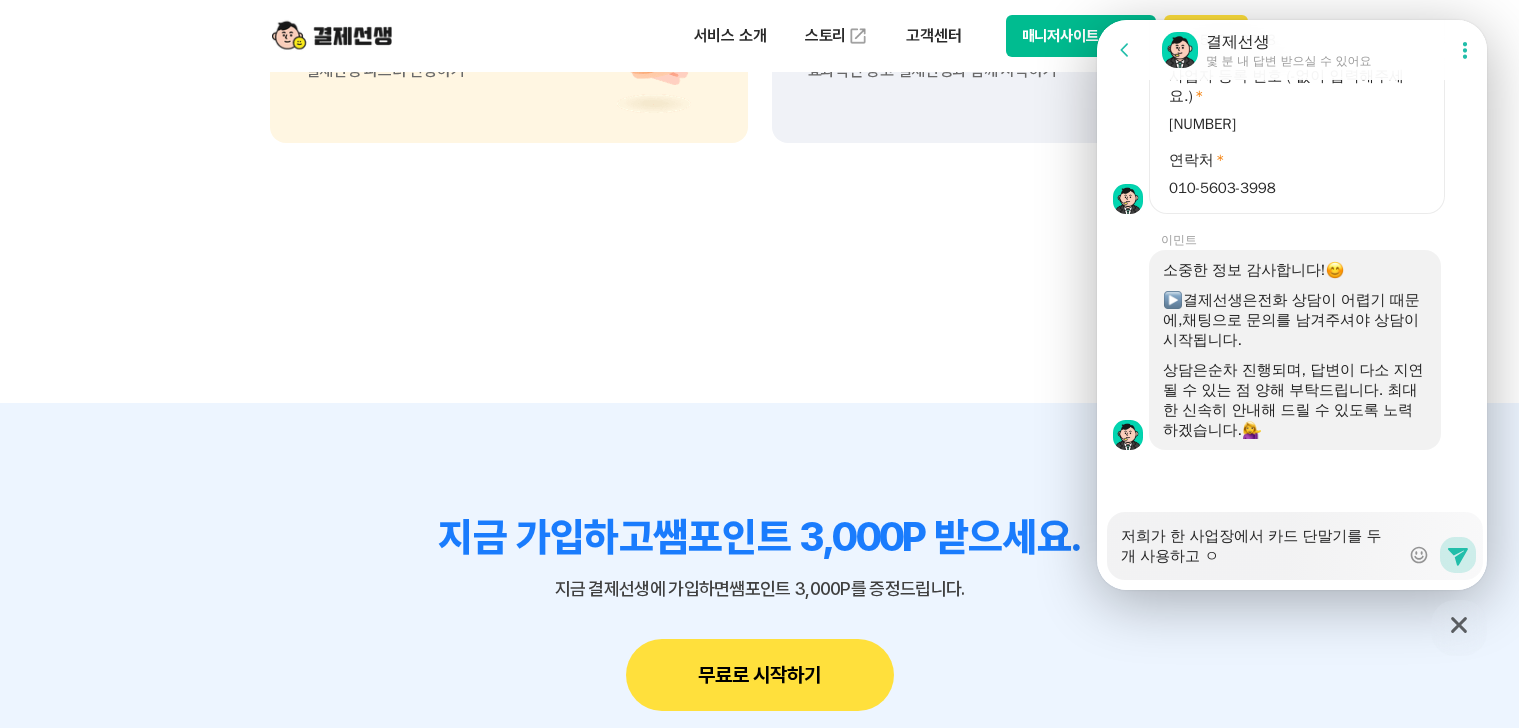 type on "x" 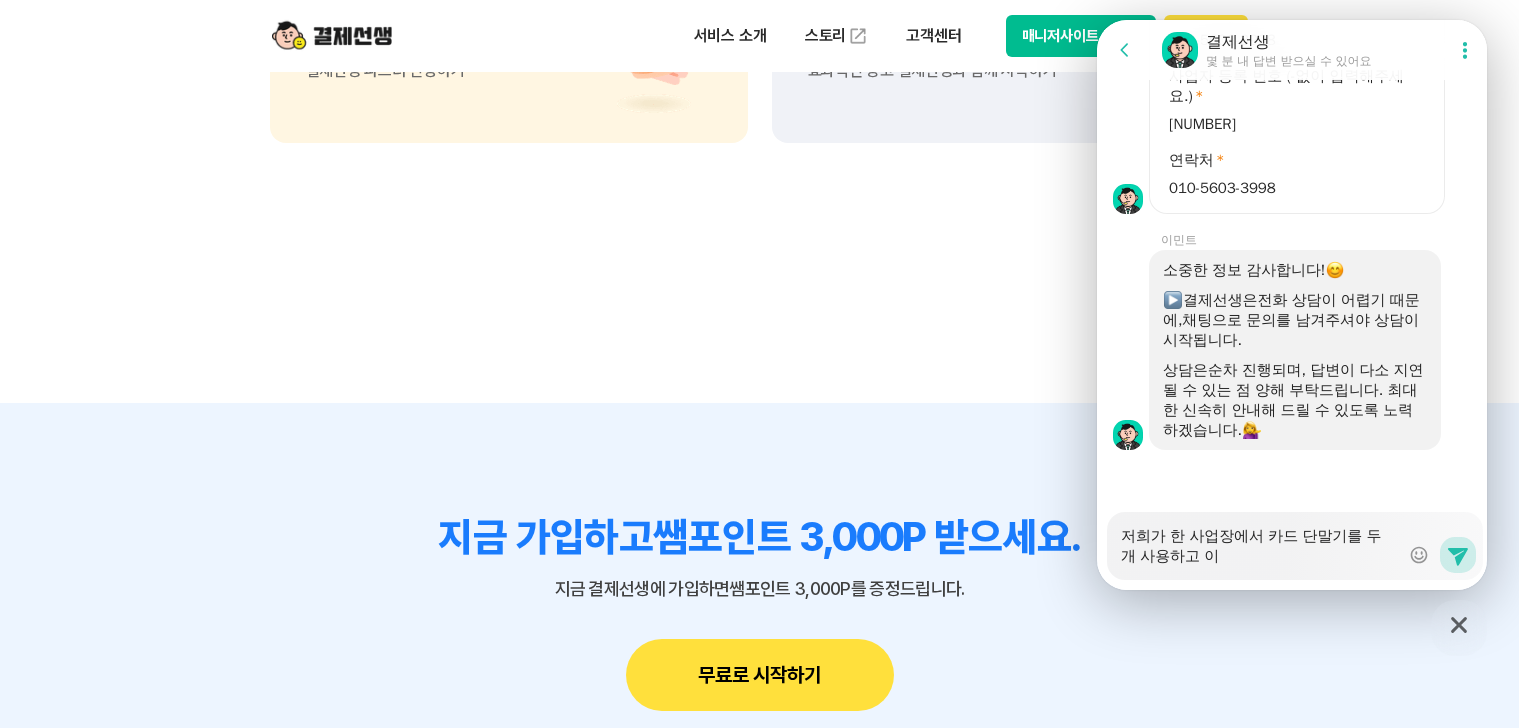 type on "x" 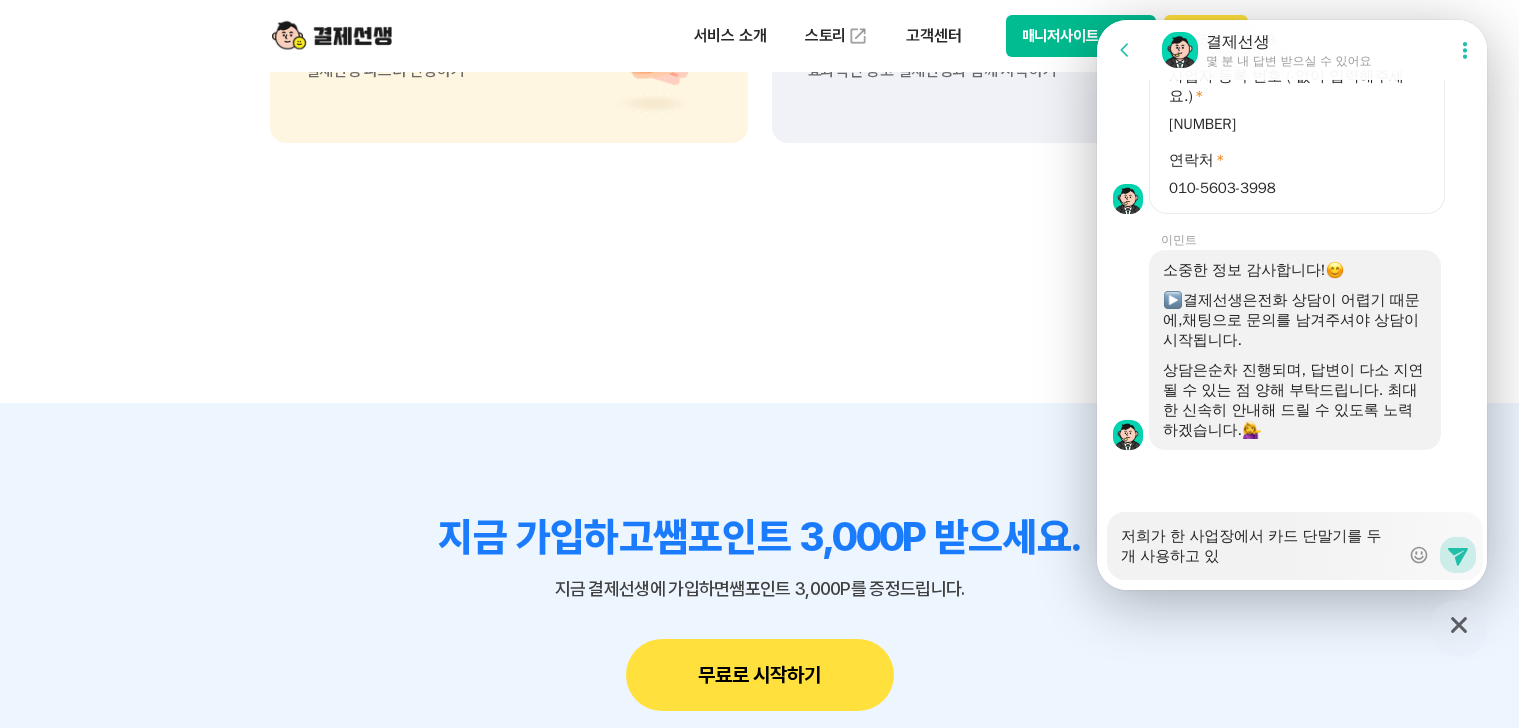 type on "x" 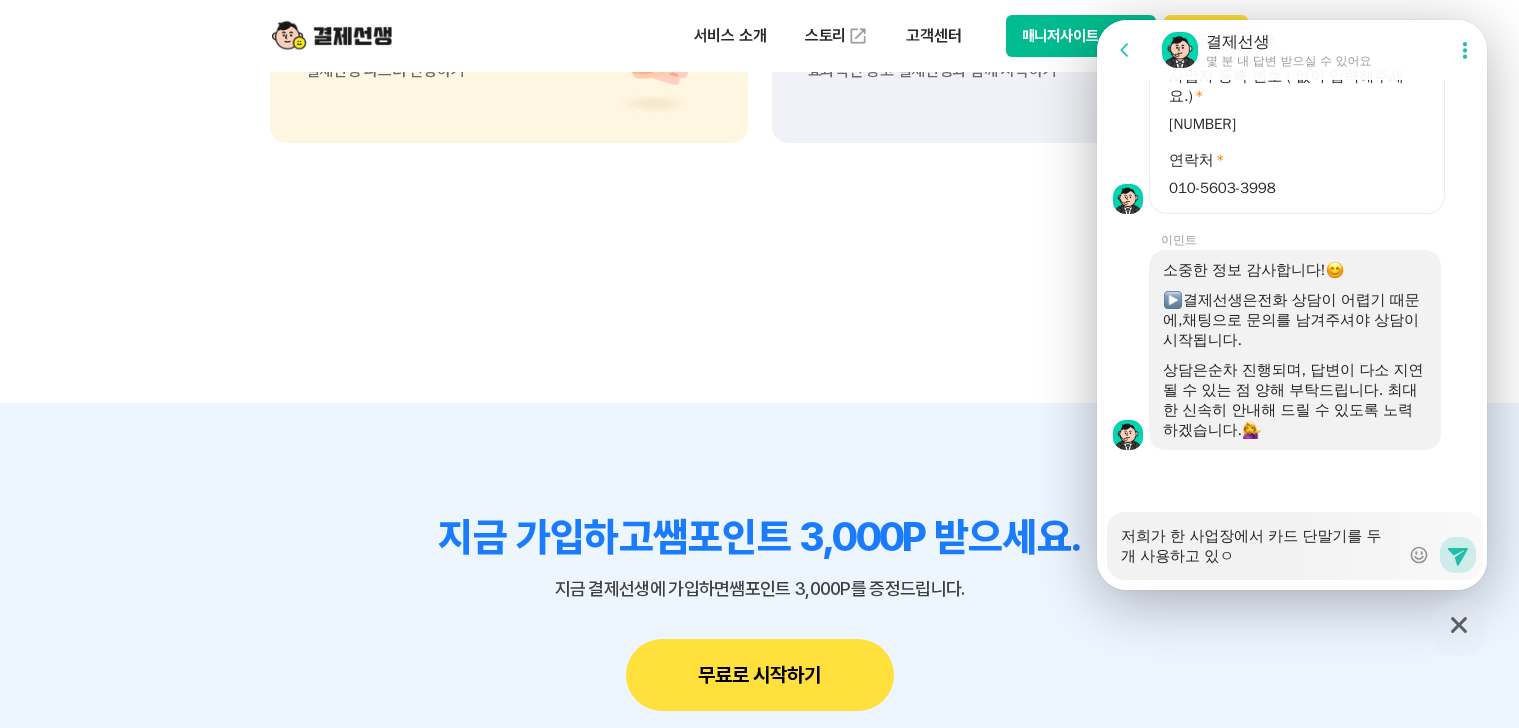 type on "x" 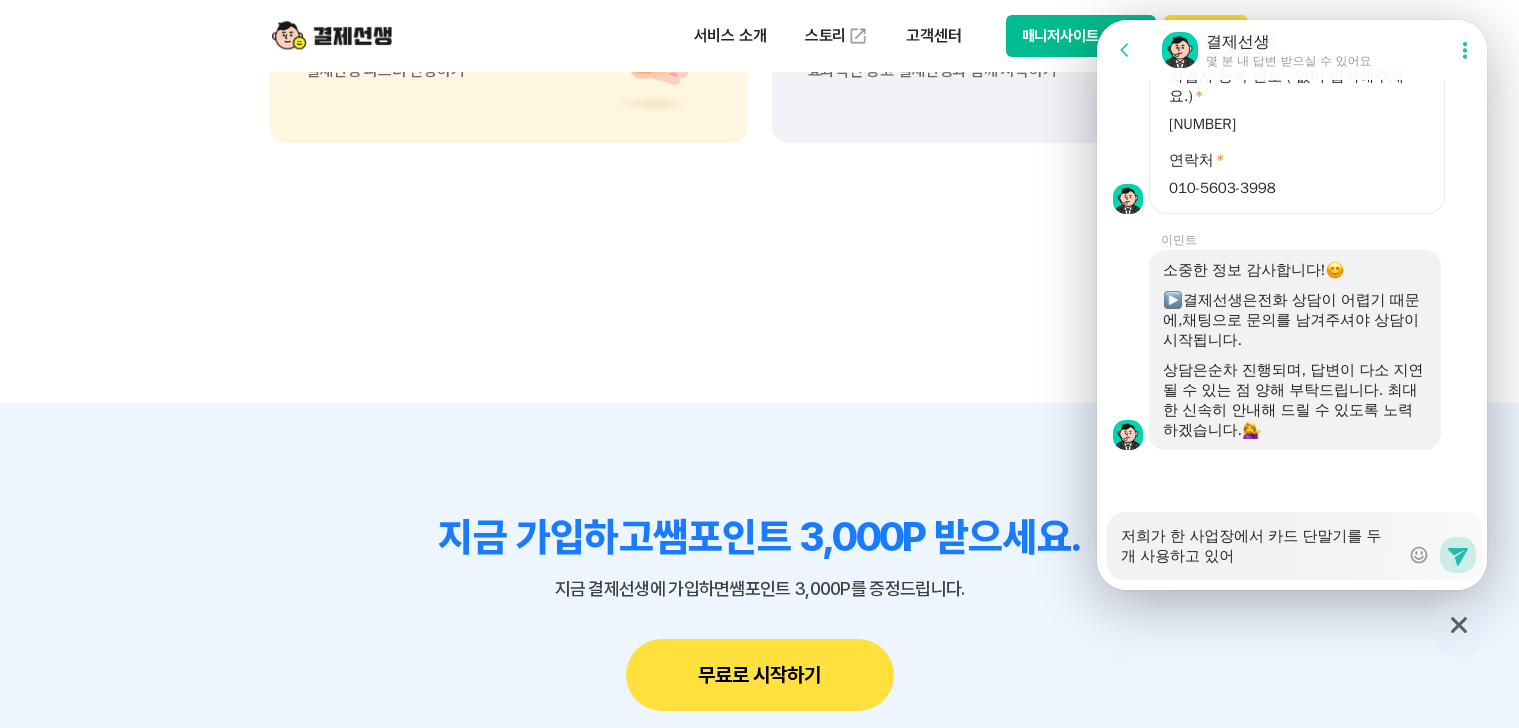 type on "x" 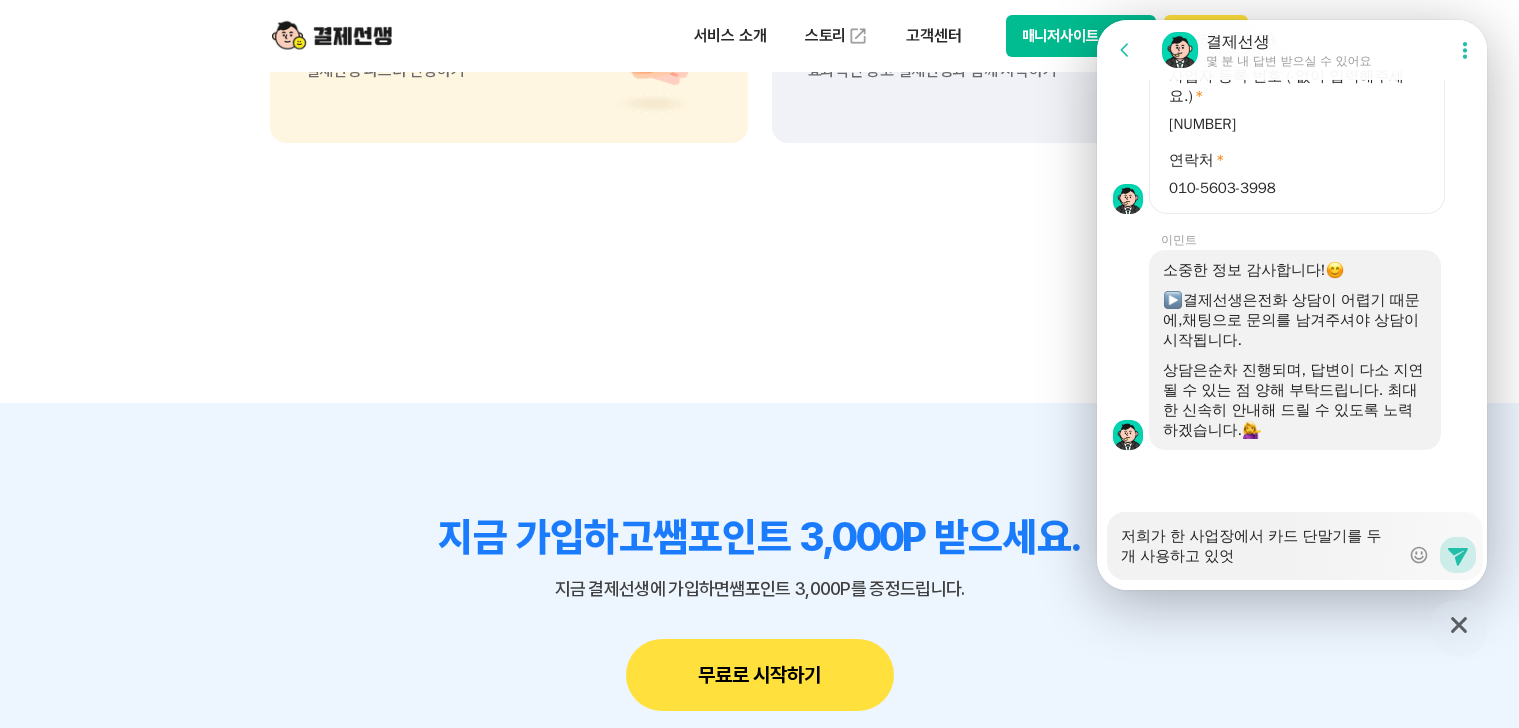 type on "x" 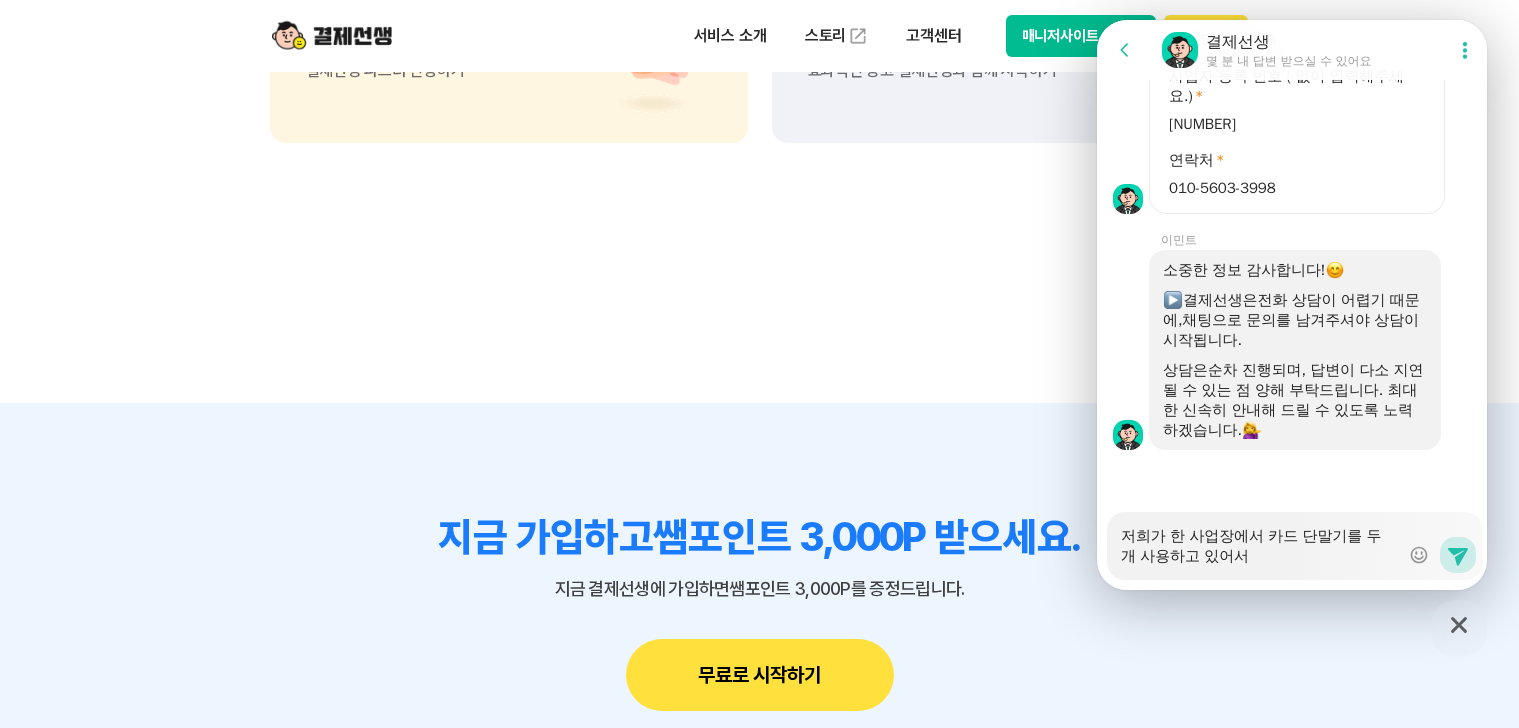 type on "x" 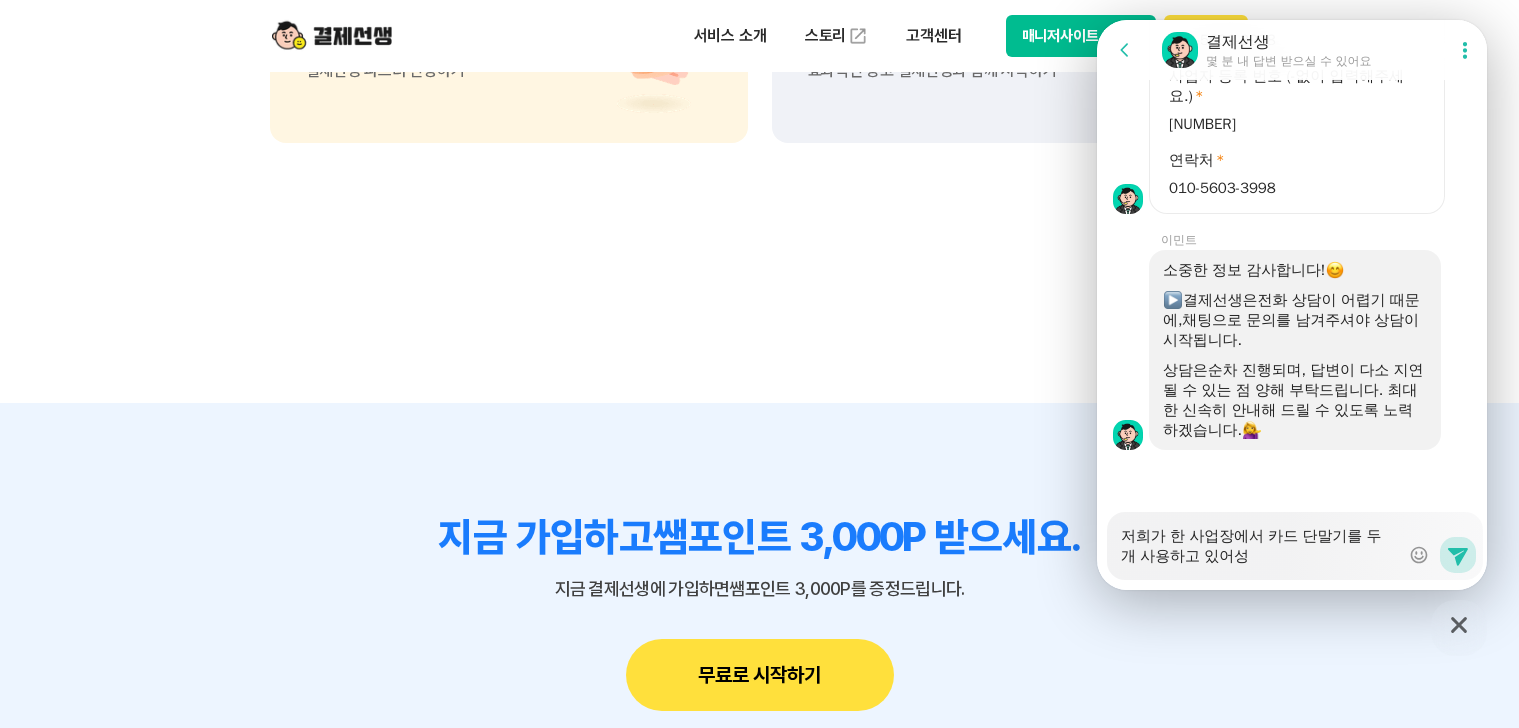 type on "x" 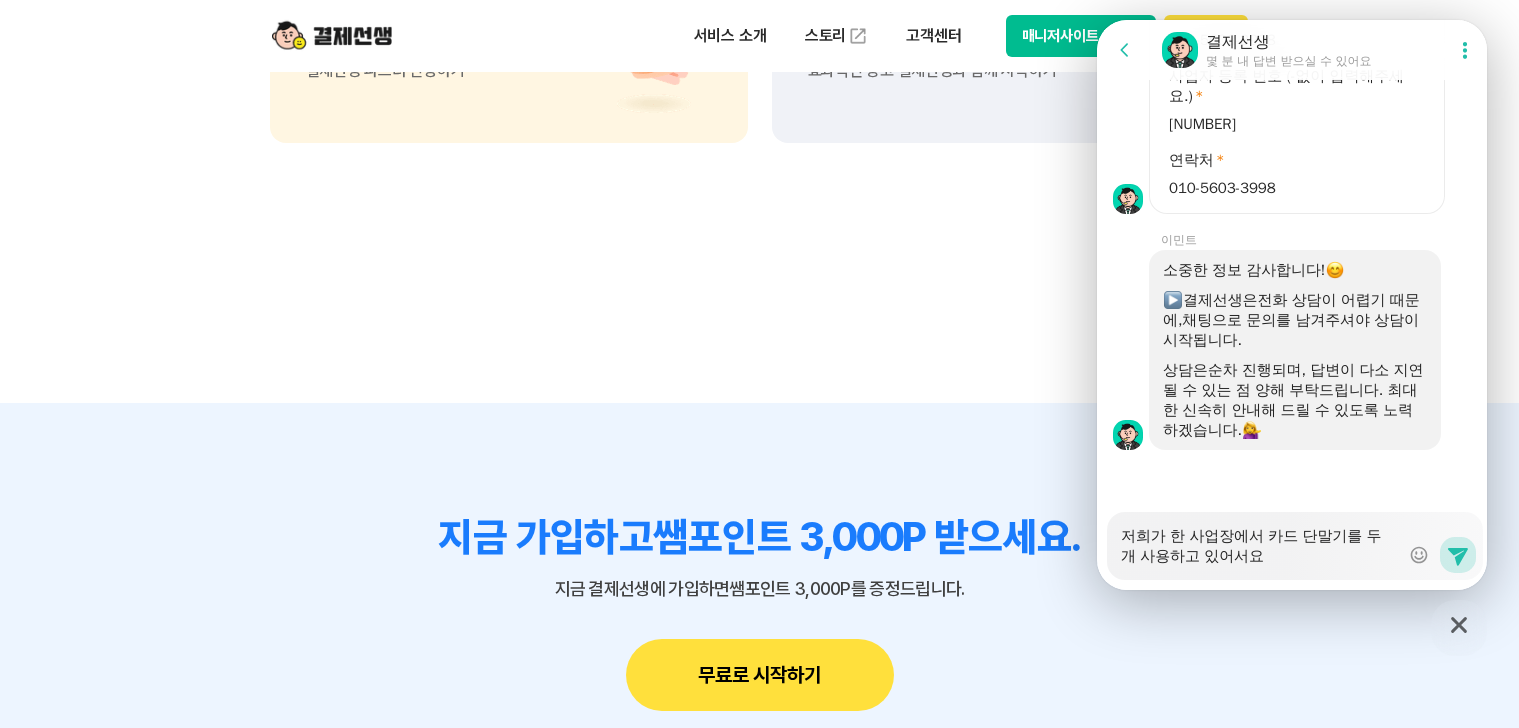 type on "x" 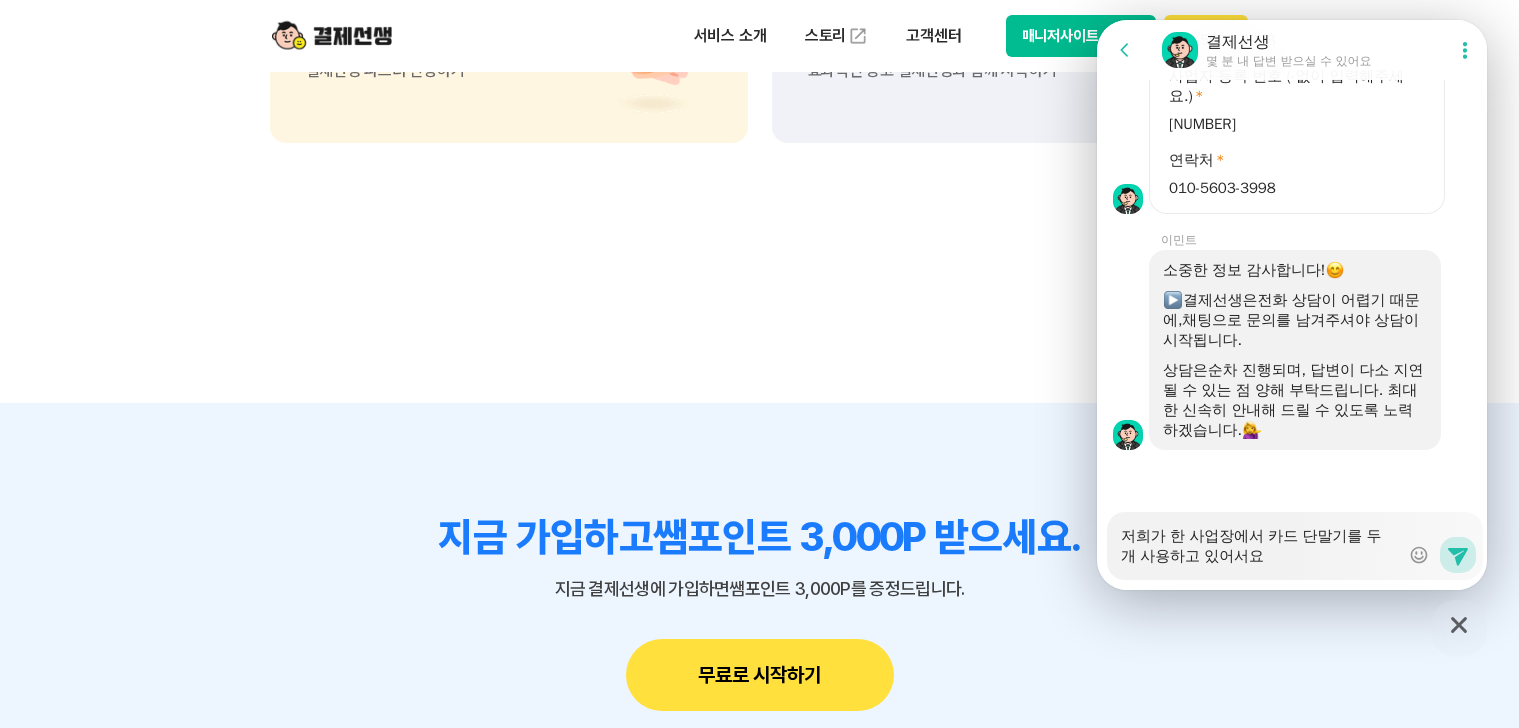 type on "x" 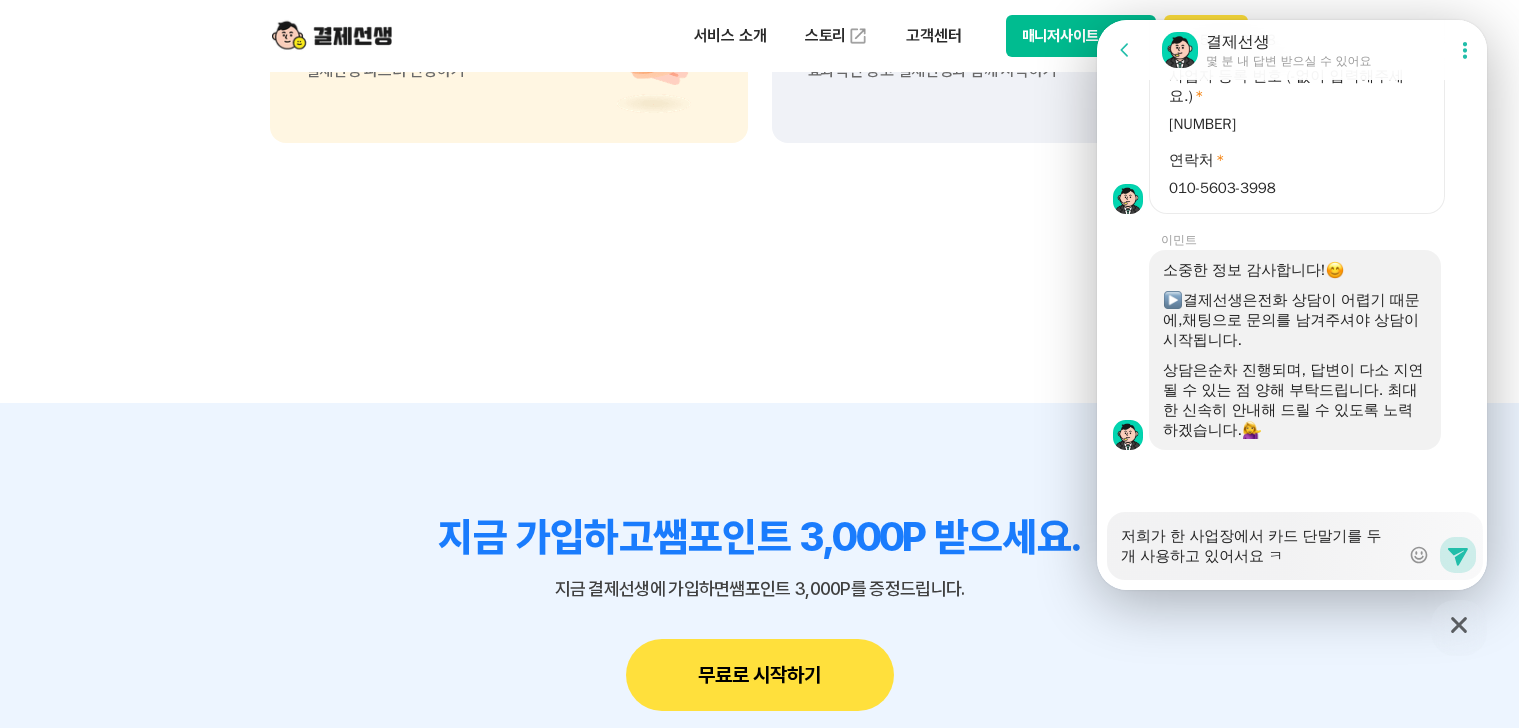 type 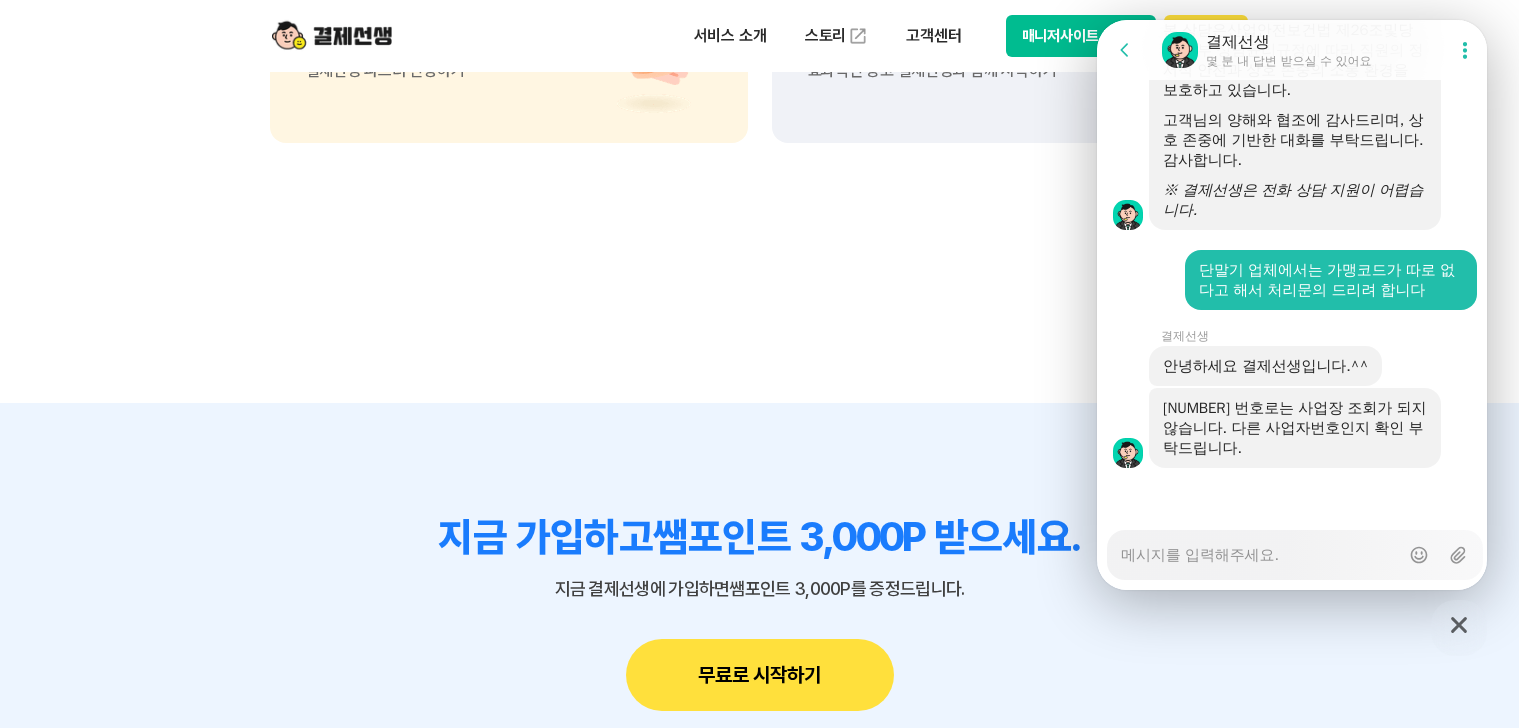 scroll, scrollTop: 3381, scrollLeft: 0, axis: vertical 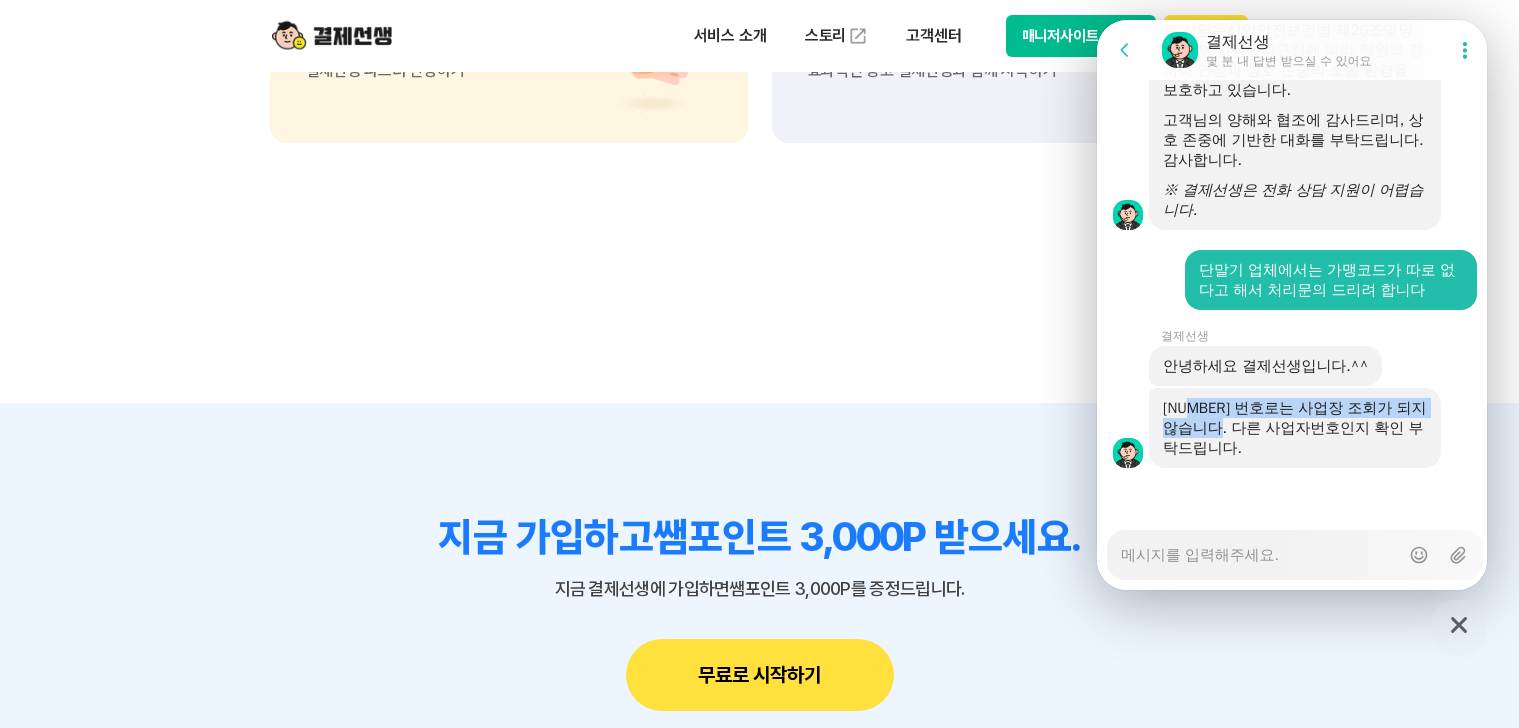 drag, startPoint x: 1187, startPoint y: 412, endPoint x: 1244, endPoint y: 436, distance: 61.846584 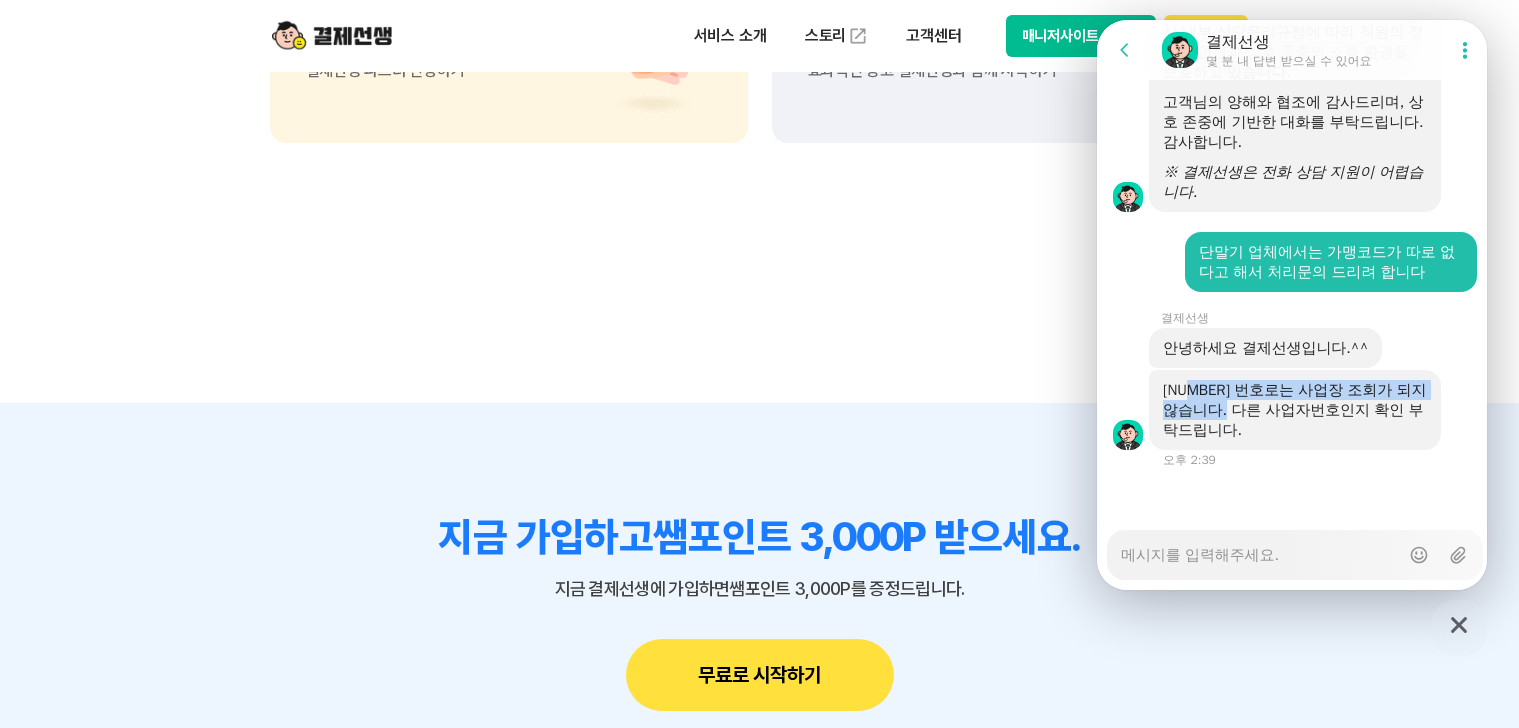 scroll, scrollTop: 3399, scrollLeft: 0, axis: vertical 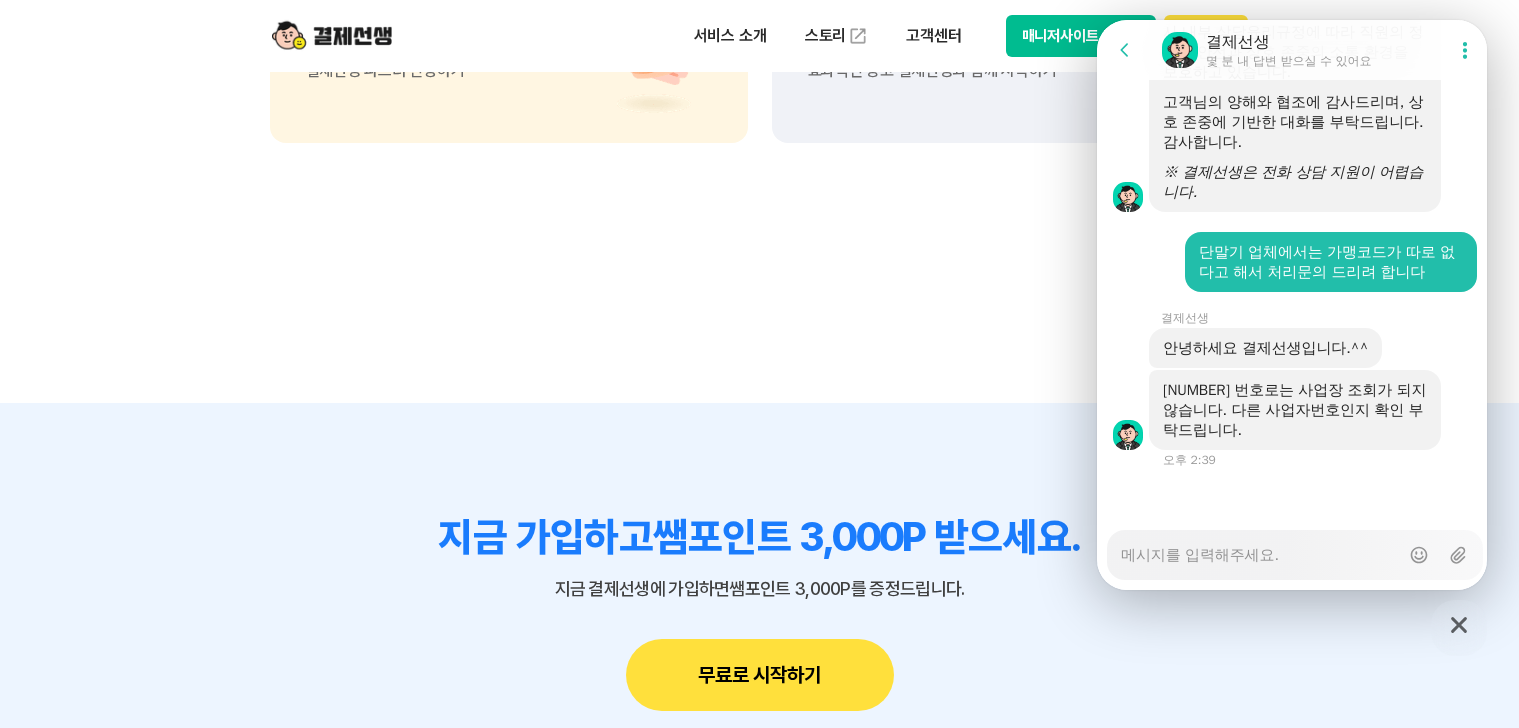 click on "Messenger Input Textarea" at bounding box center [1260, 555] 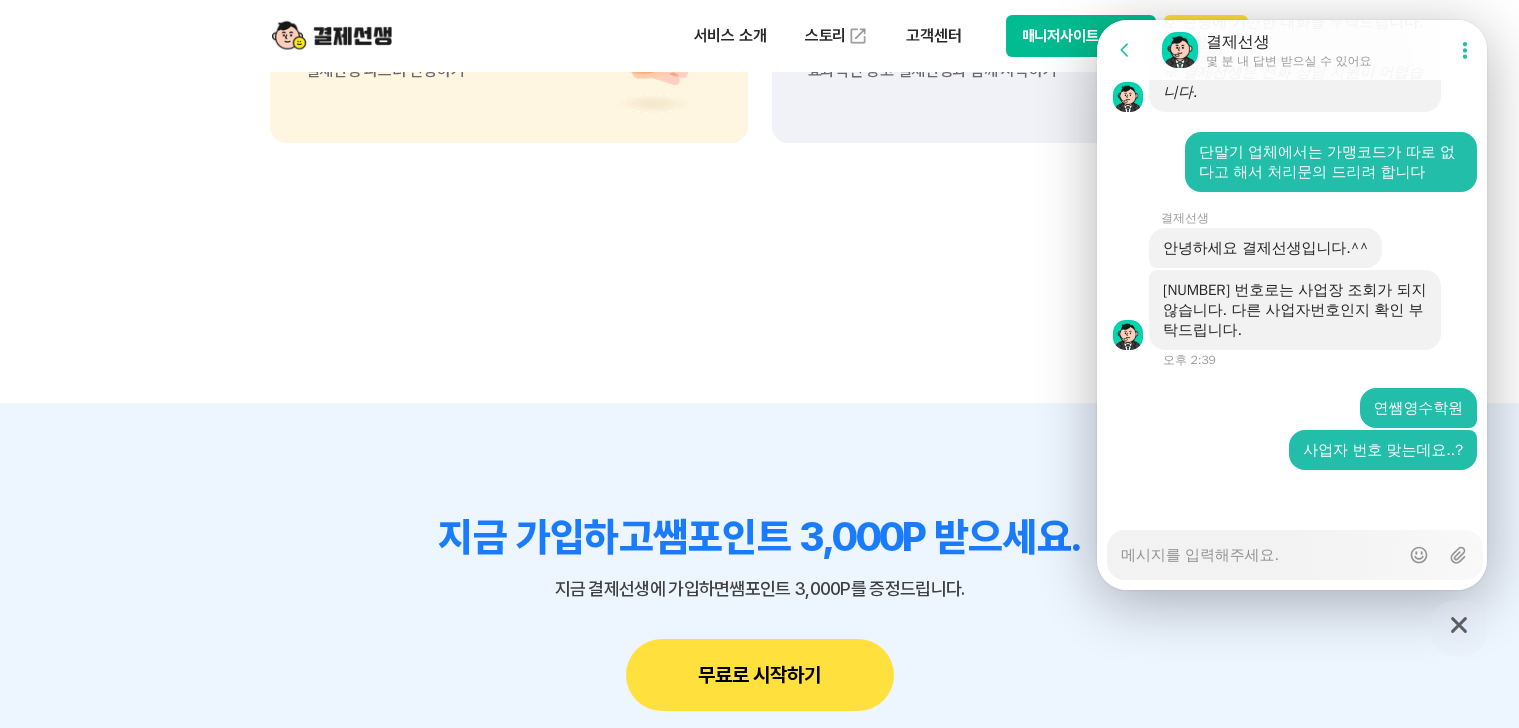 scroll, scrollTop: 3501, scrollLeft: 0, axis: vertical 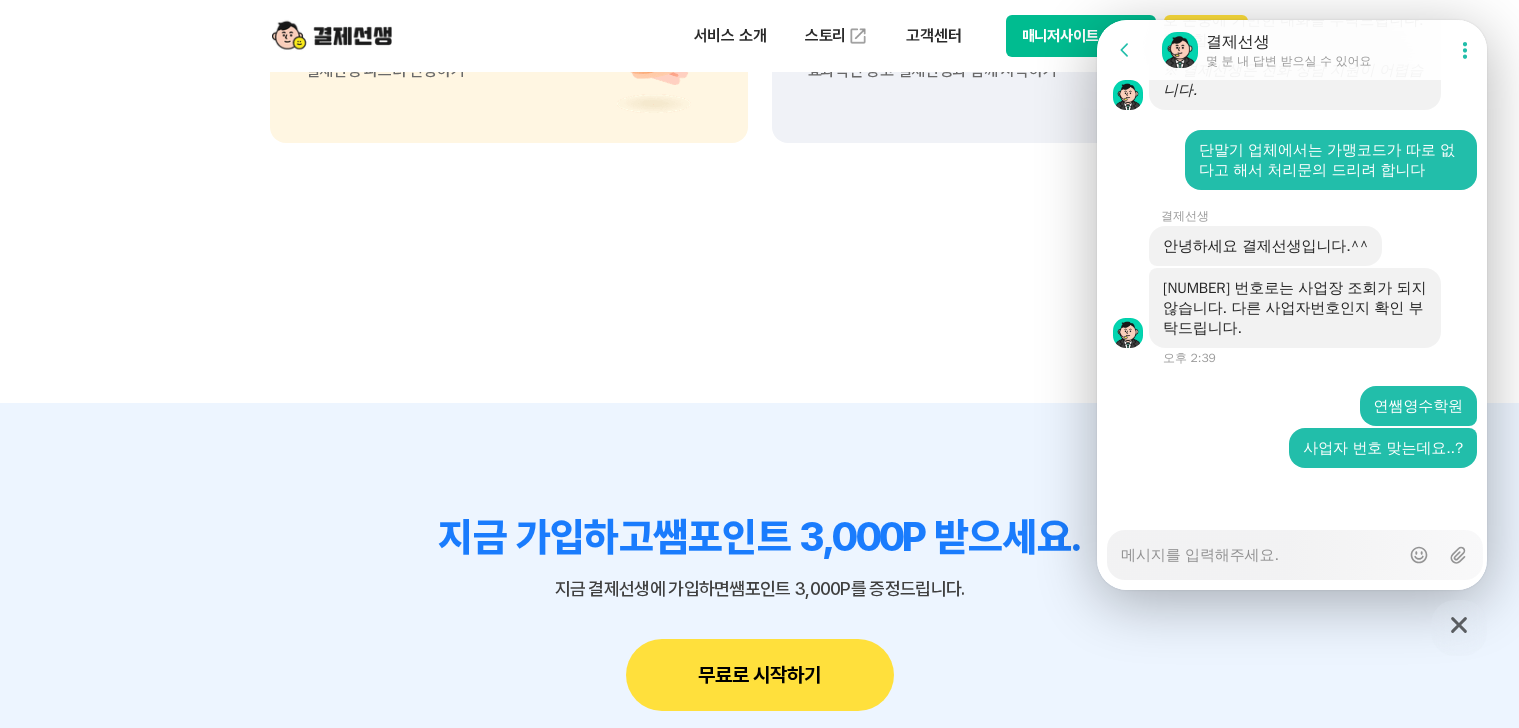 click at bounding box center (1295, 495) 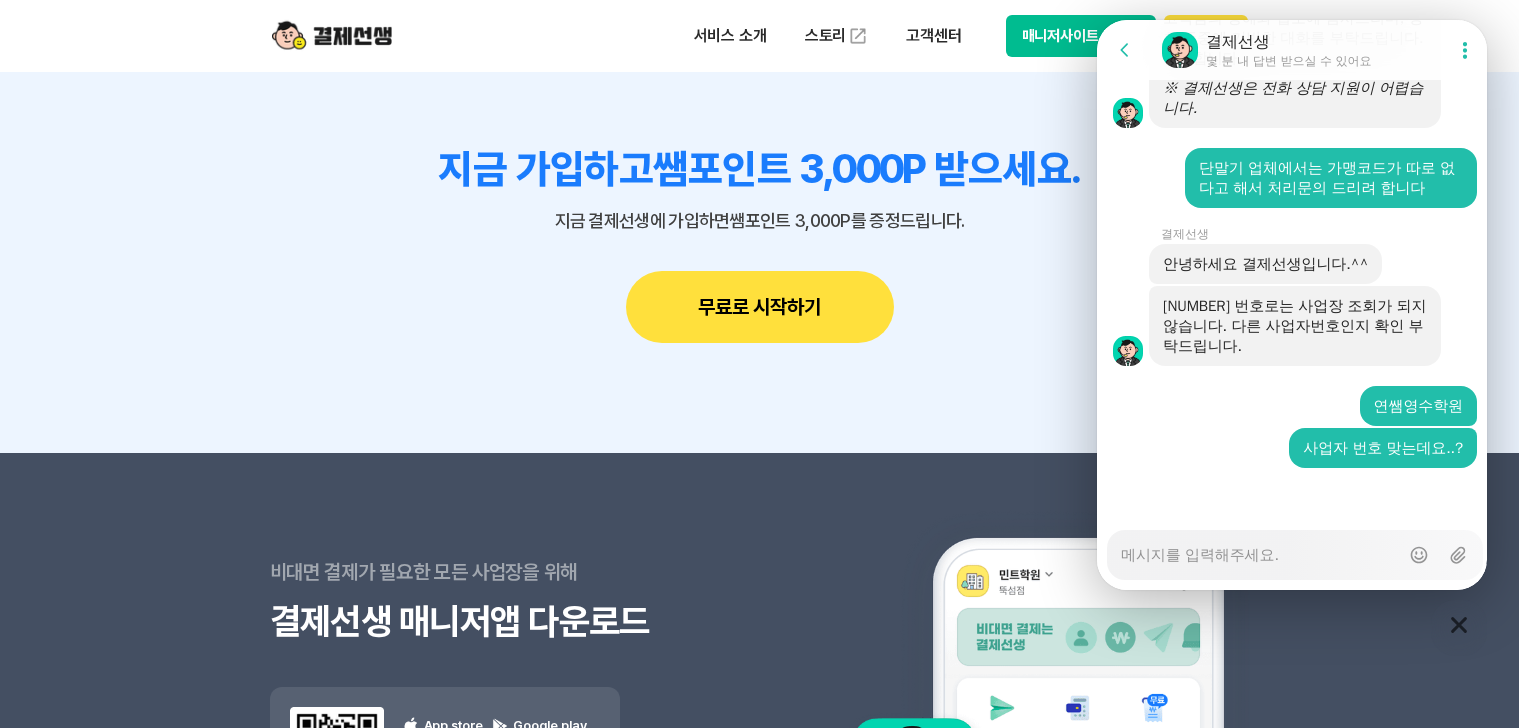 scroll, scrollTop: 2284, scrollLeft: 0, axis: vertical 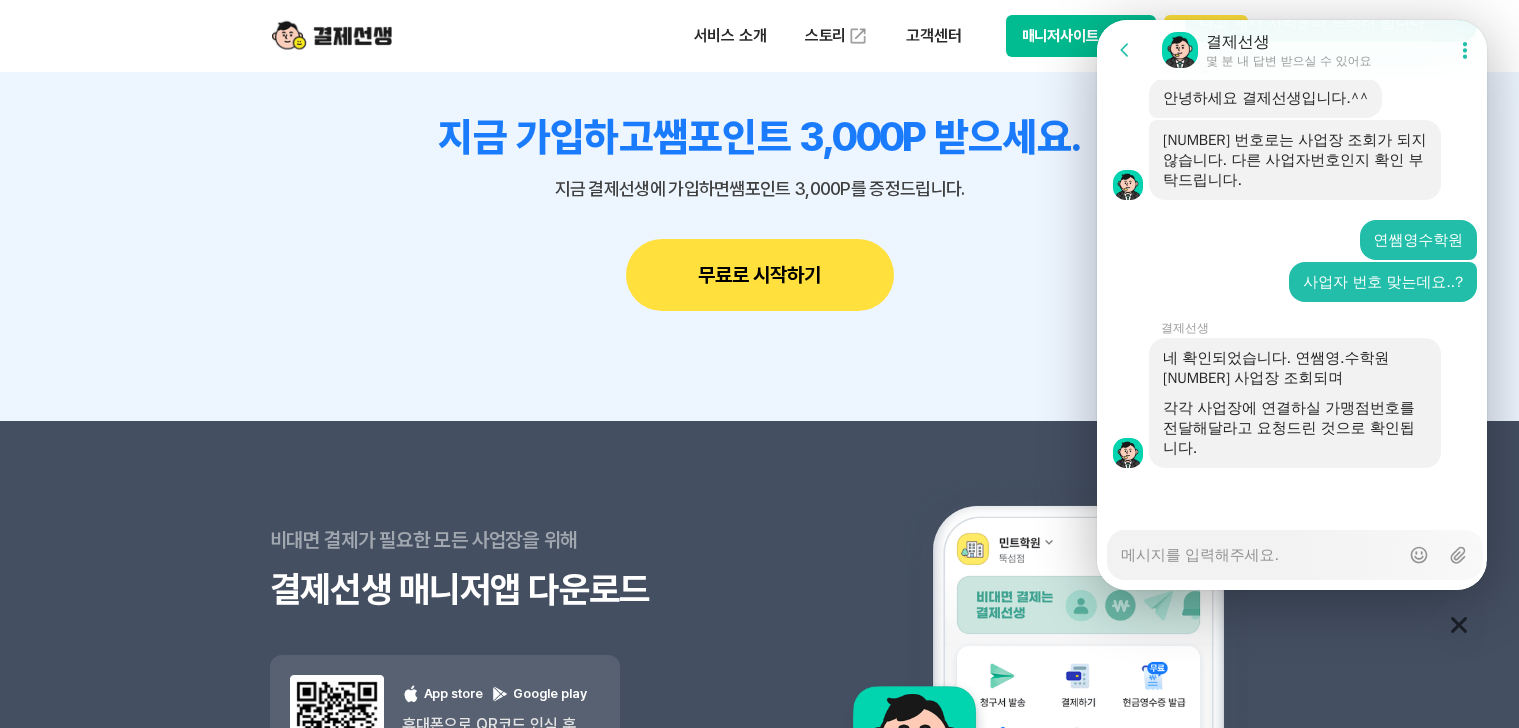 click on "Messenger Input Textarea" at bounding box center [1260, 548] 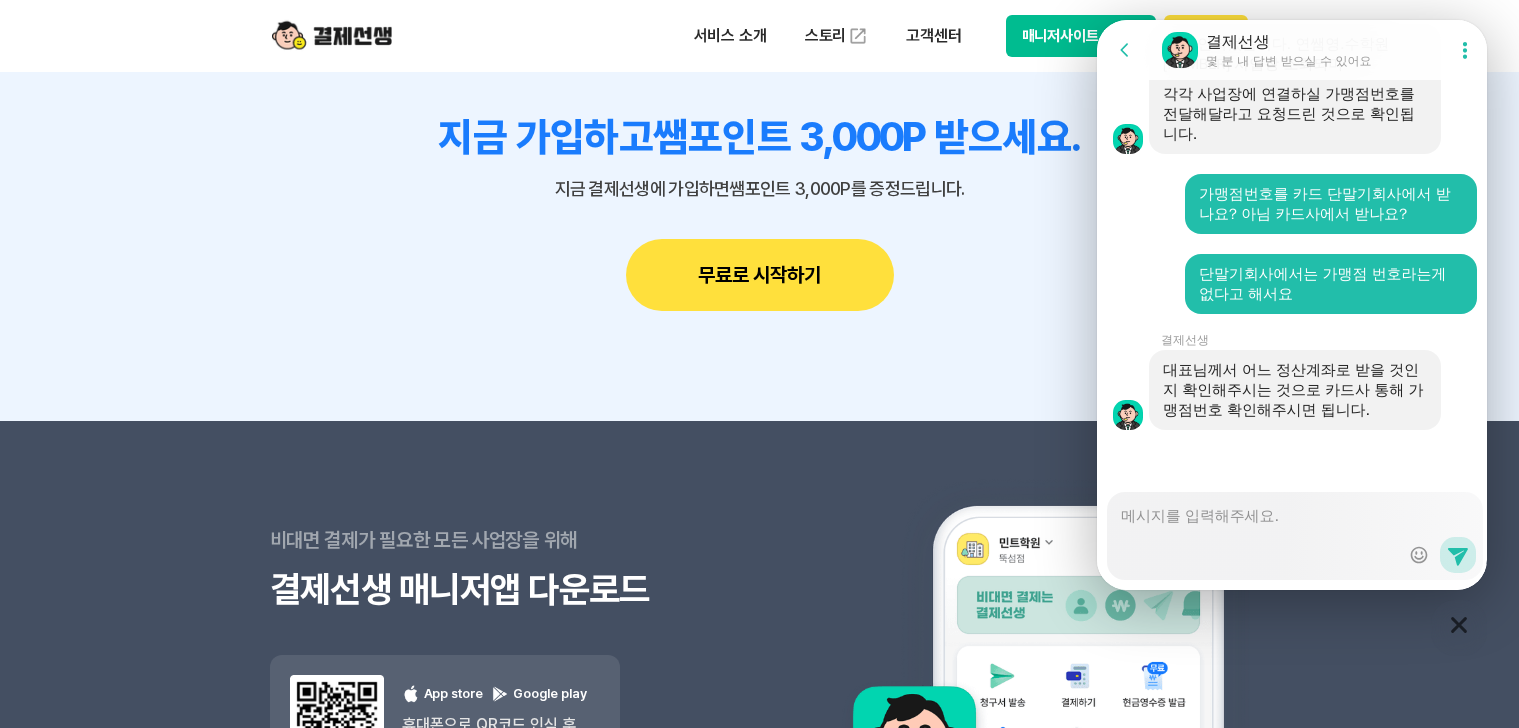 scroll, scrollTop: 4025, scrollLeft: 0, axis: vertical 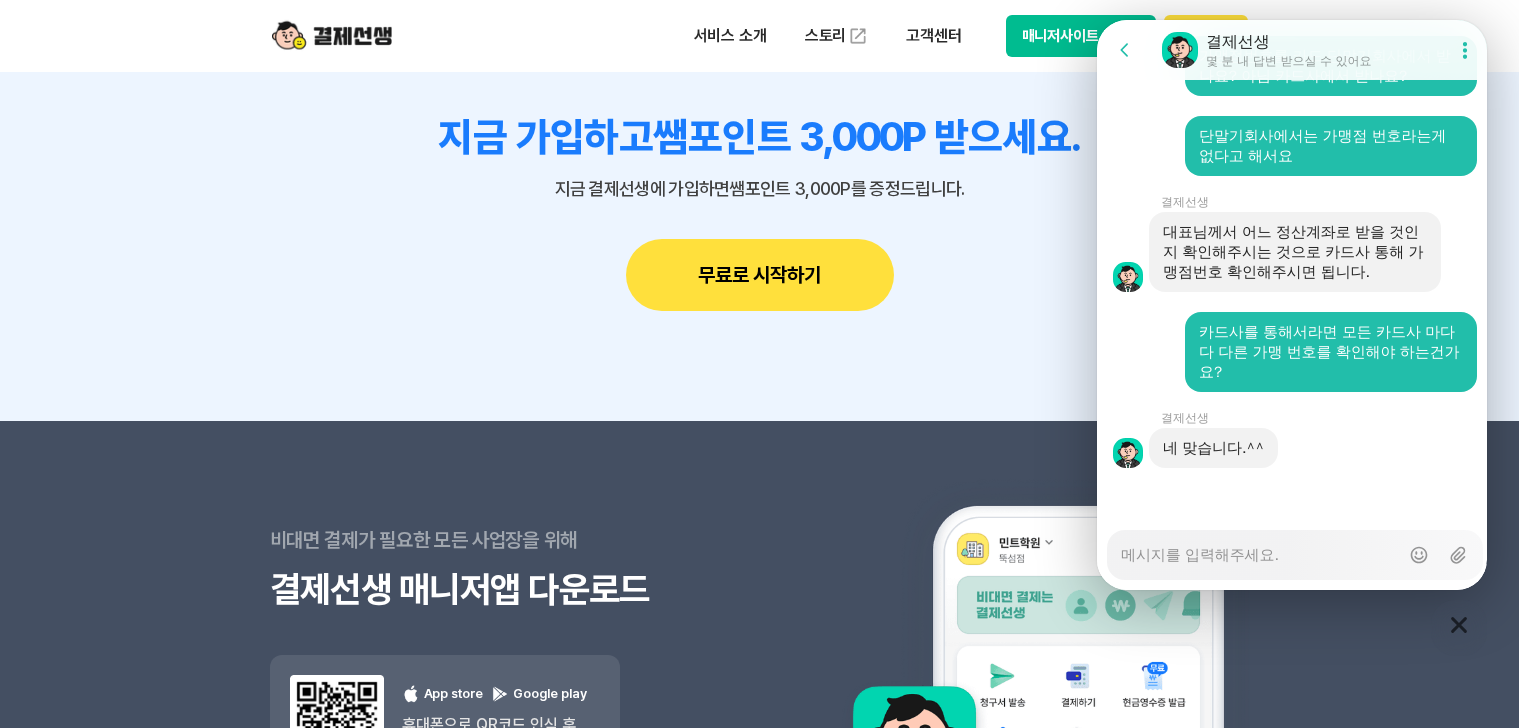click on "Messenger Input Textarea" at bounding box center [1260, 548] 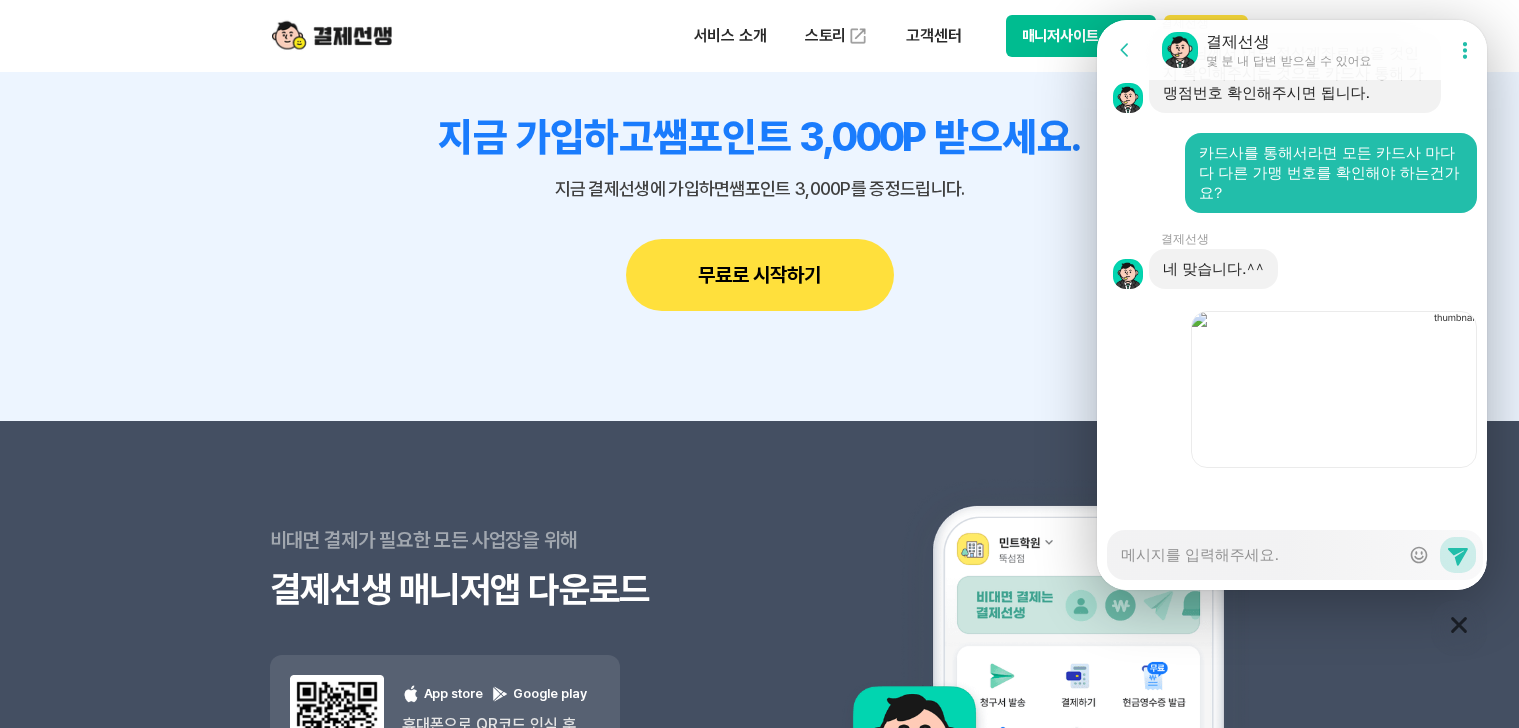 scroll, scrollTop: 4322, scrollLeft: 0, axis: vertical 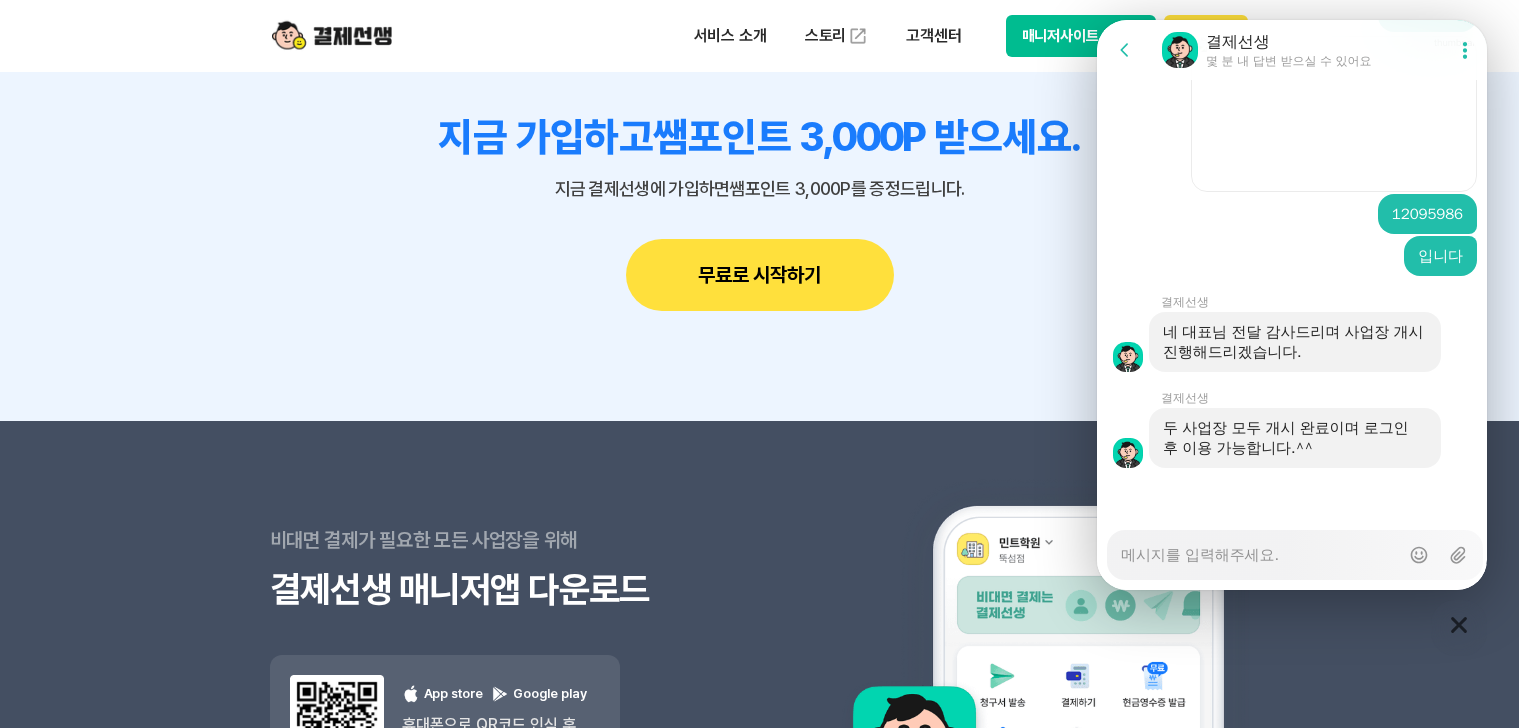 click on "지금 가입하고  쌤포인트 3,000P 받으세요. 지금 결제선생에 가입하면  쌤포인트 3,000P를 증정드립니다. 무료로 시작하기" at bounding box center [759, 212] 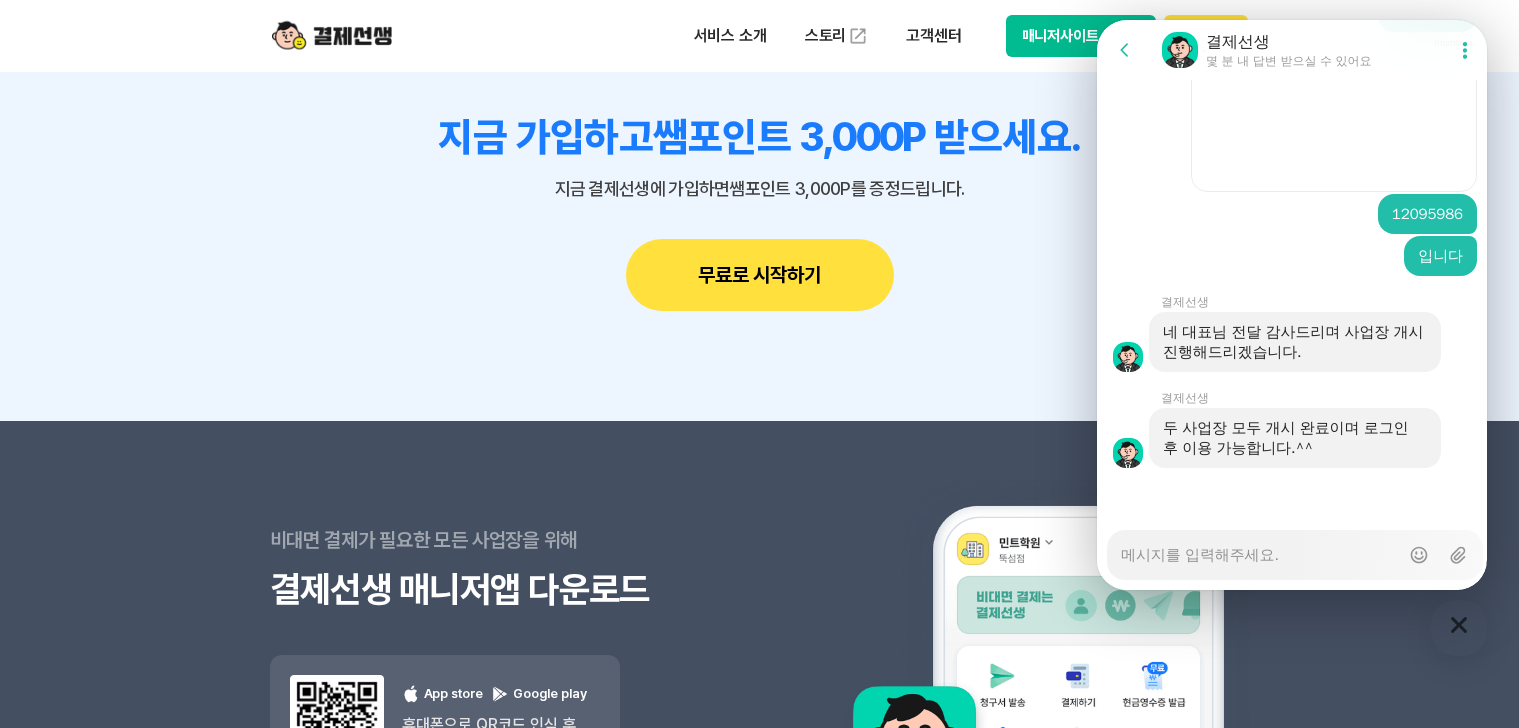 click 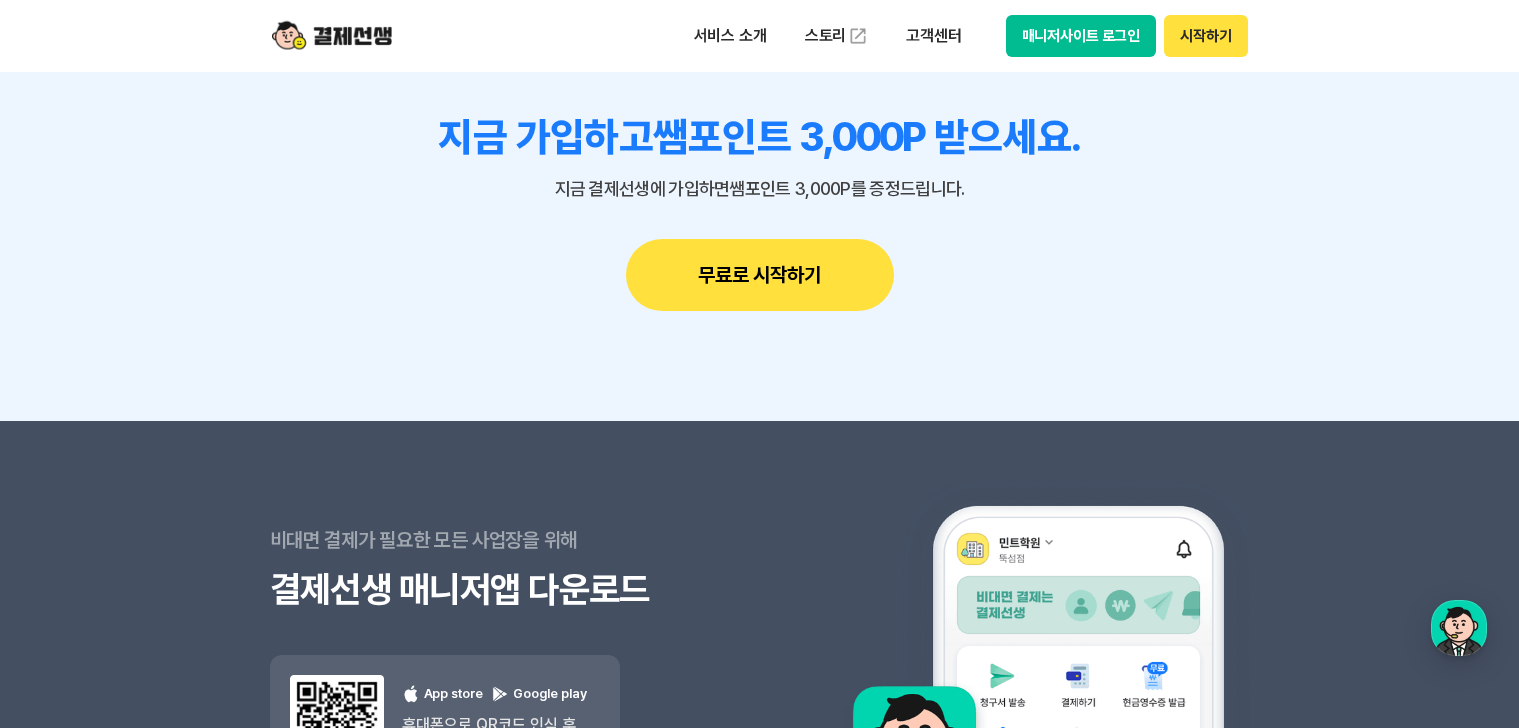 click on "시작하기" at bounding box center (1205, 36) 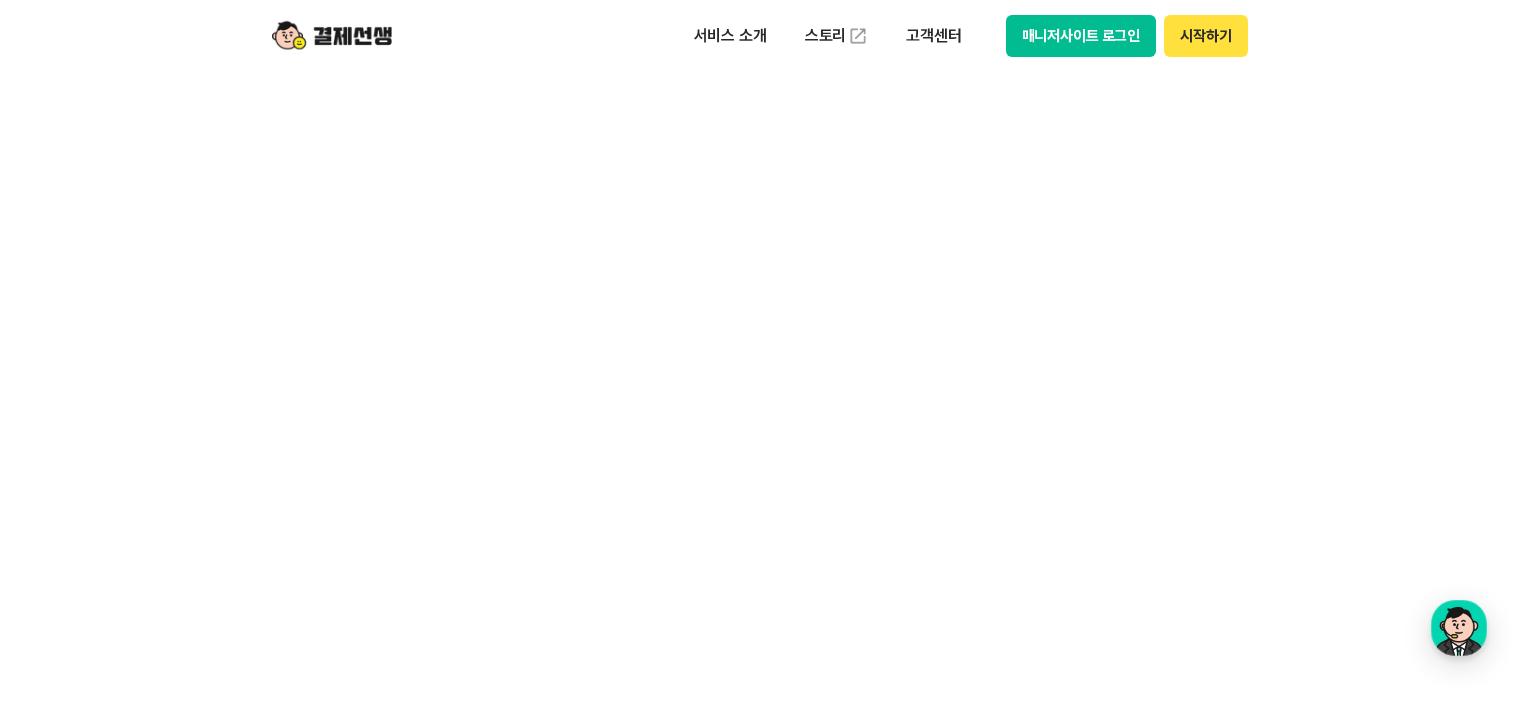 scroll, scrollTop: 0, scrollLeft: 0, axis: both 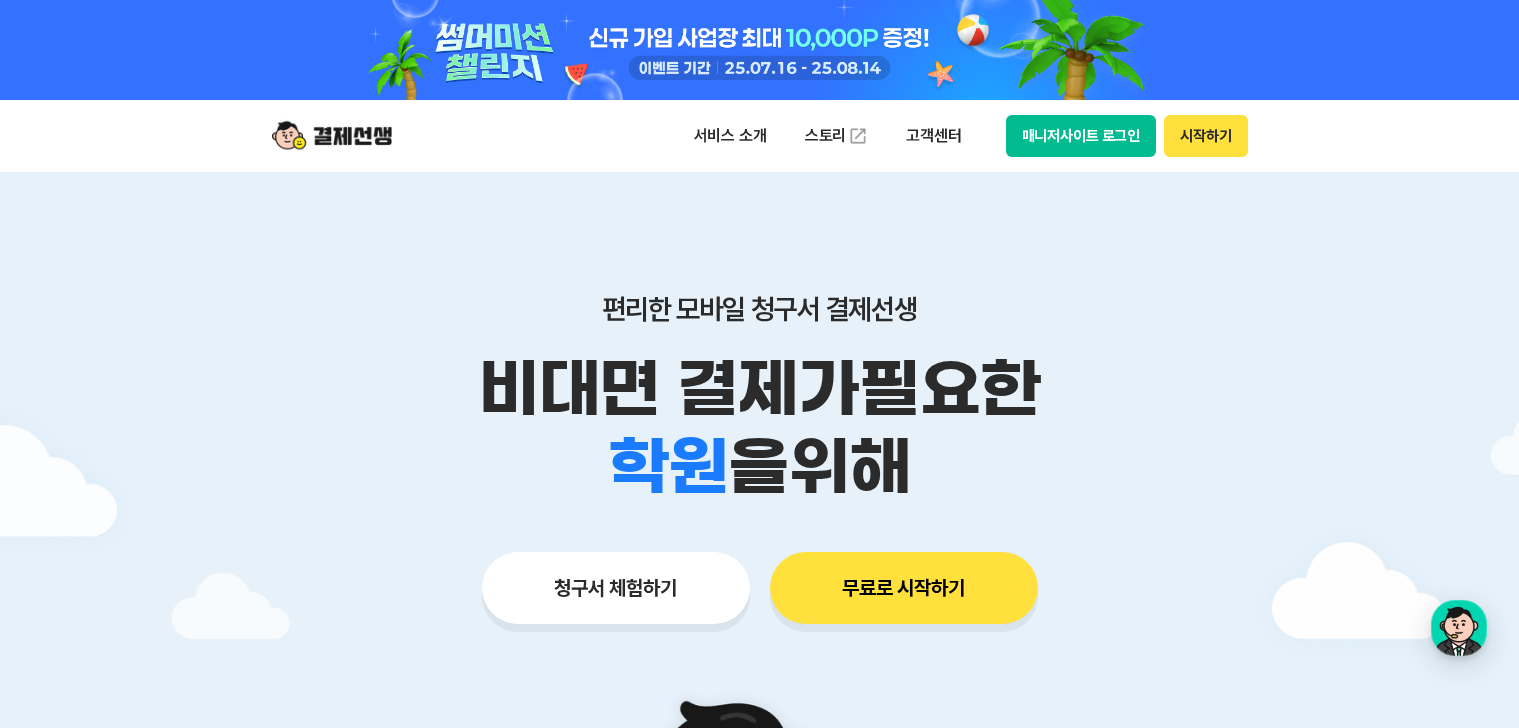 click on "매니저사이트 로그인" at bounding box center [1081, 136] 